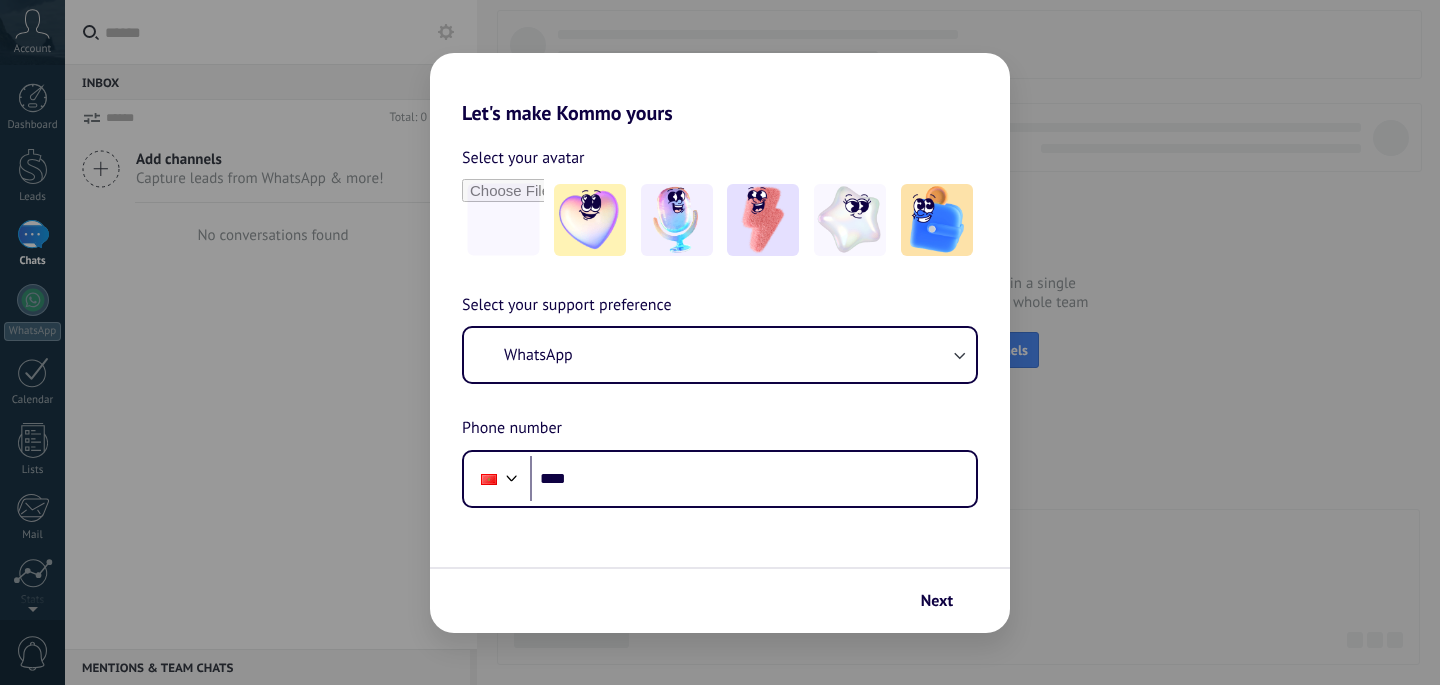 scroll, scrollTop: 0, scrollLeft: 0, axis: both 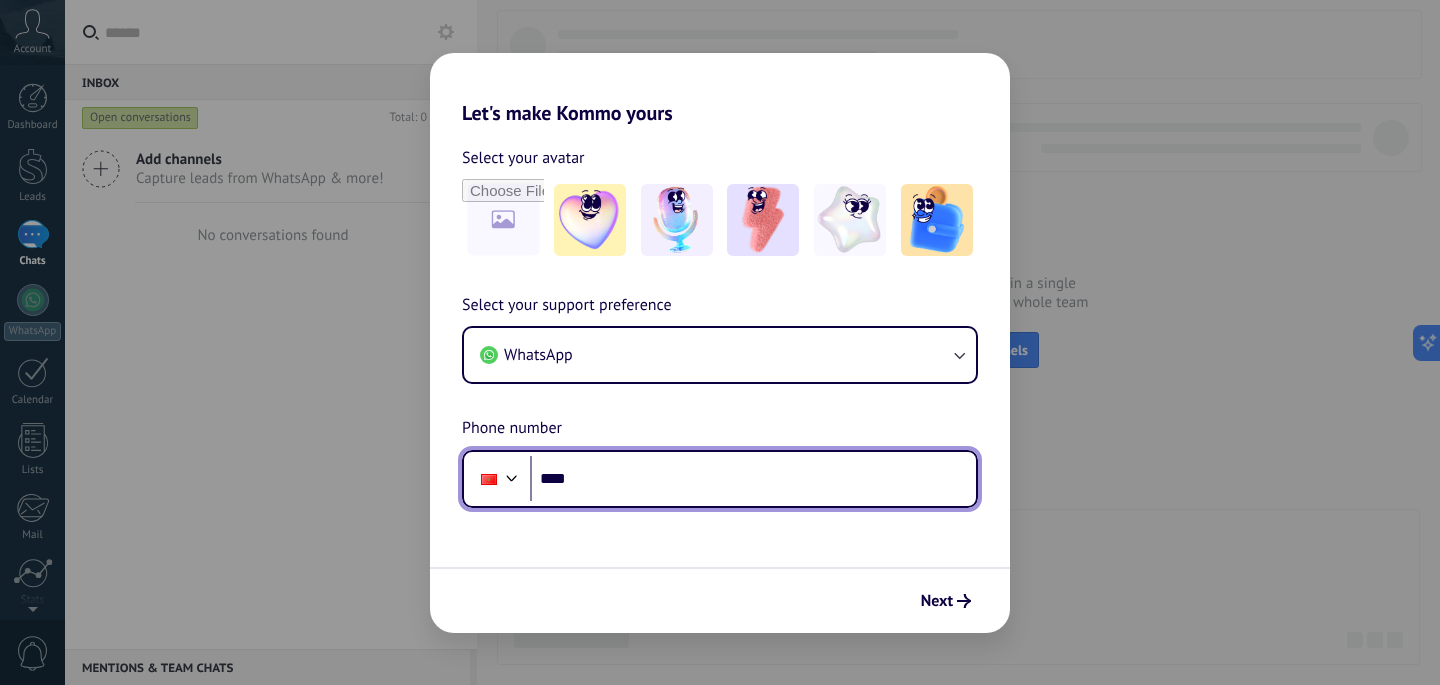click on "****" at bounding box center (753, 479) 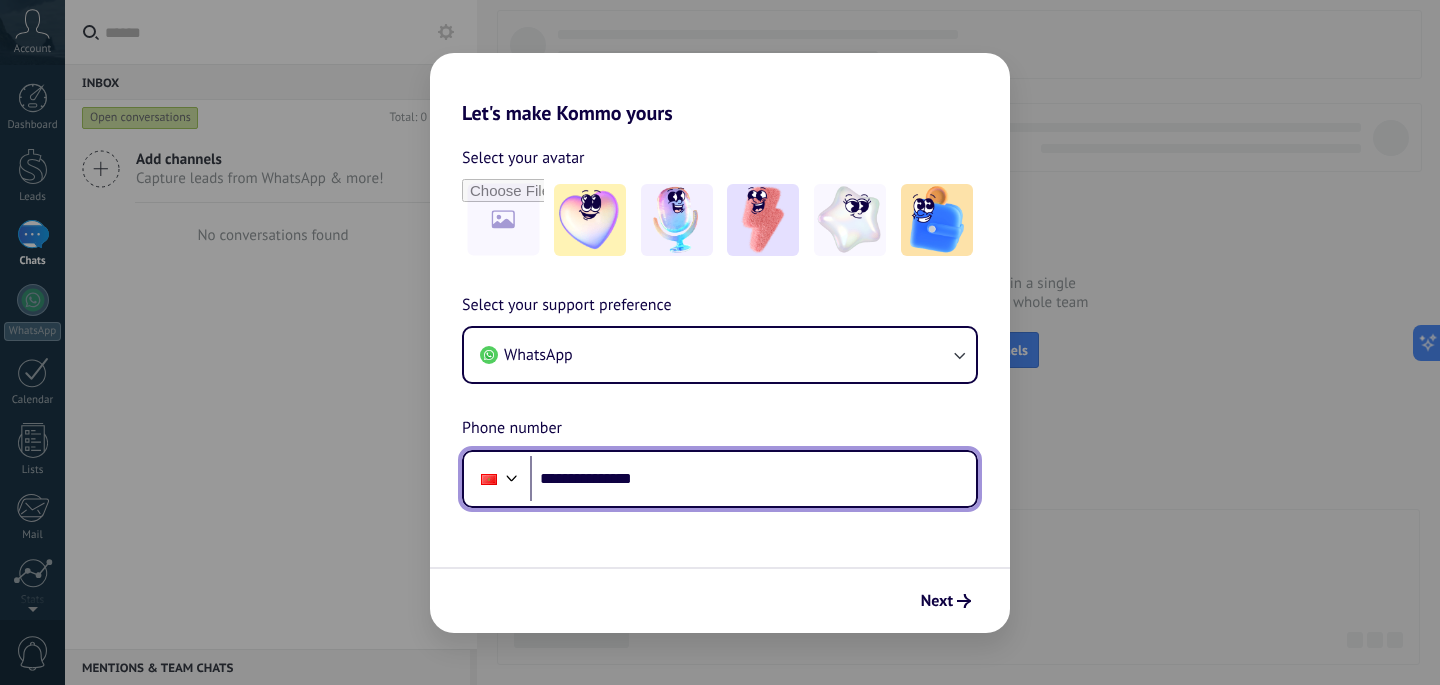 type on "**********" 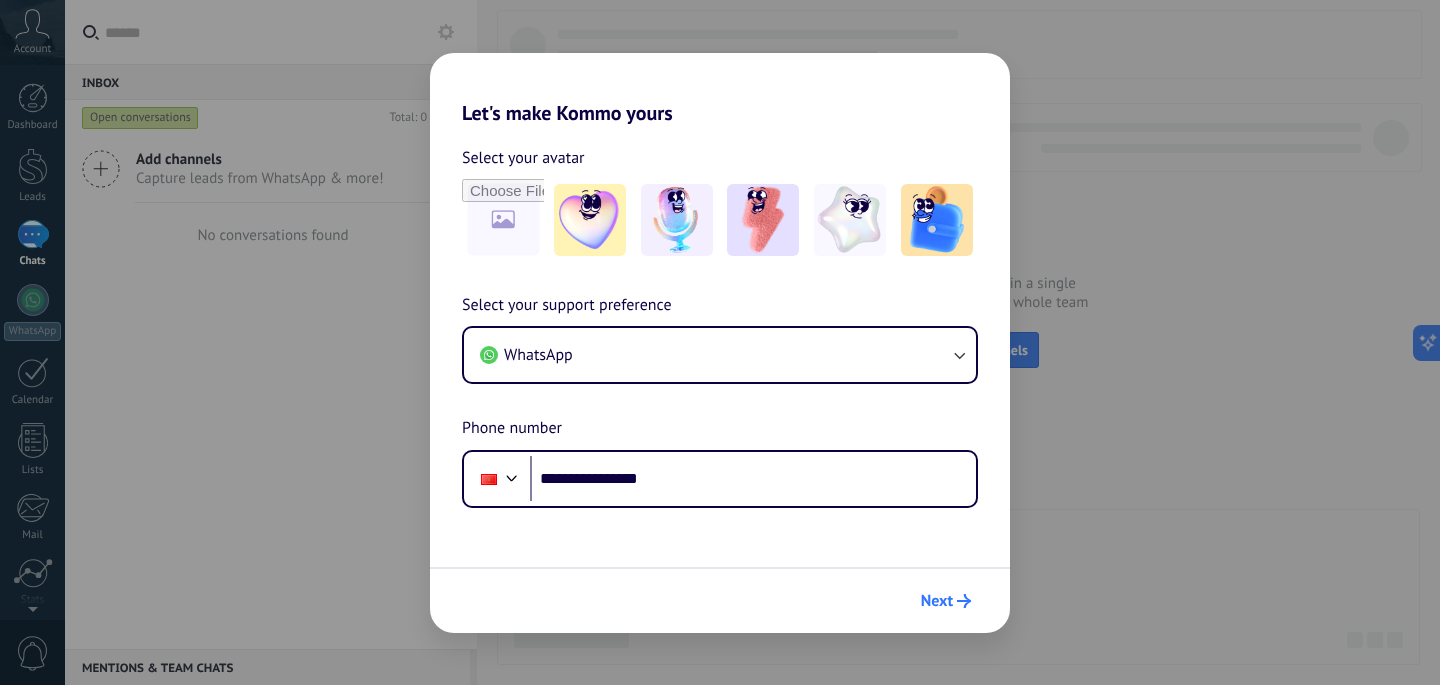 click on "Next" at bounding box center [946, 601] 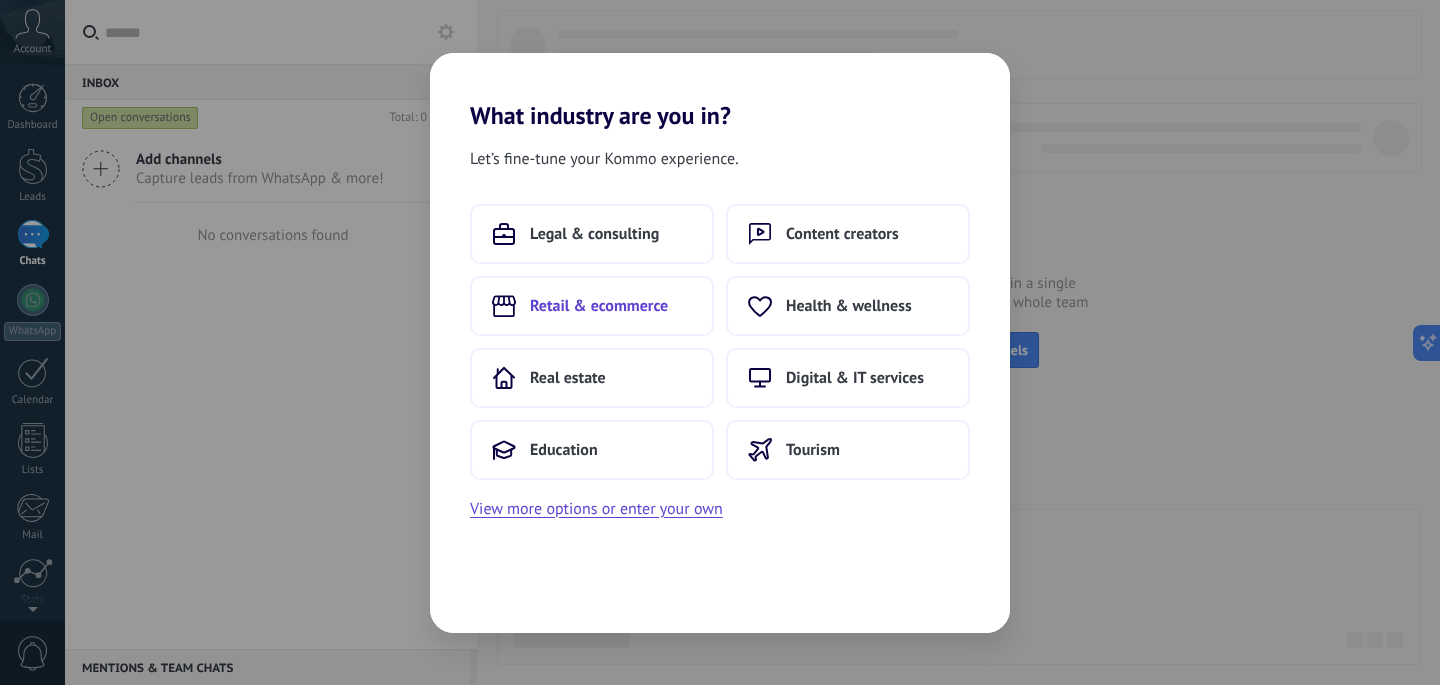 click on "Retail & ecommerce" at bounding box center [599, 306] 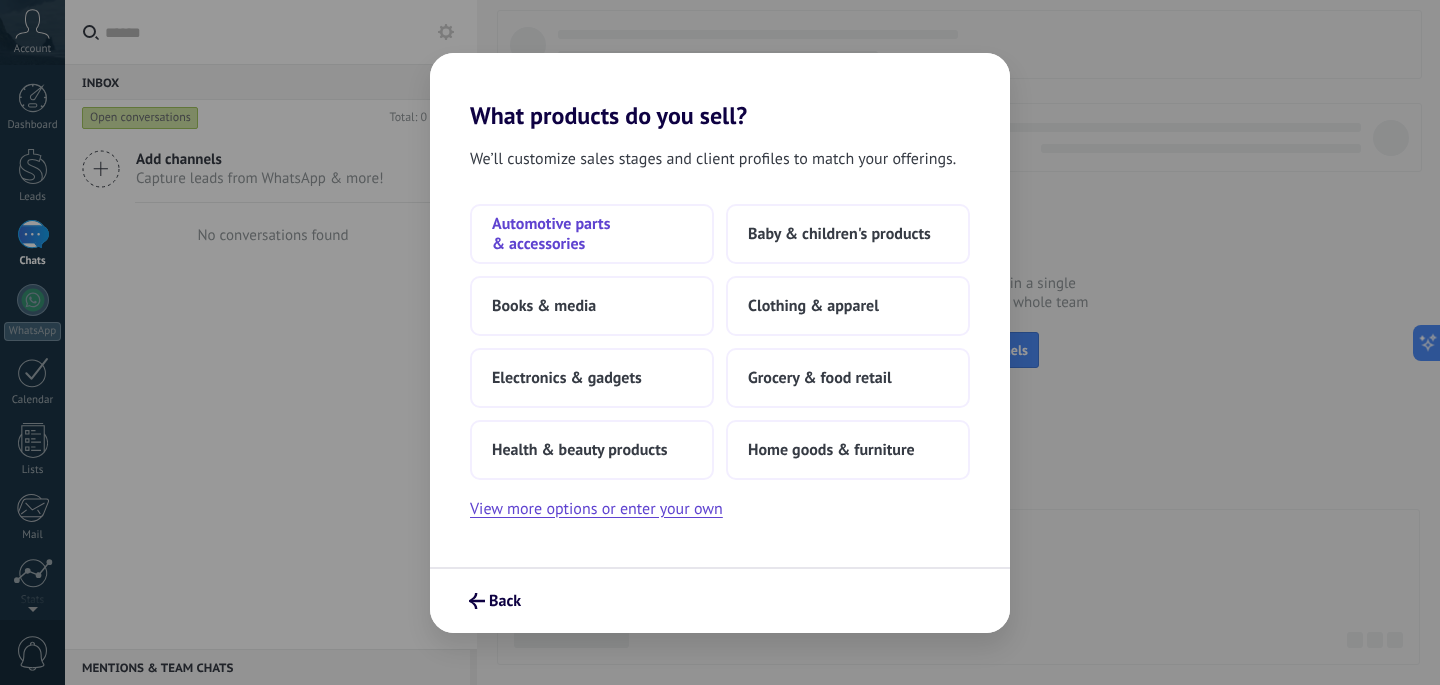 click on "Automotive parts & accessories" at bounding box center [592, 234] 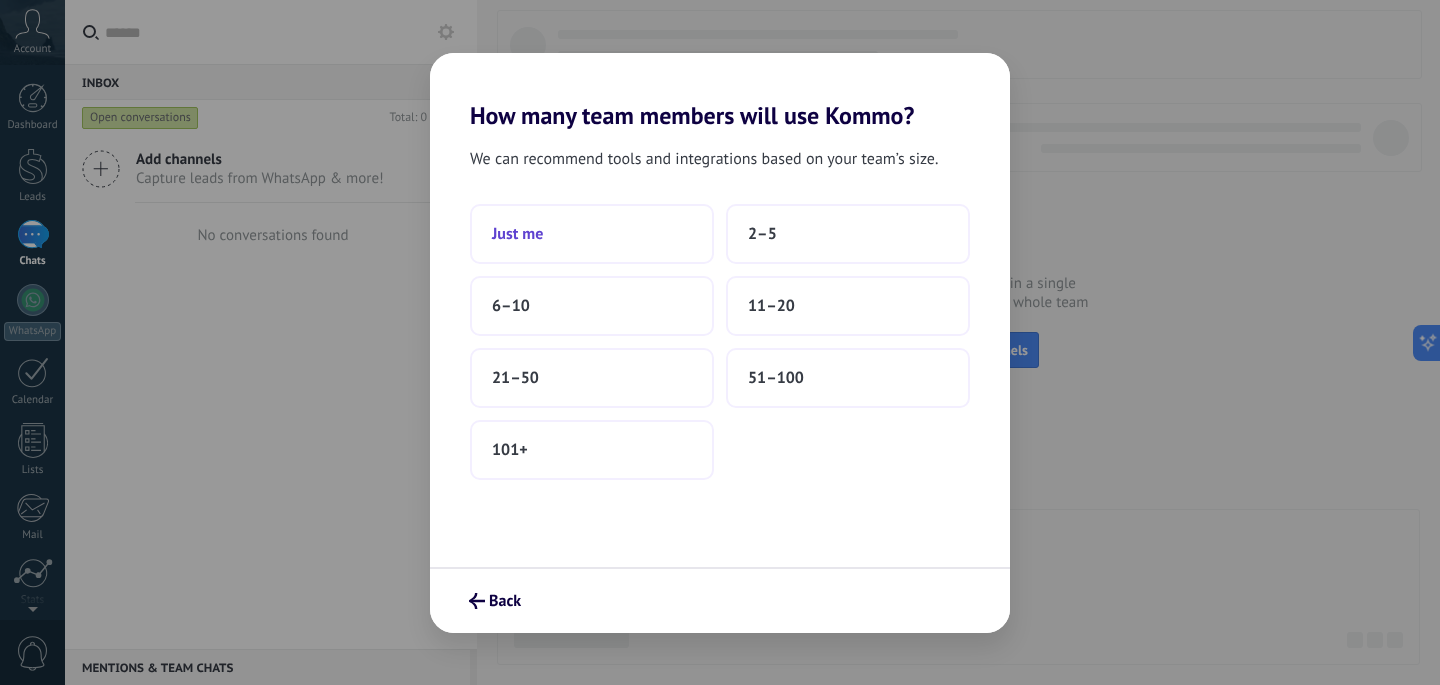 click on "Just me" at bounding box center [592, 234] 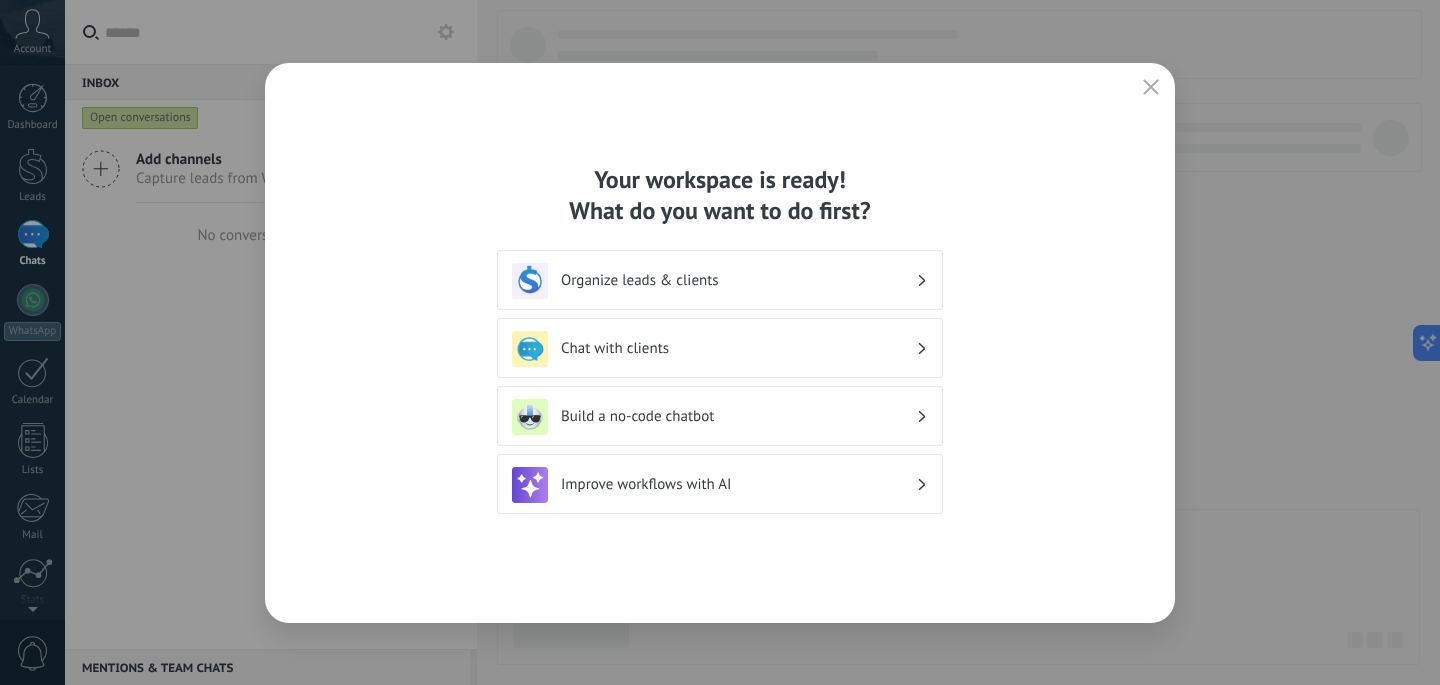 click on "Organize leads & clients" at bounding box center (720, 280) 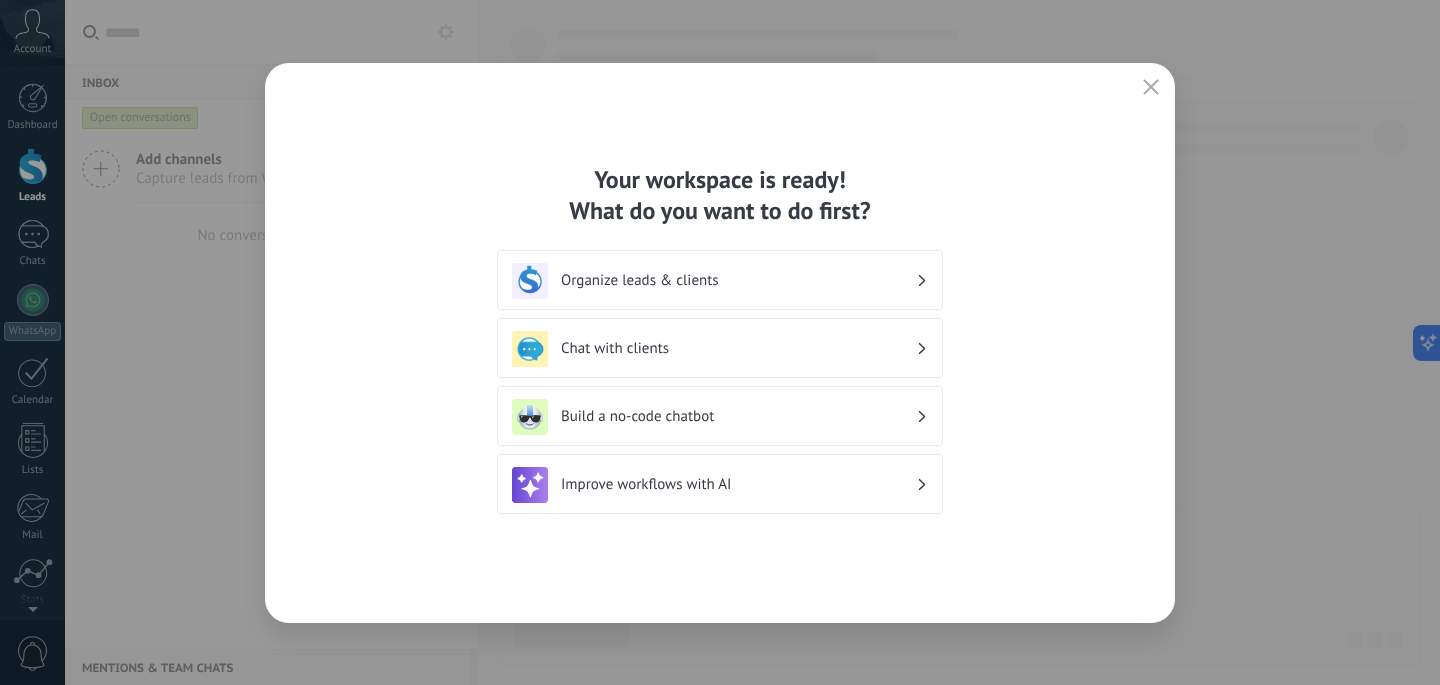 click on "Organize leads & clients" at bounding box center (738, 280) 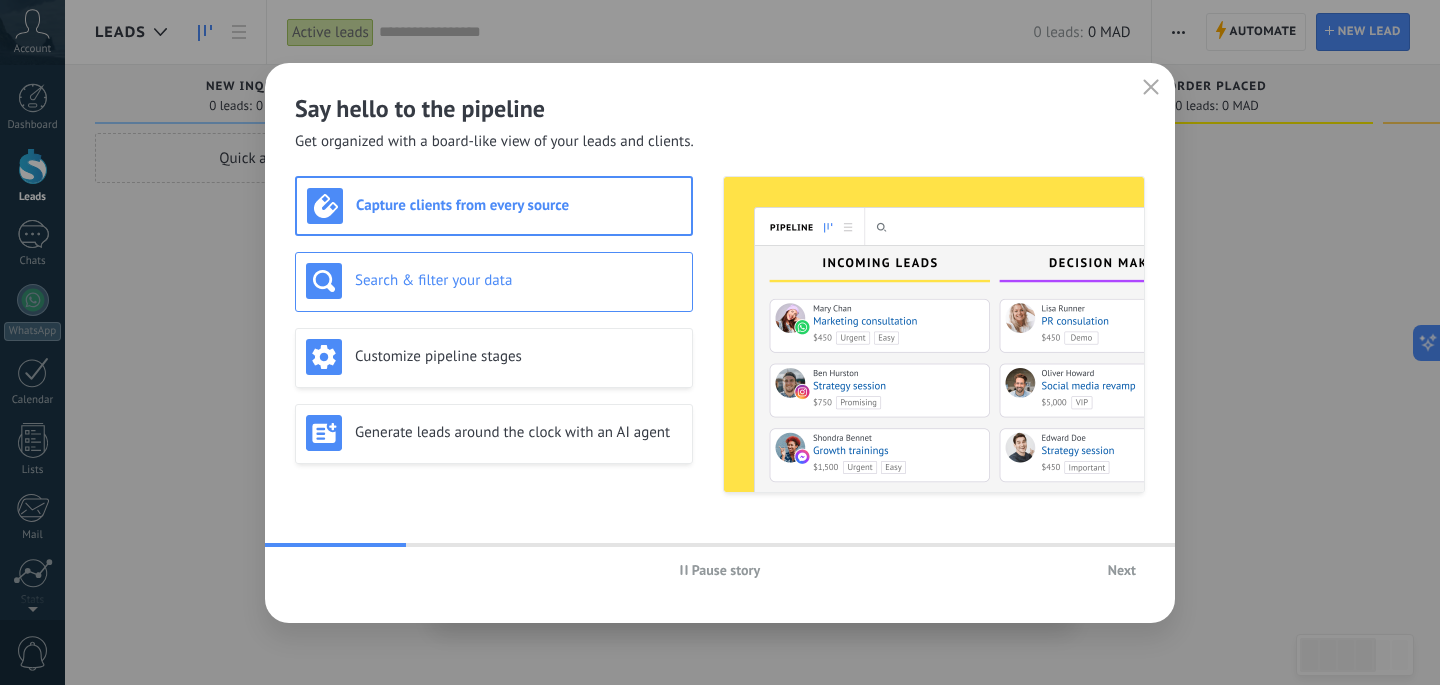 click on "Search & filter your data" at bounding box center (494, 281) 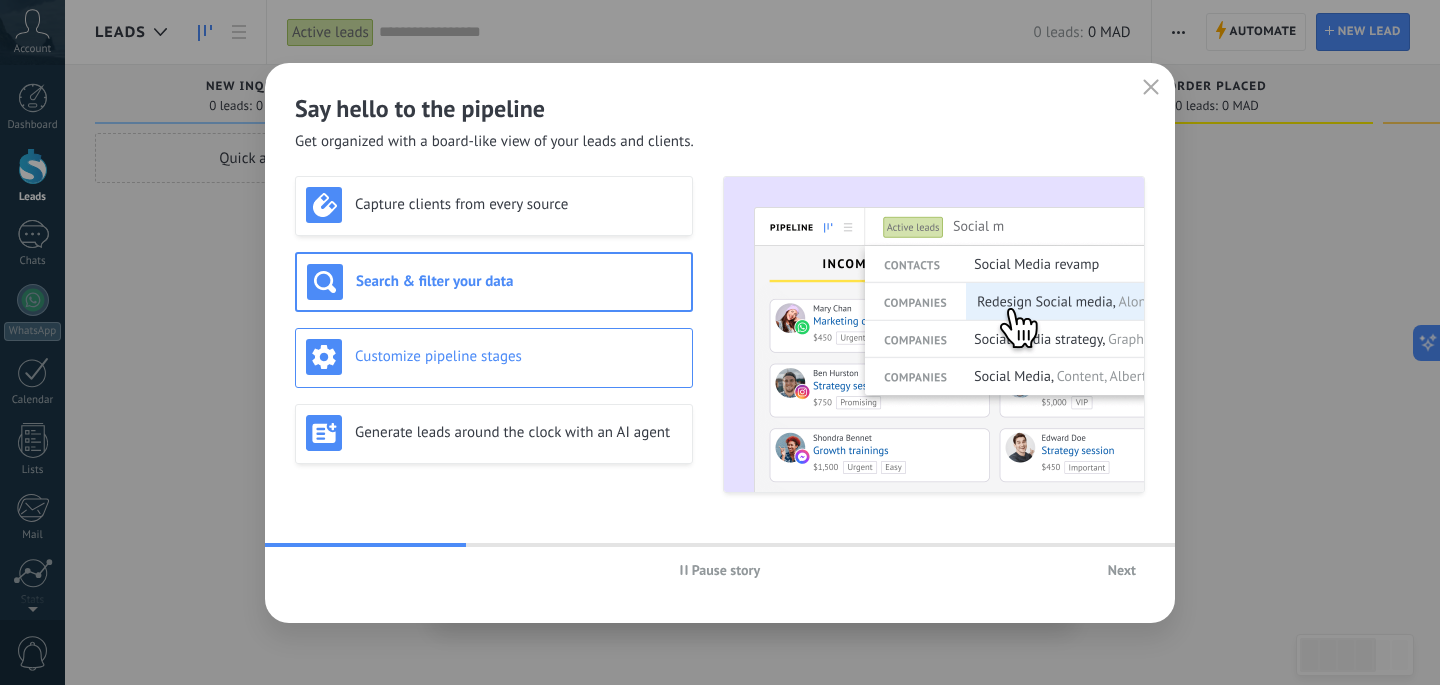 click on "Customize pipeline stages" at bounding box center [518, 356] 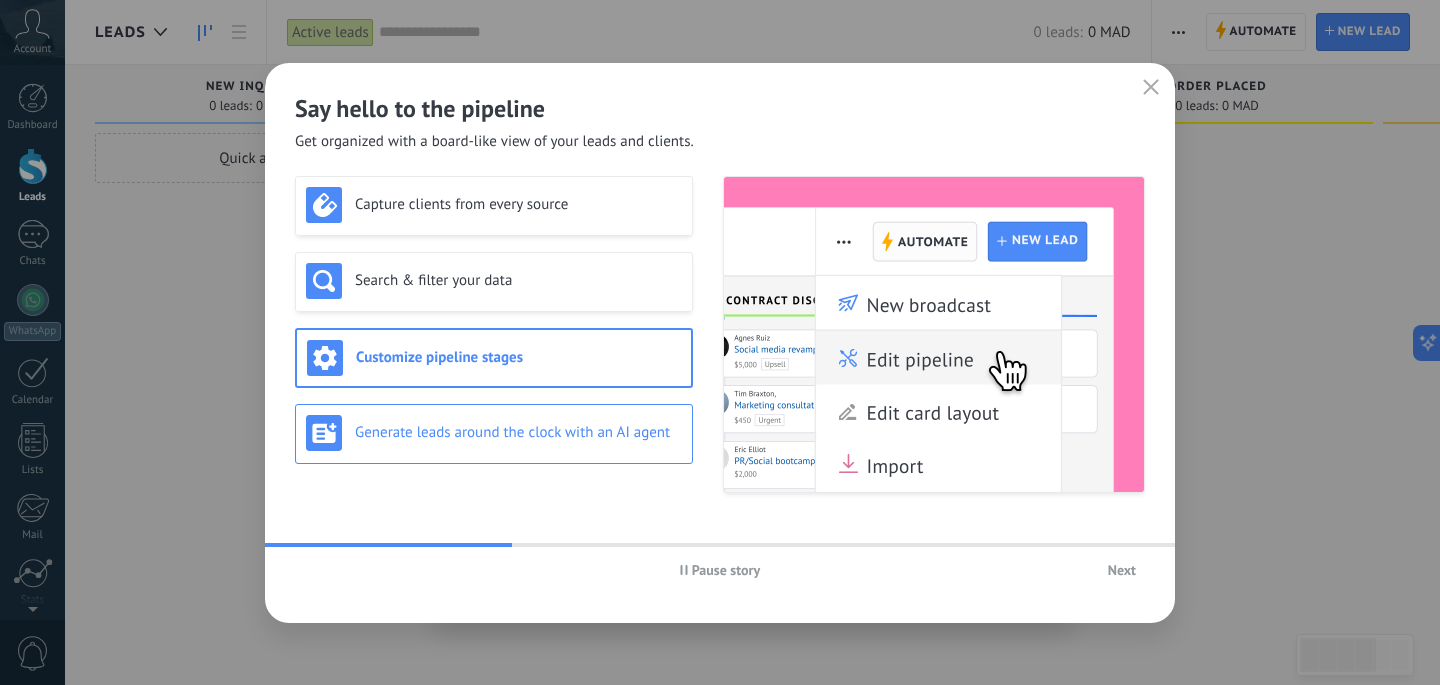 click on "Generate leads around the clock with an AI agent" at bounding box center [518, 432] 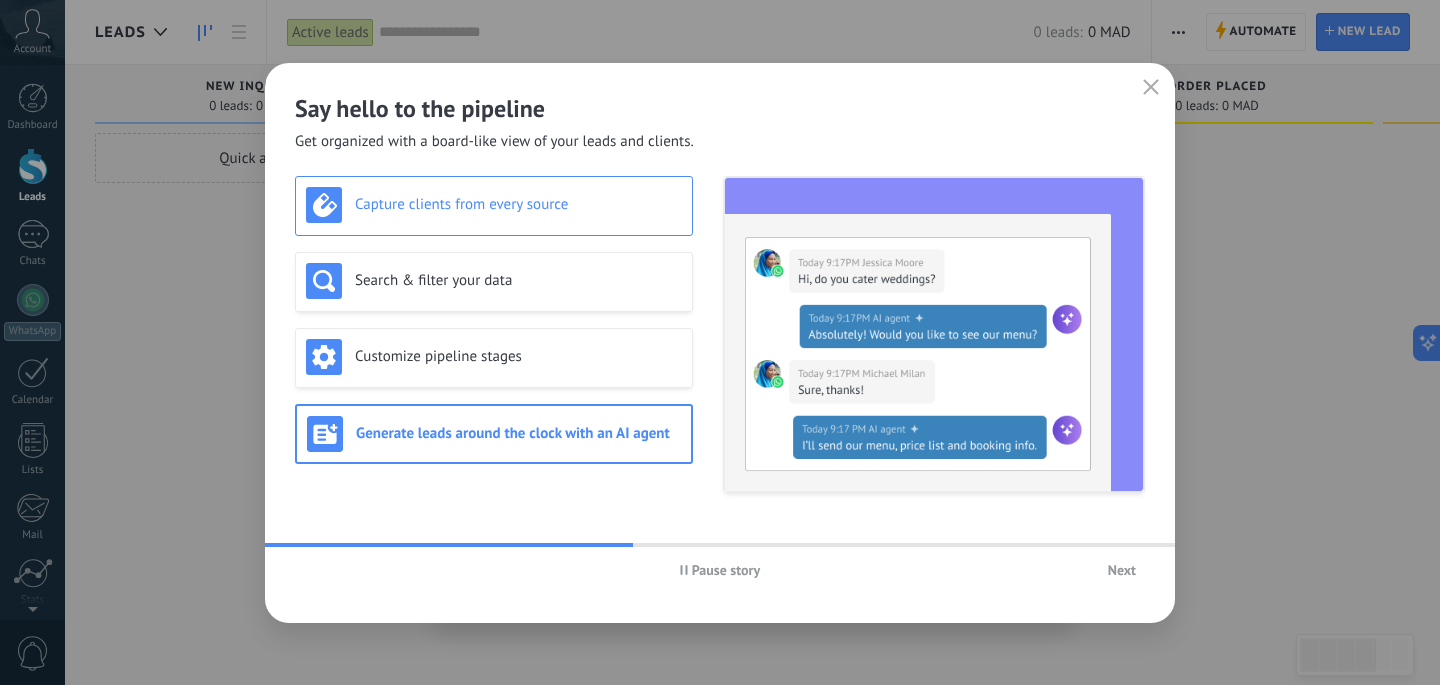 click on "Capture clients from every source" at bounding box center (494, 205) 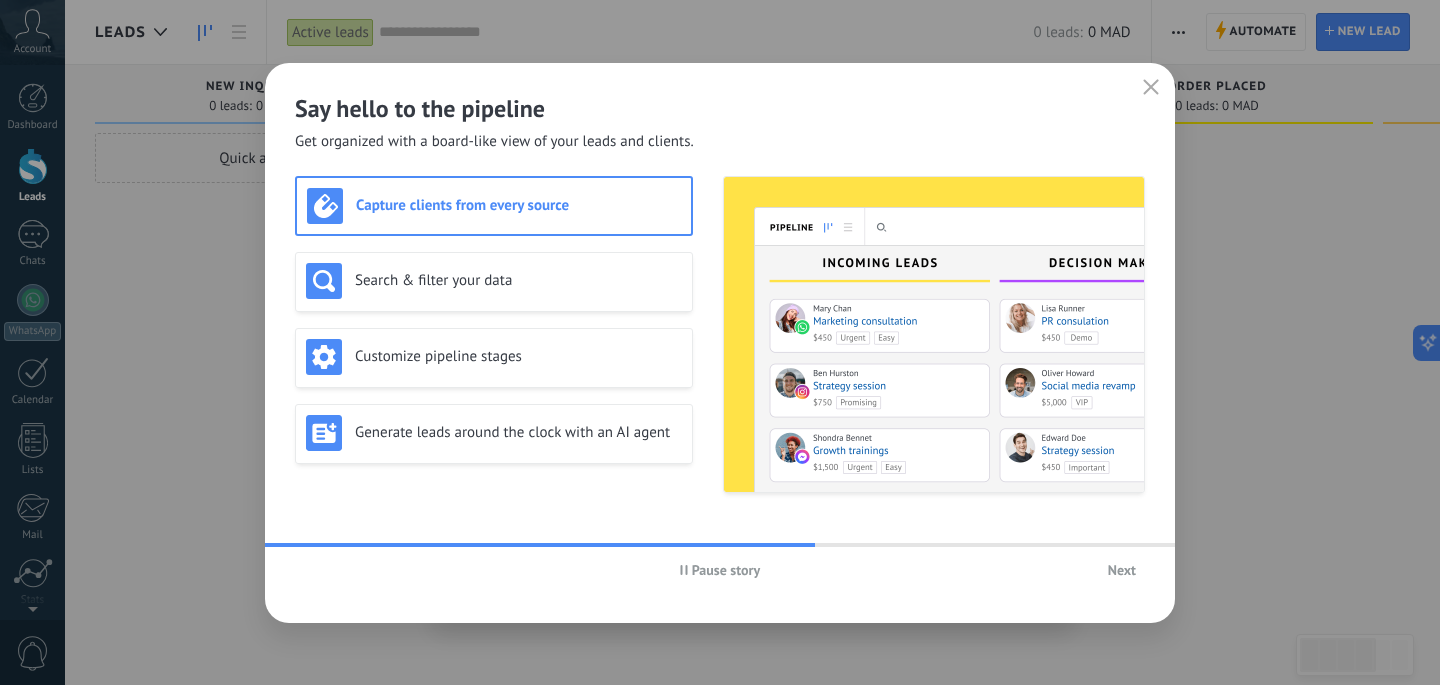 click on "Next" at bounding box center (1122, 570) 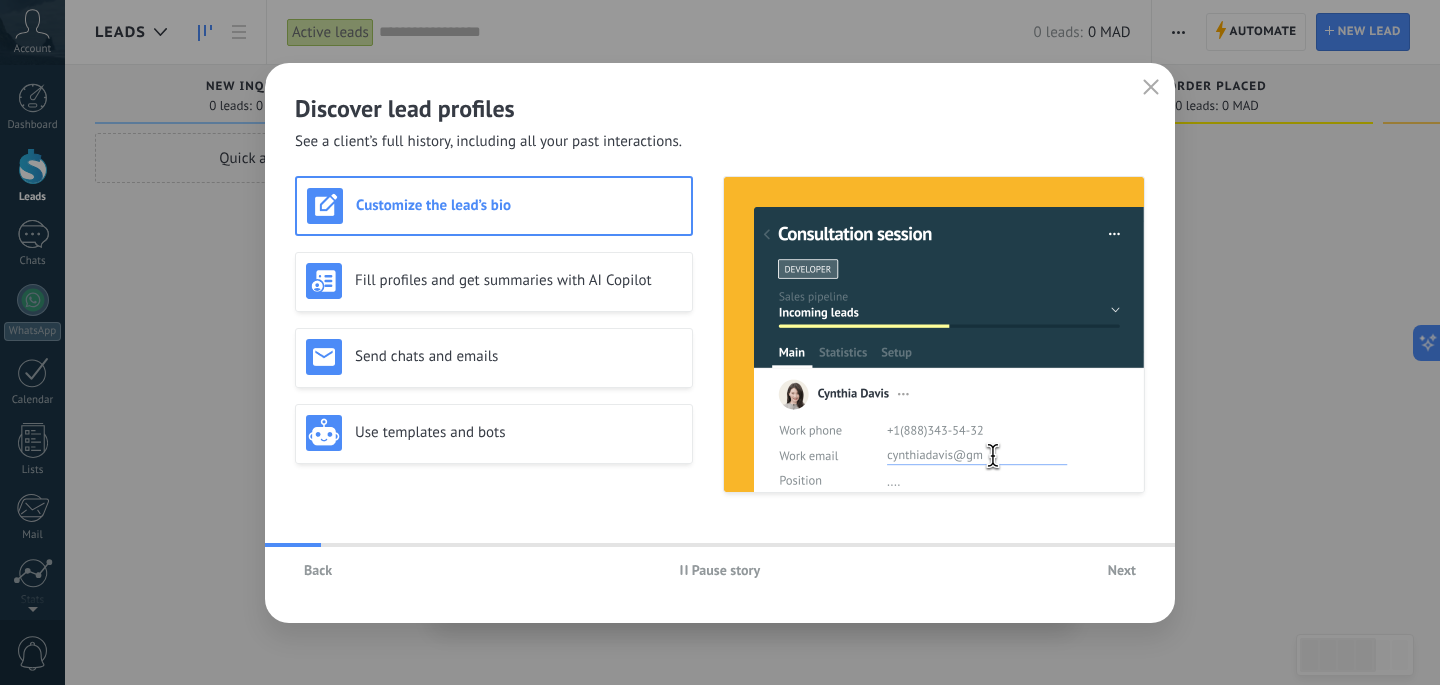 click on "Next" at bounding box center (1122, 570) 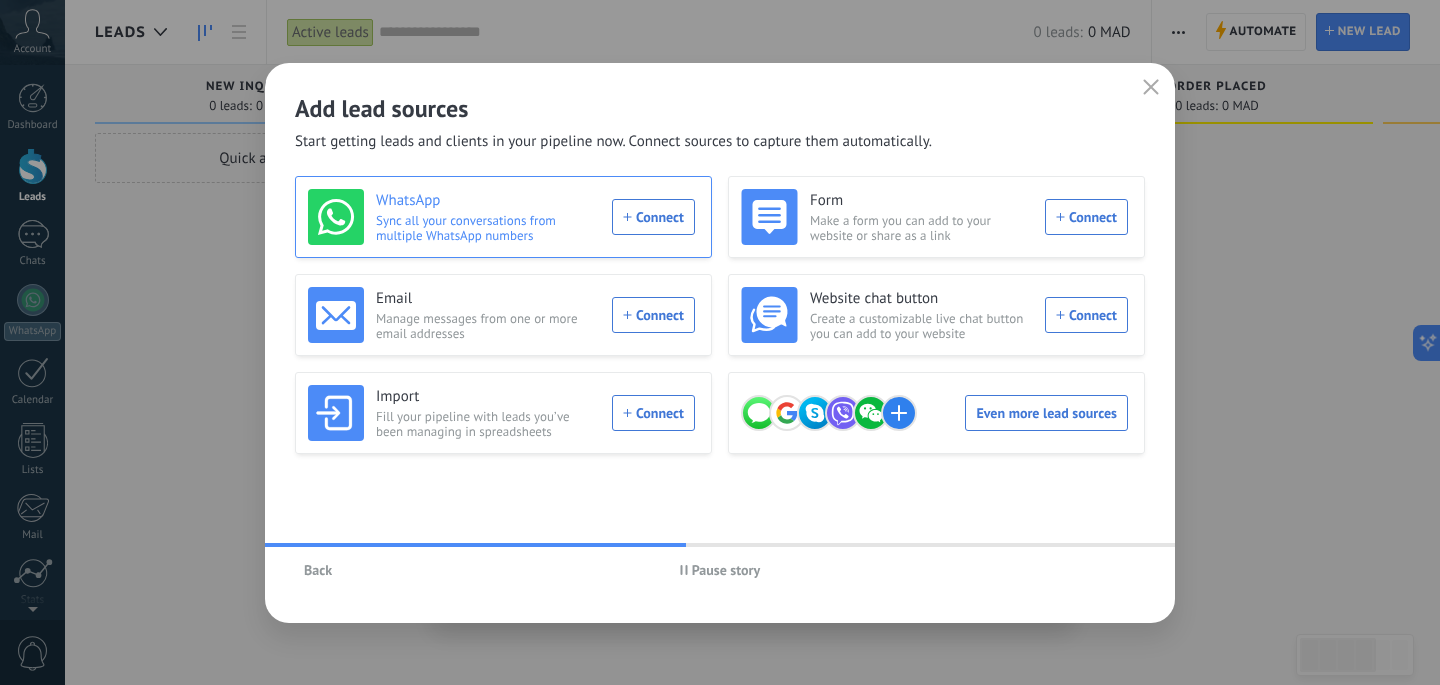 click on "WhatsApp Sync all your conversations from multiple WhatsApp numbers Connect" at bounding box center [501, 217] 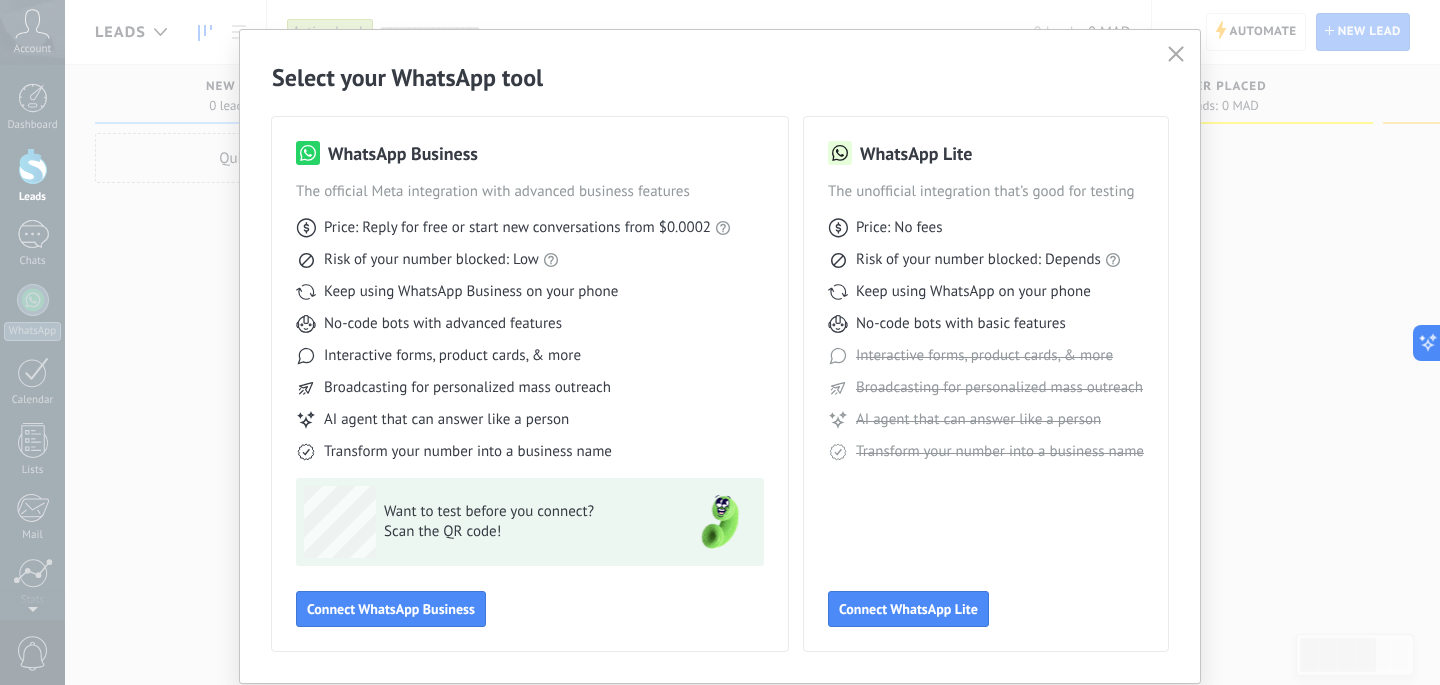 scroll, scrollTop: 60, scrollLeft: 0, axis: vertical 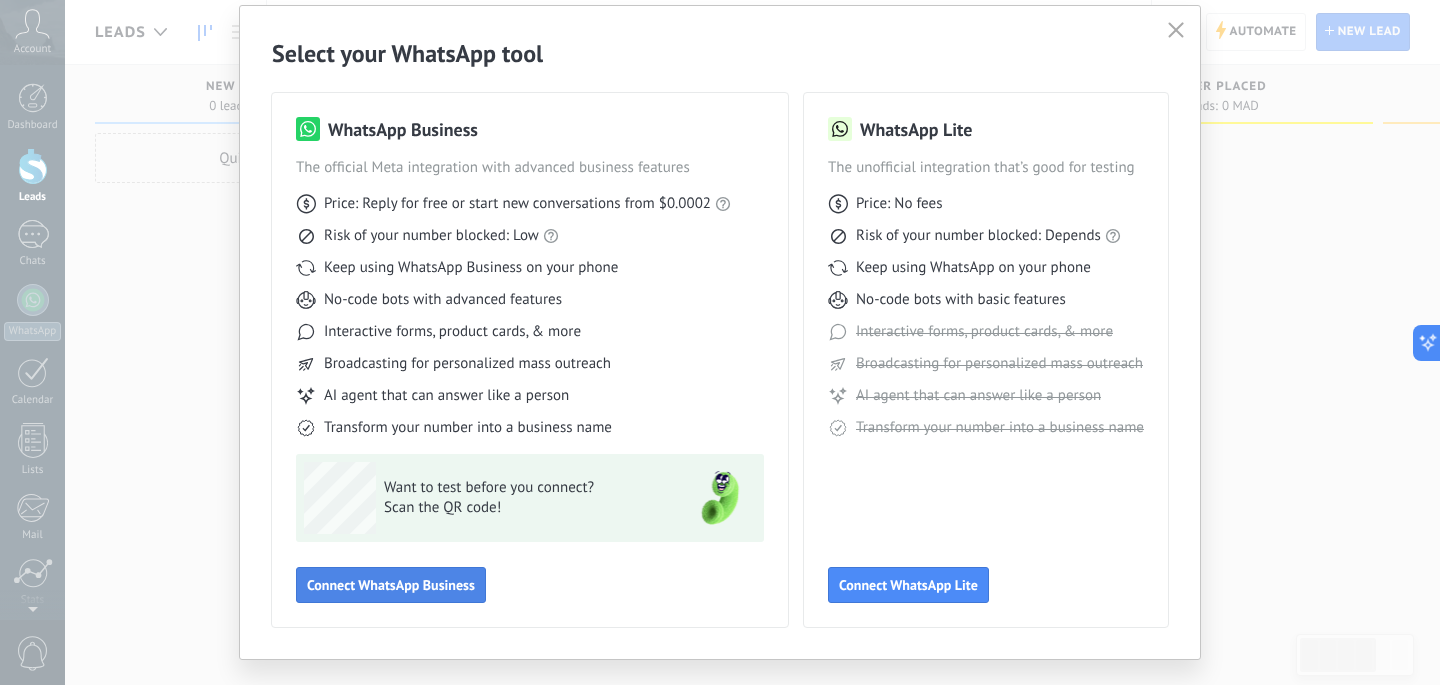 click on "Connect WhatsApp Business" at bounding box center (391, 585) 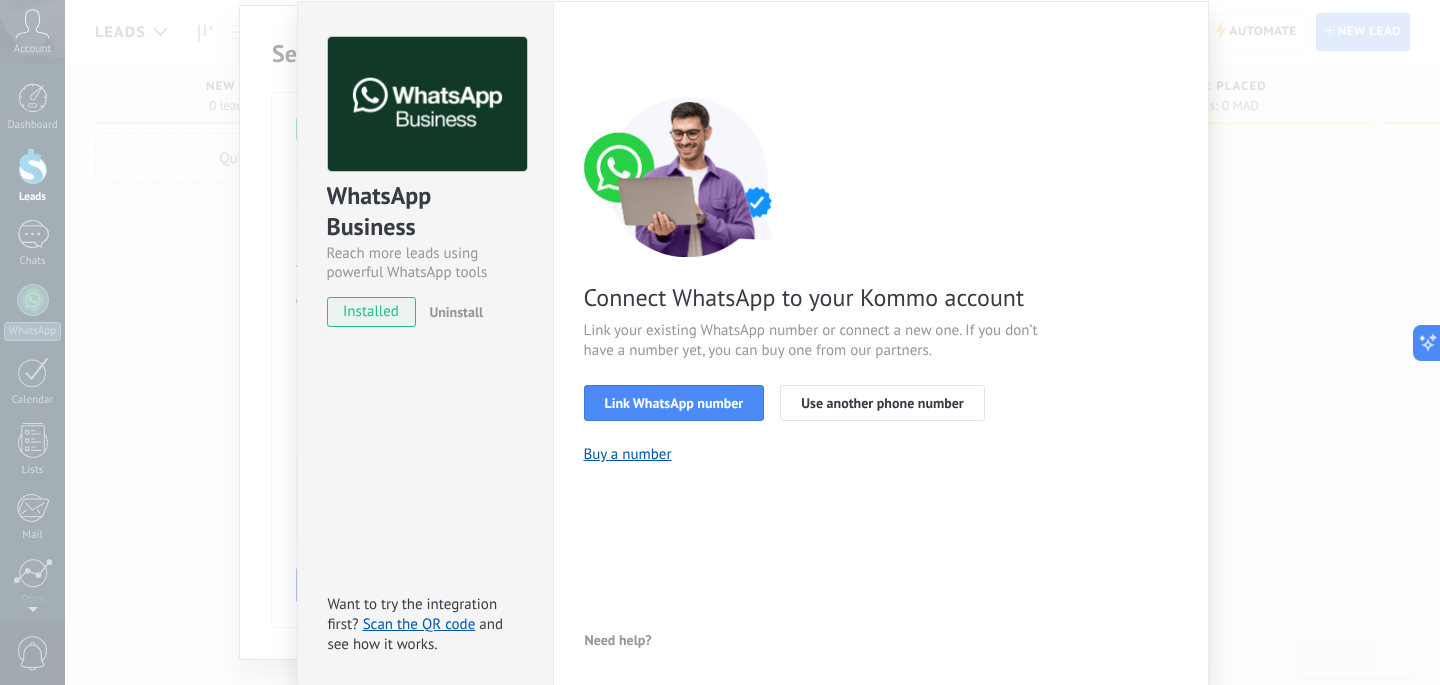 scroll, scrollTop: 63, scrollLeft: 0, axis: vertical 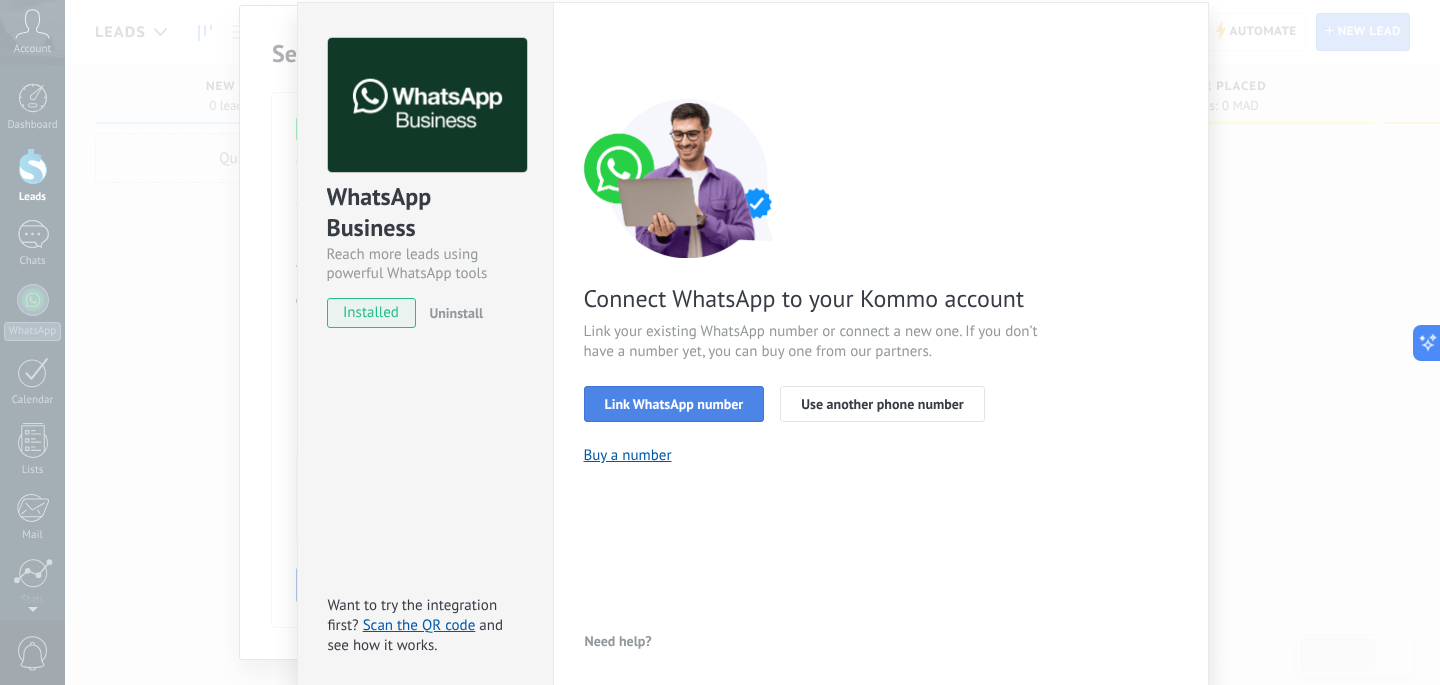 click on "Link WhatsApp number" at bounding box center [674, 404] 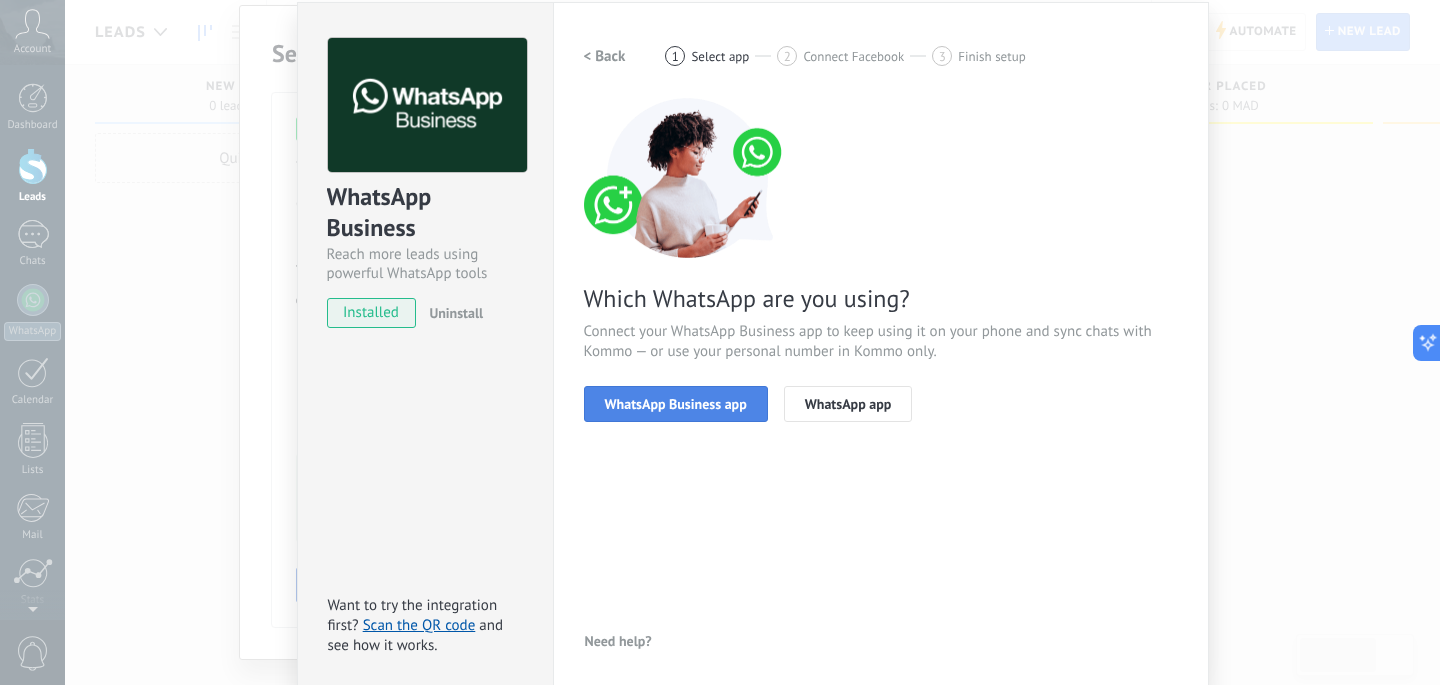 click on "WhatsApp Business app" at bounding box center [676, 404] 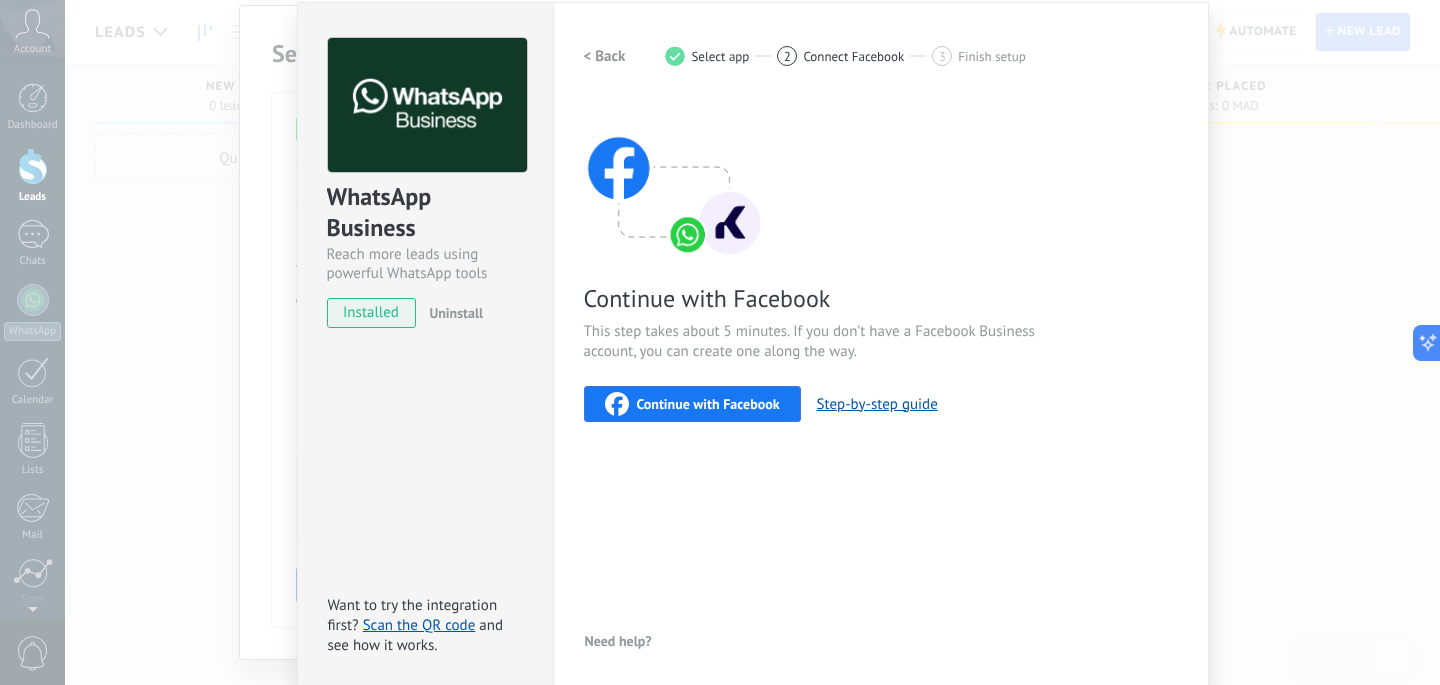 click on "Continue with Facebook" at bounding box center (708, 404) 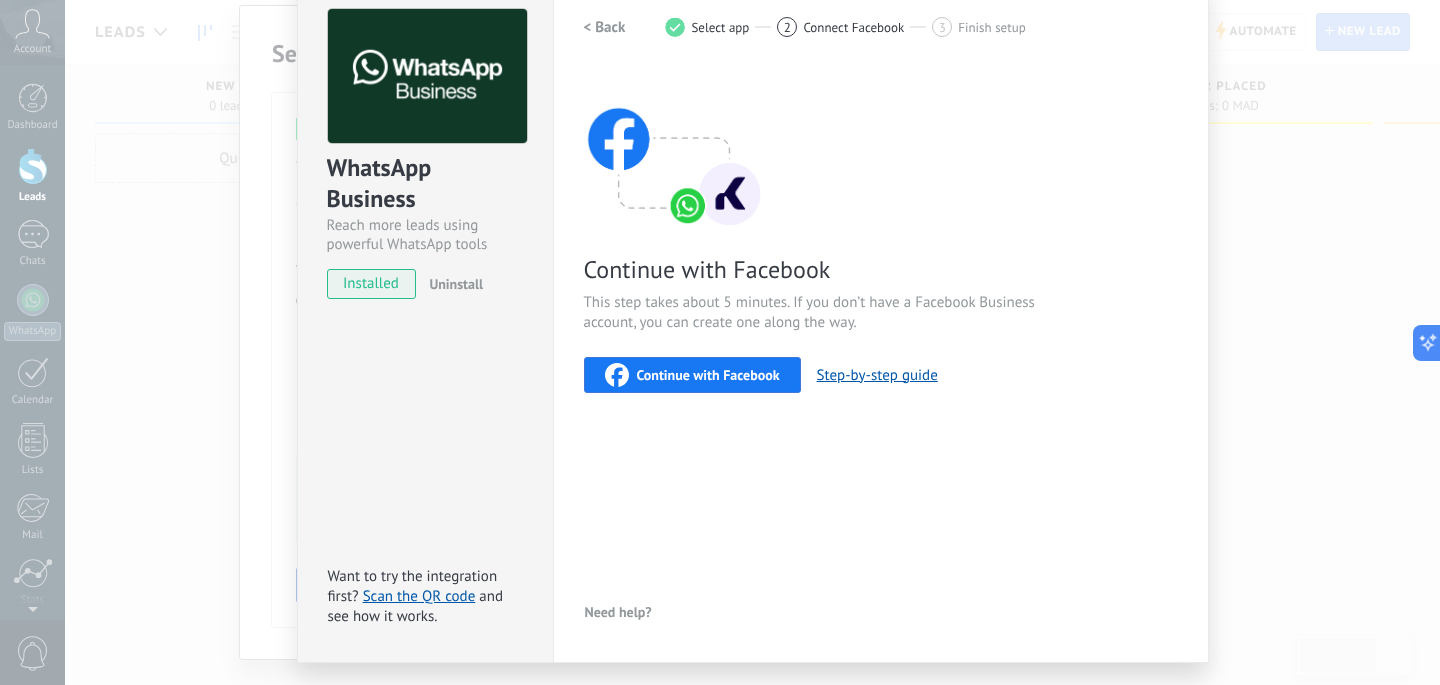 scroll, scrollTop: 0, scrollLeft: 0, axis: both 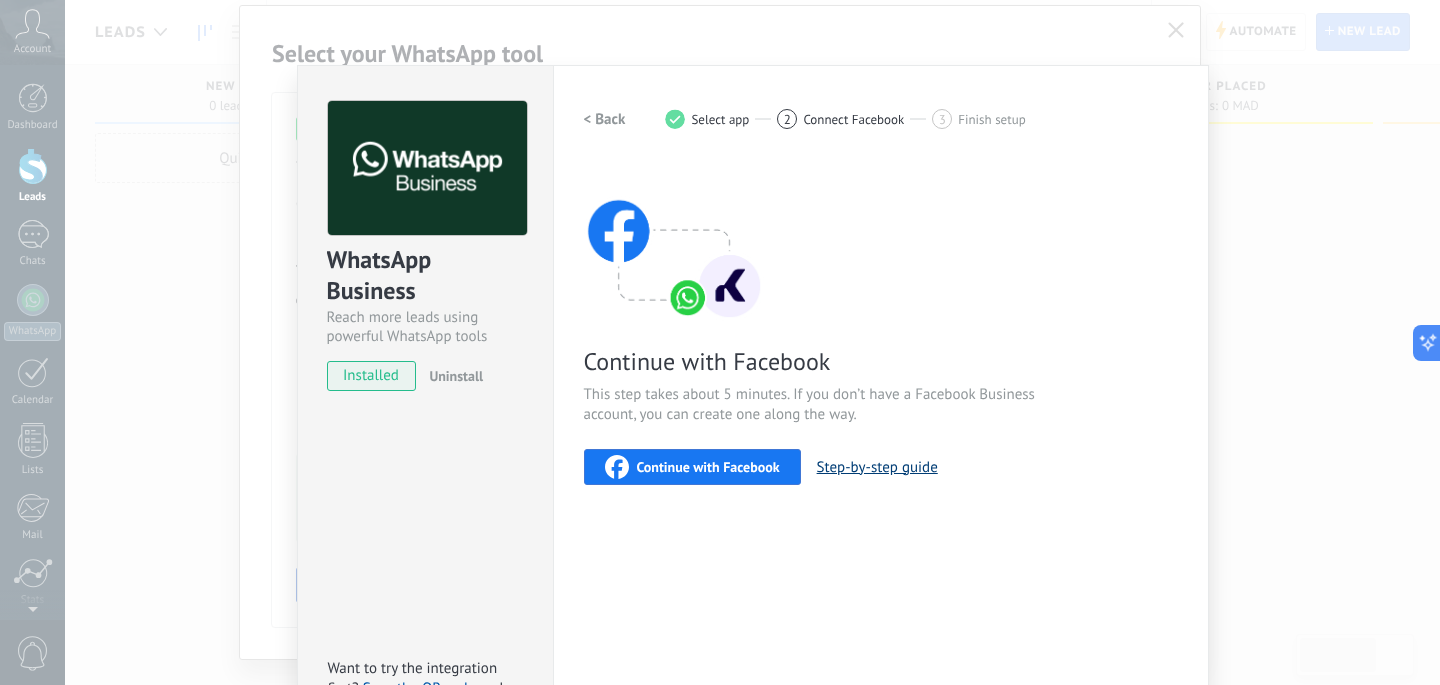 click on "Step-by-step guide" at bounding box center [877, 467] 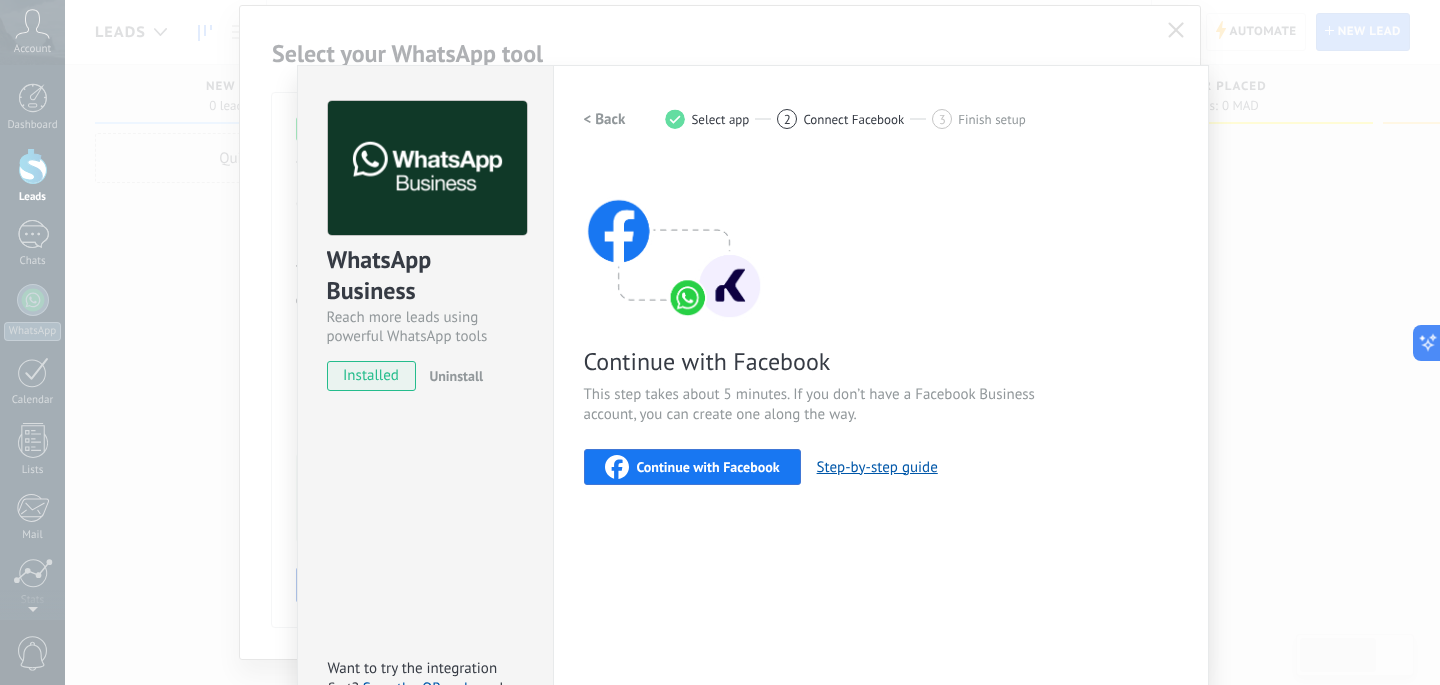 click on "Continue with Facebook" at bounding box center [708, 467] 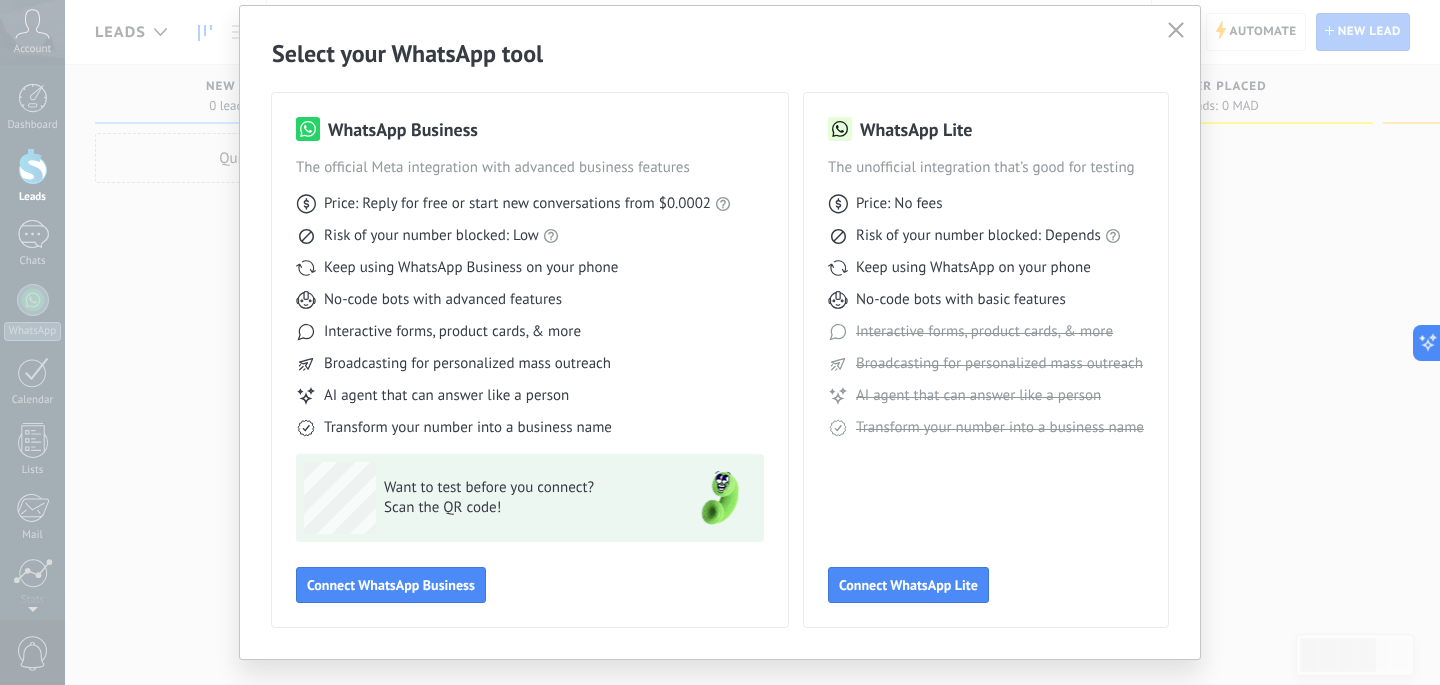 click 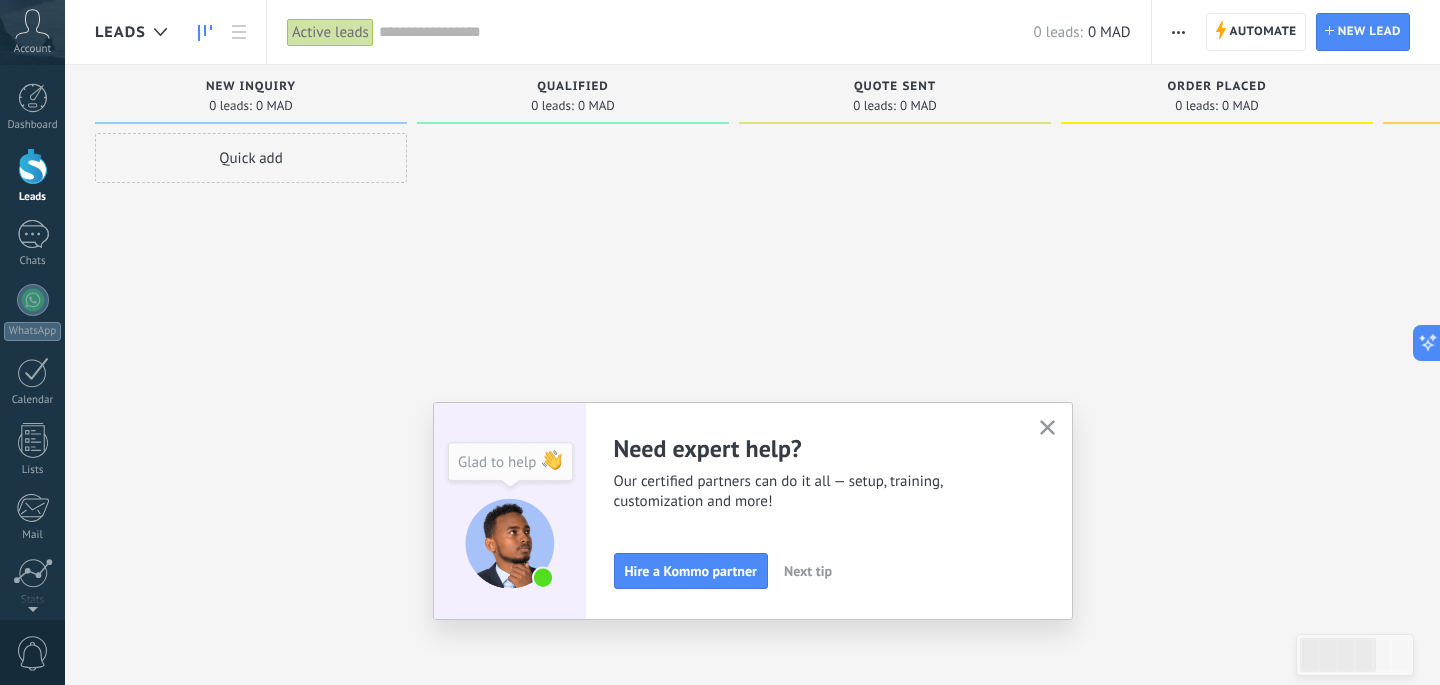 scroll, scrollTop: 0, scrollLeft: 0, axis: both 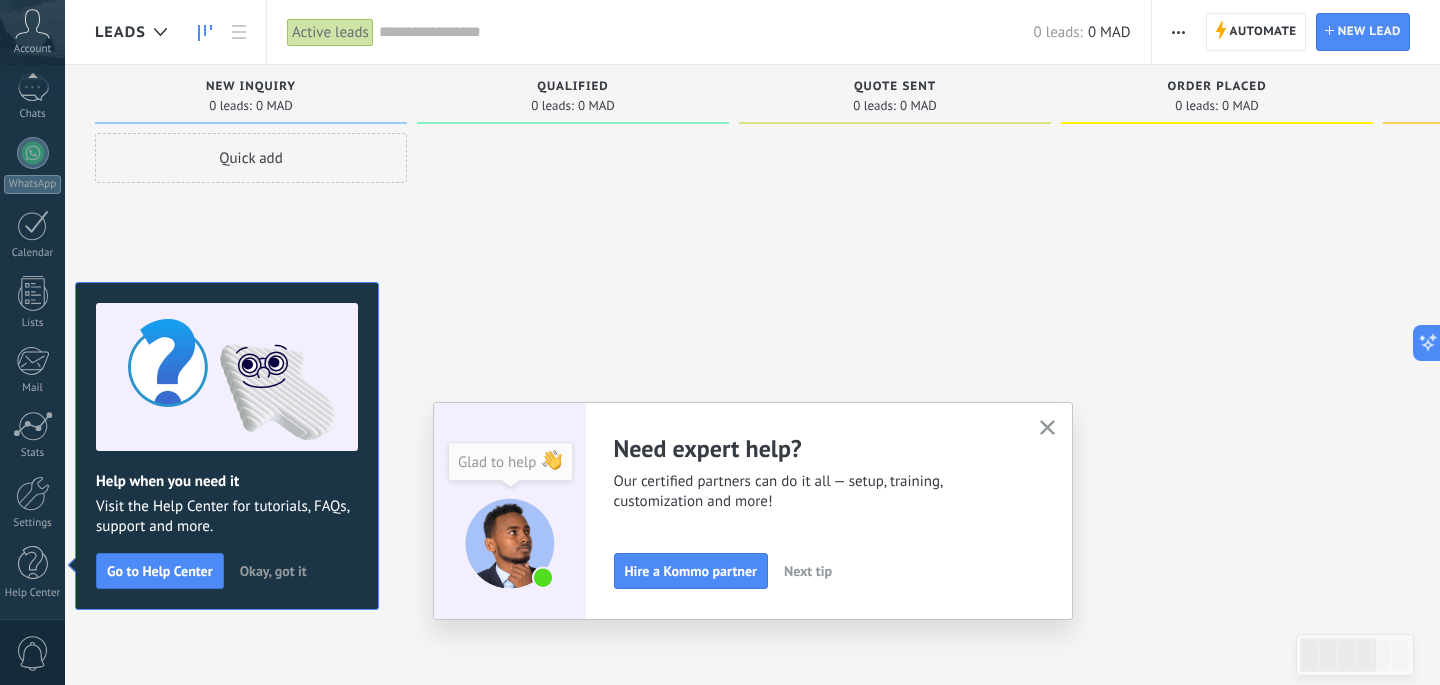 click at bounding box center (573, 345) 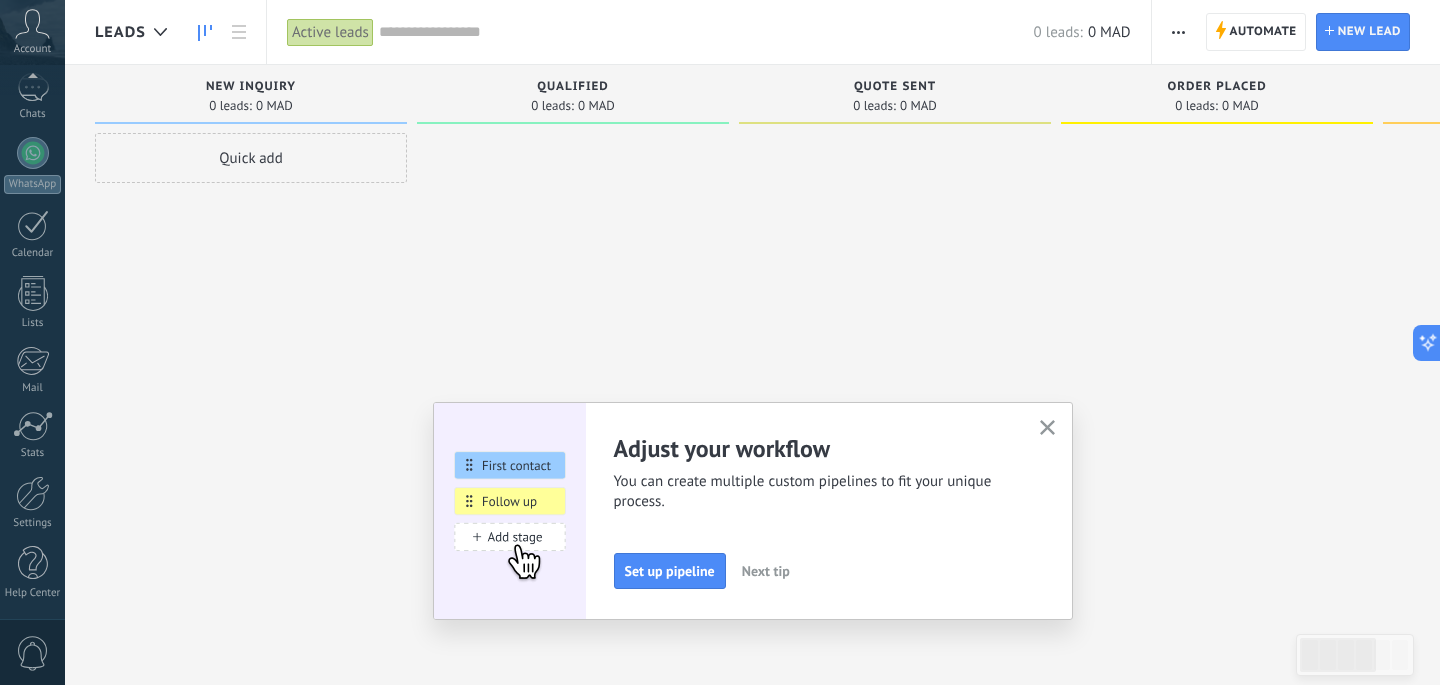 click 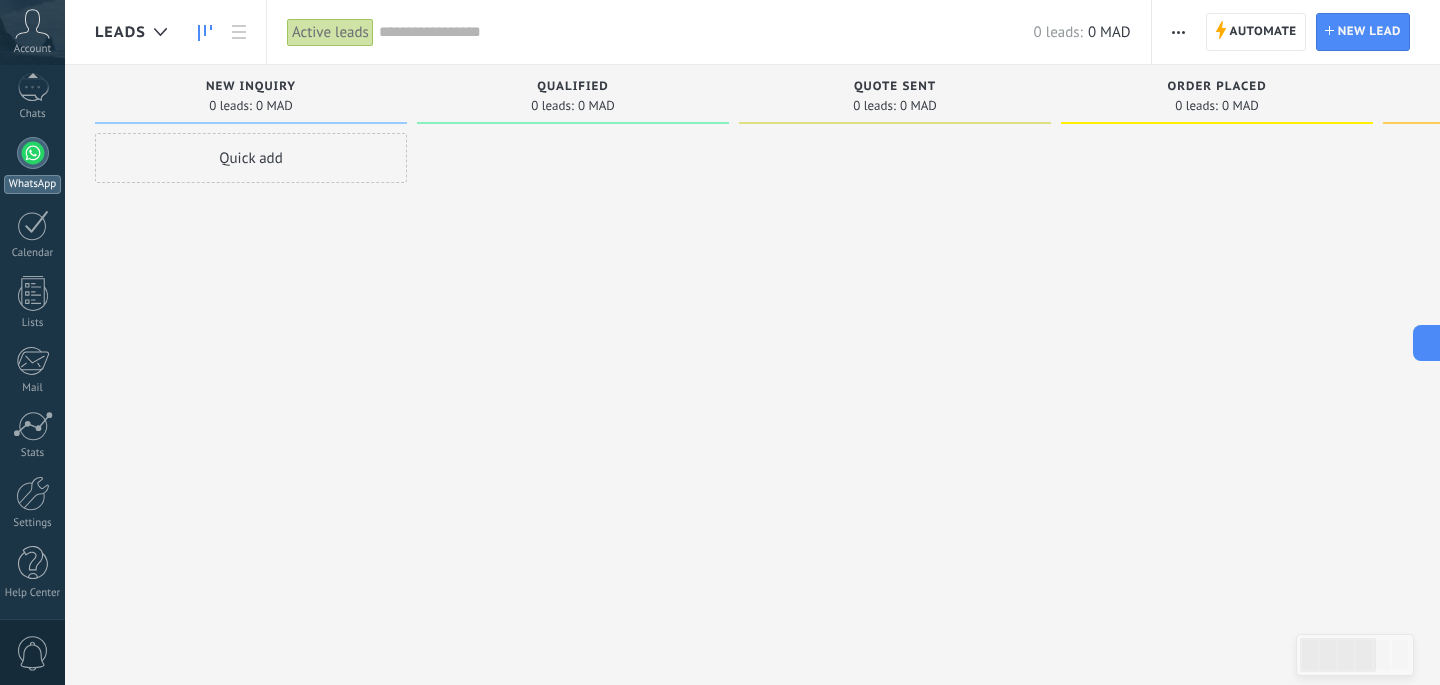 click at bounding box center [33, 153] 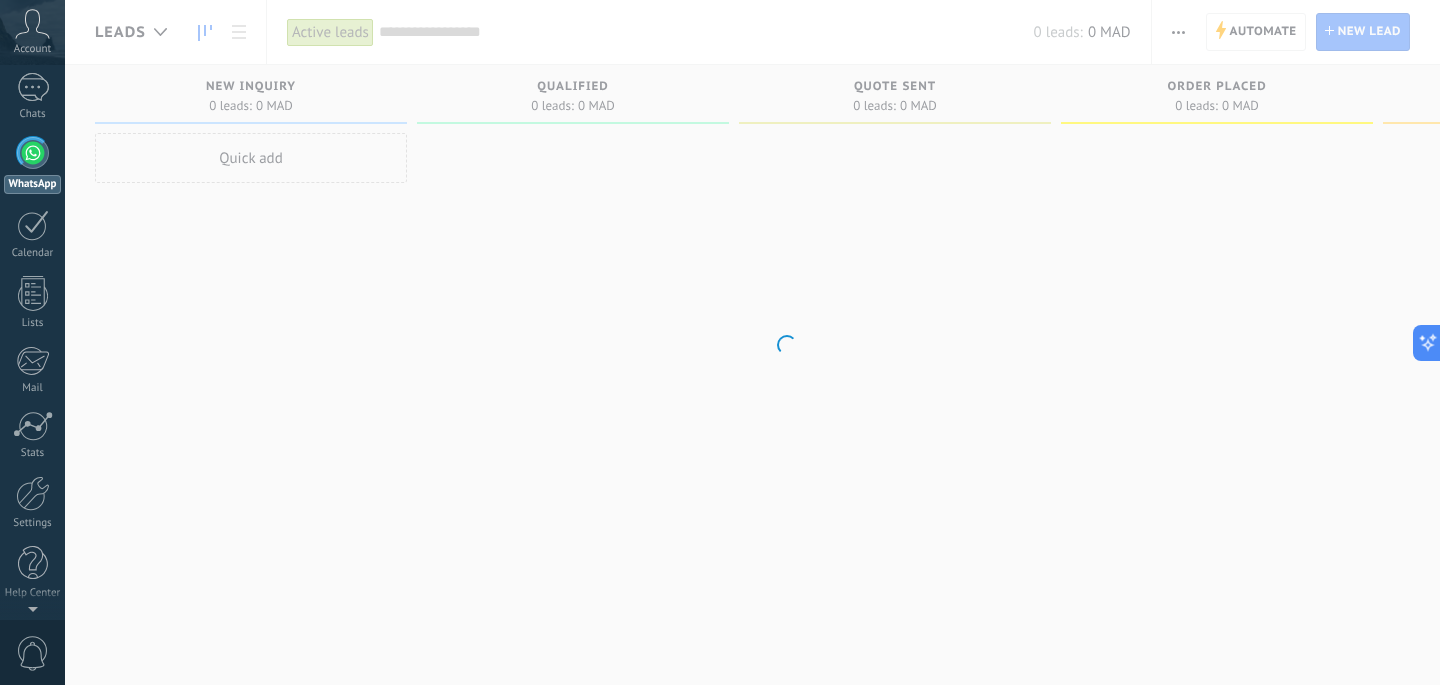 scroll, scrollTop: 0, scrollLeft: 0, axis: both 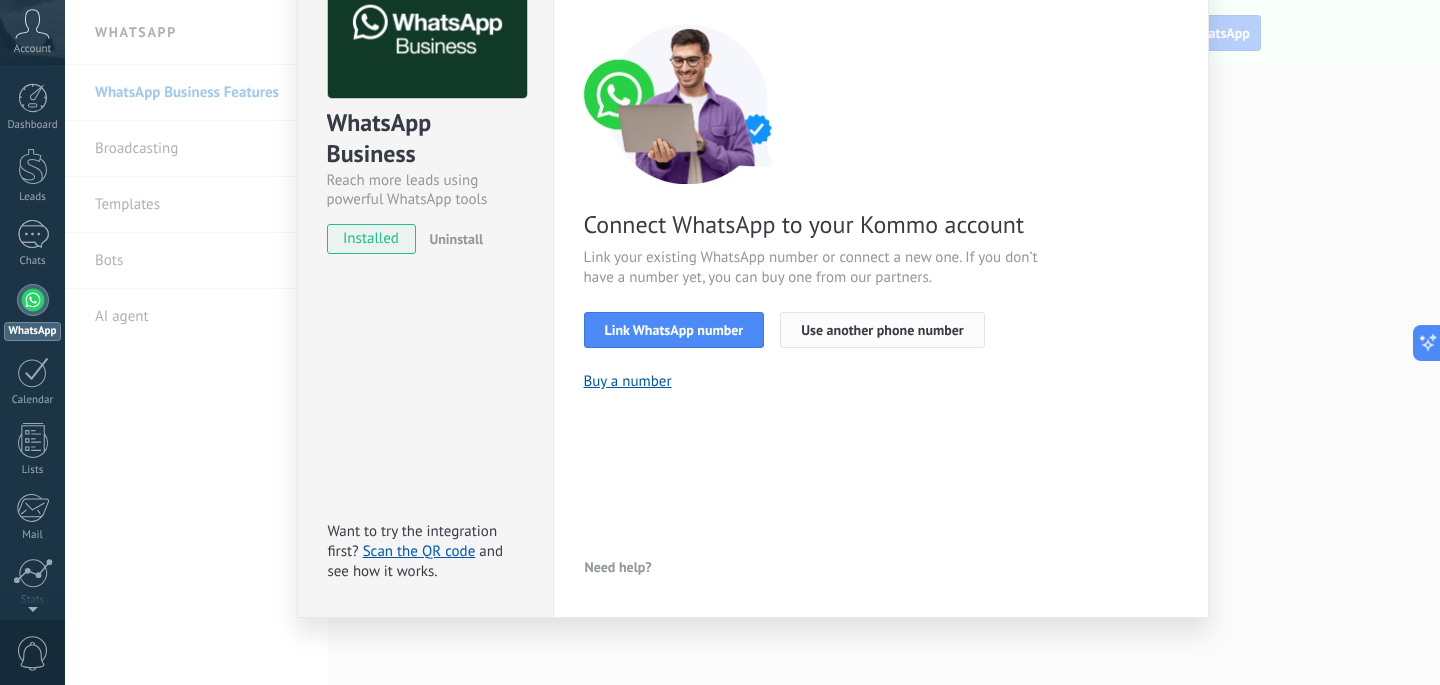 click on "Use another phone number" at bounding box center (882, 330) 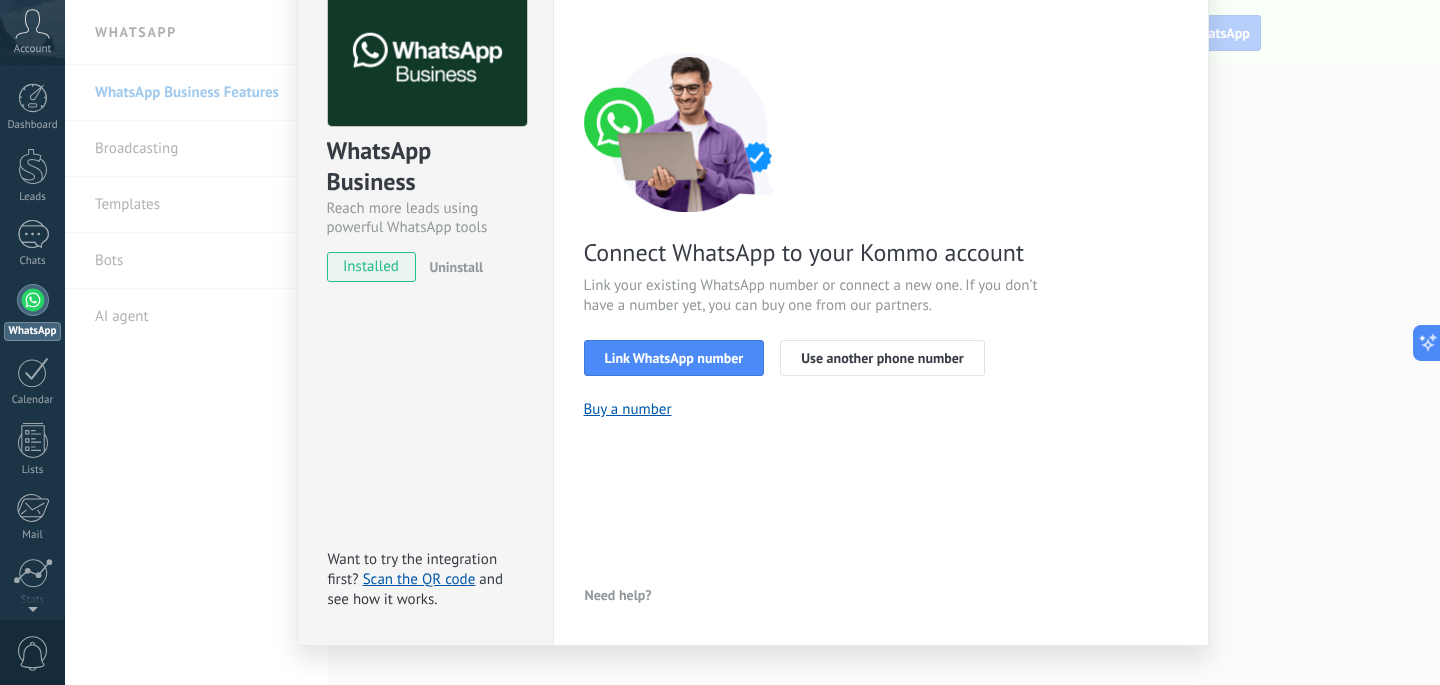 scroll, scrollTop: 145, scrollLeft: 0, axis: vertical 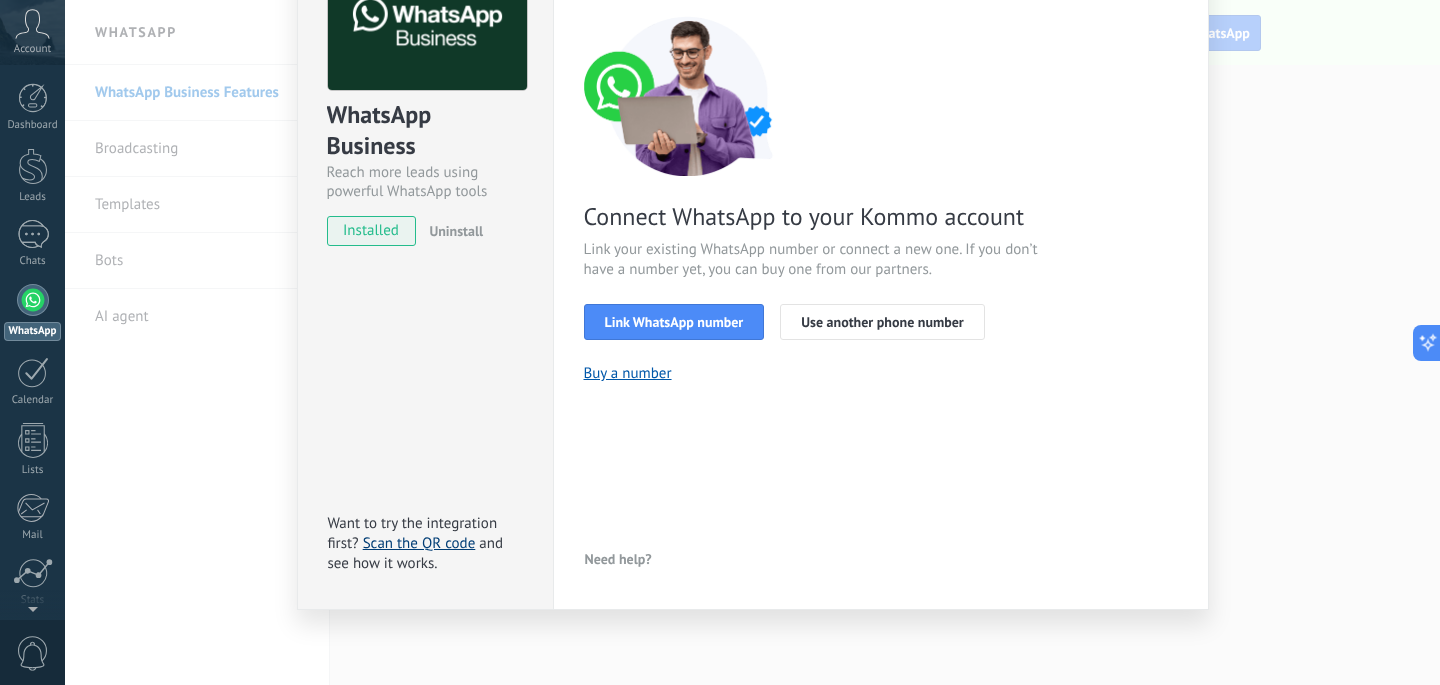 click on "Scan the QR code" at bounding box center (419, 543) 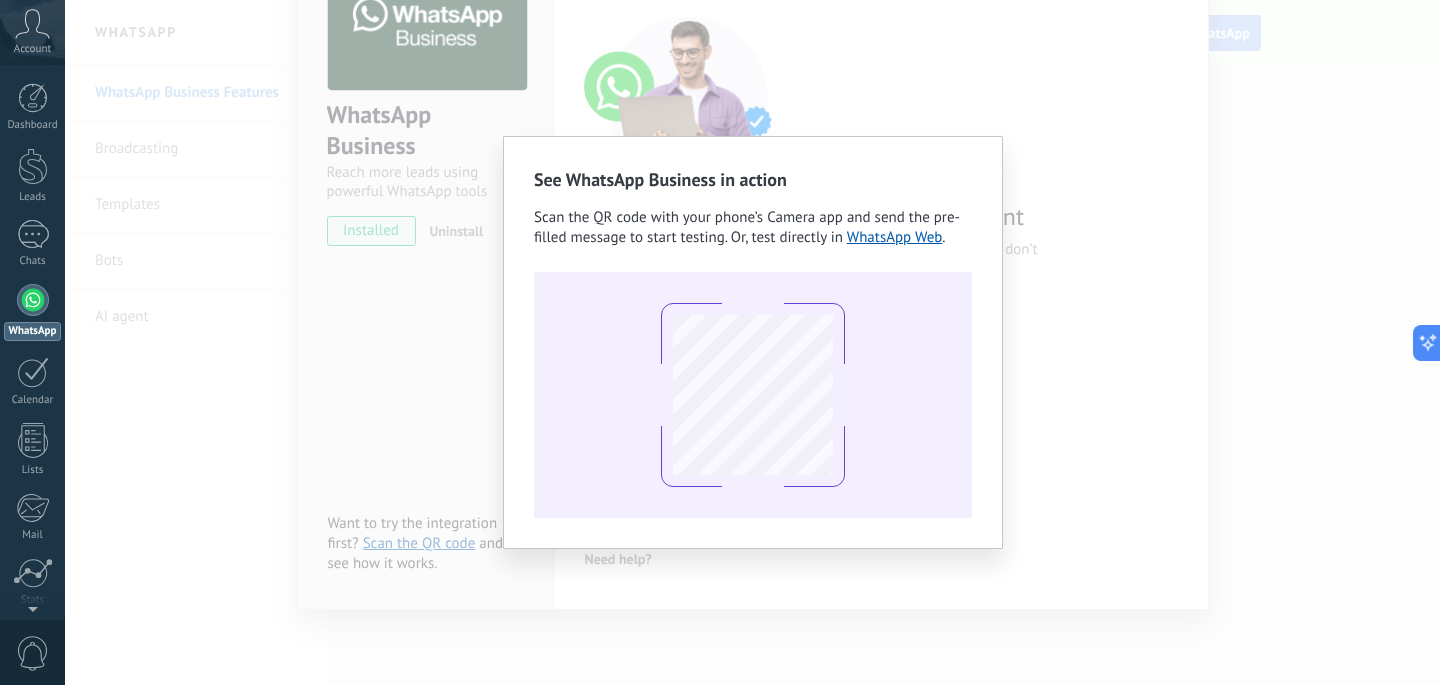 click on "See WhatsApp Business in action Scan the QR code with your phone’s Camera app and send the pre-filled message to start testing. Or, test directly in   WhatsApp Web ." at bounding box center (753, 342) 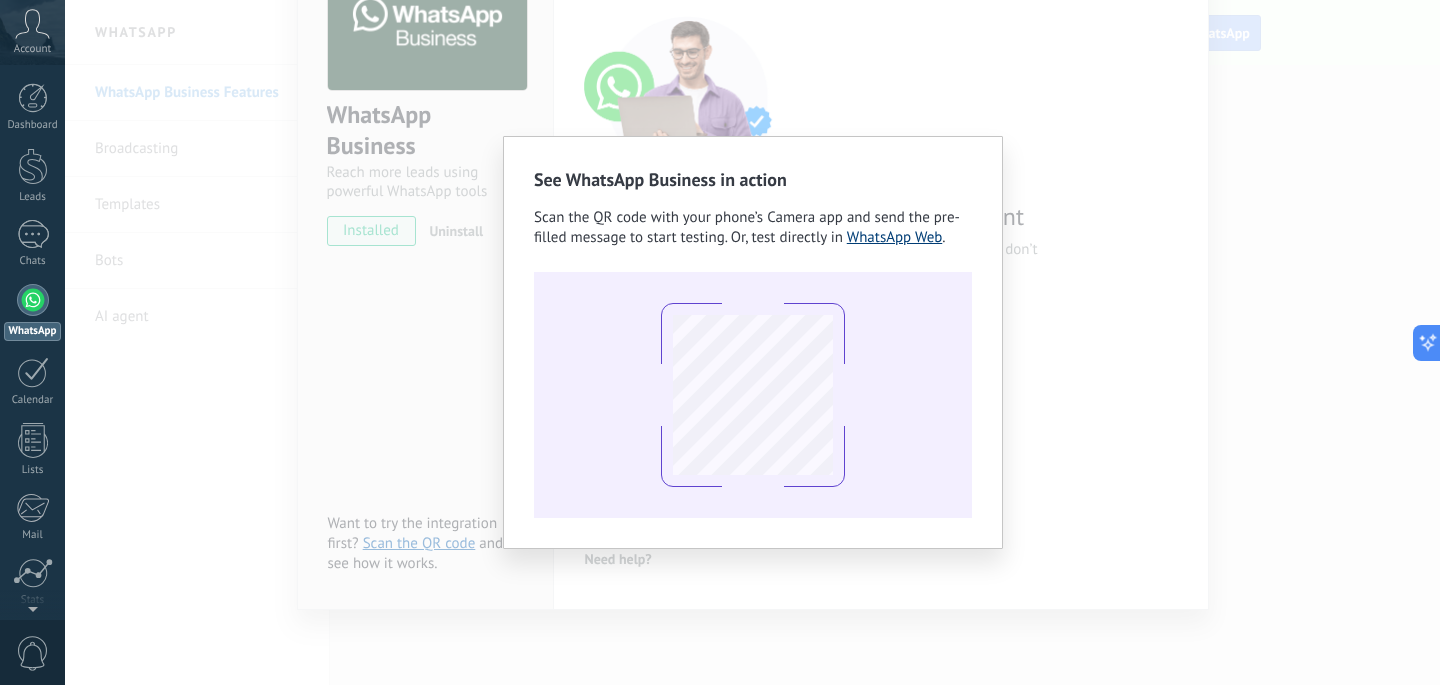 click on "WhatsApp Web" at bounding box center [895, 237] 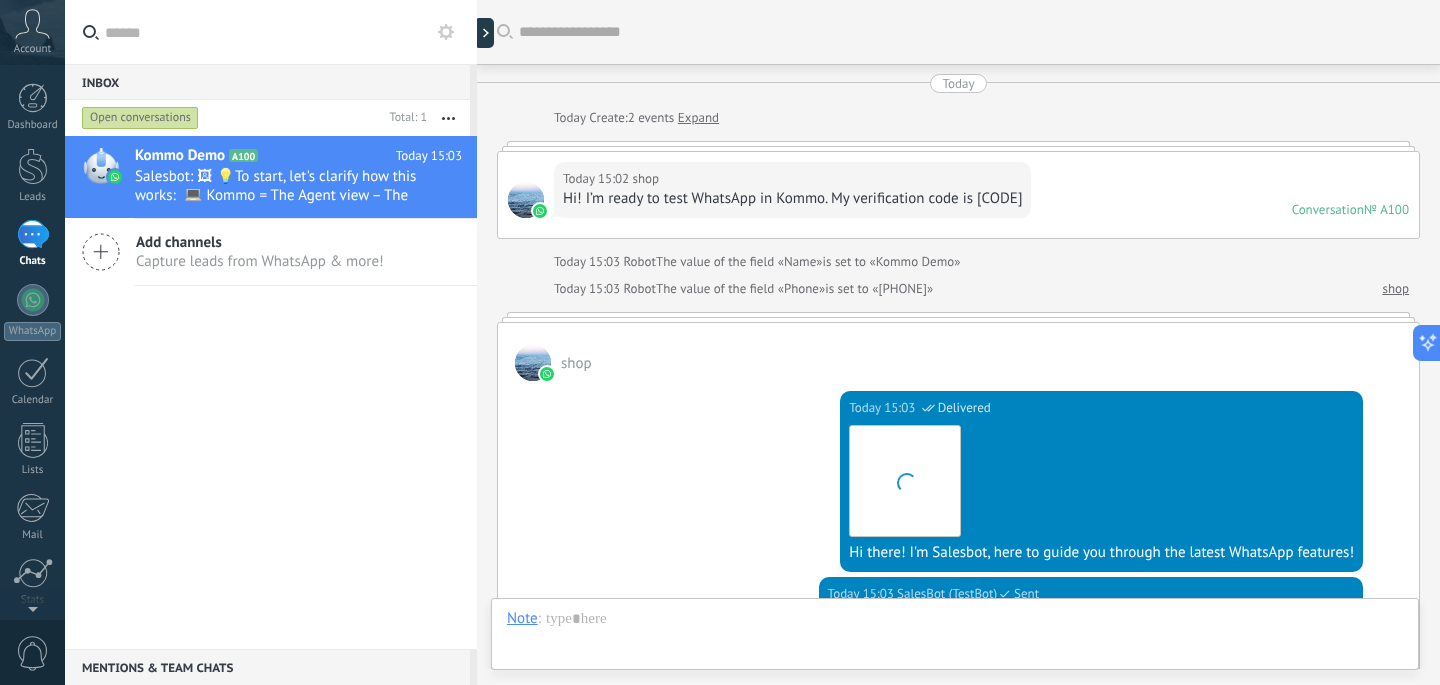 scroll, scrollTop: 639, scrollLeft: 0, axis: vertical 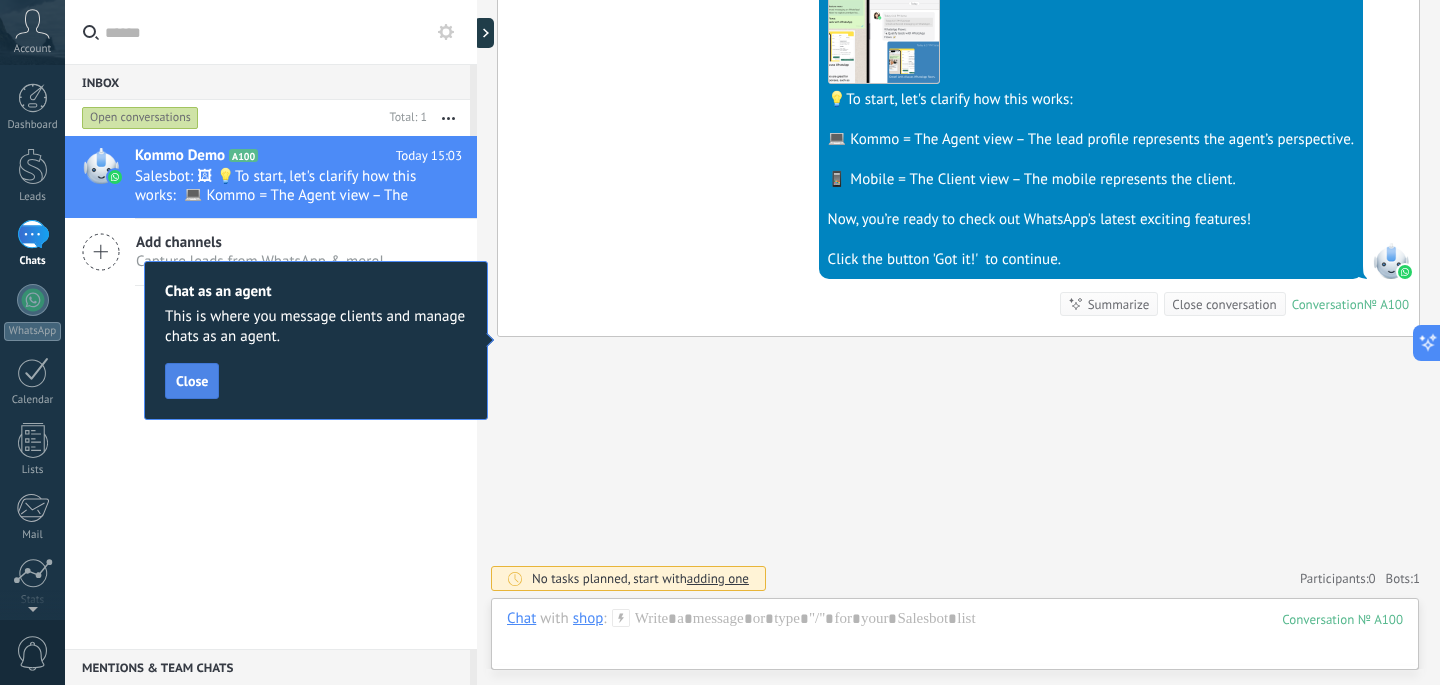 click on "Close" at bounding box center (192, 381) 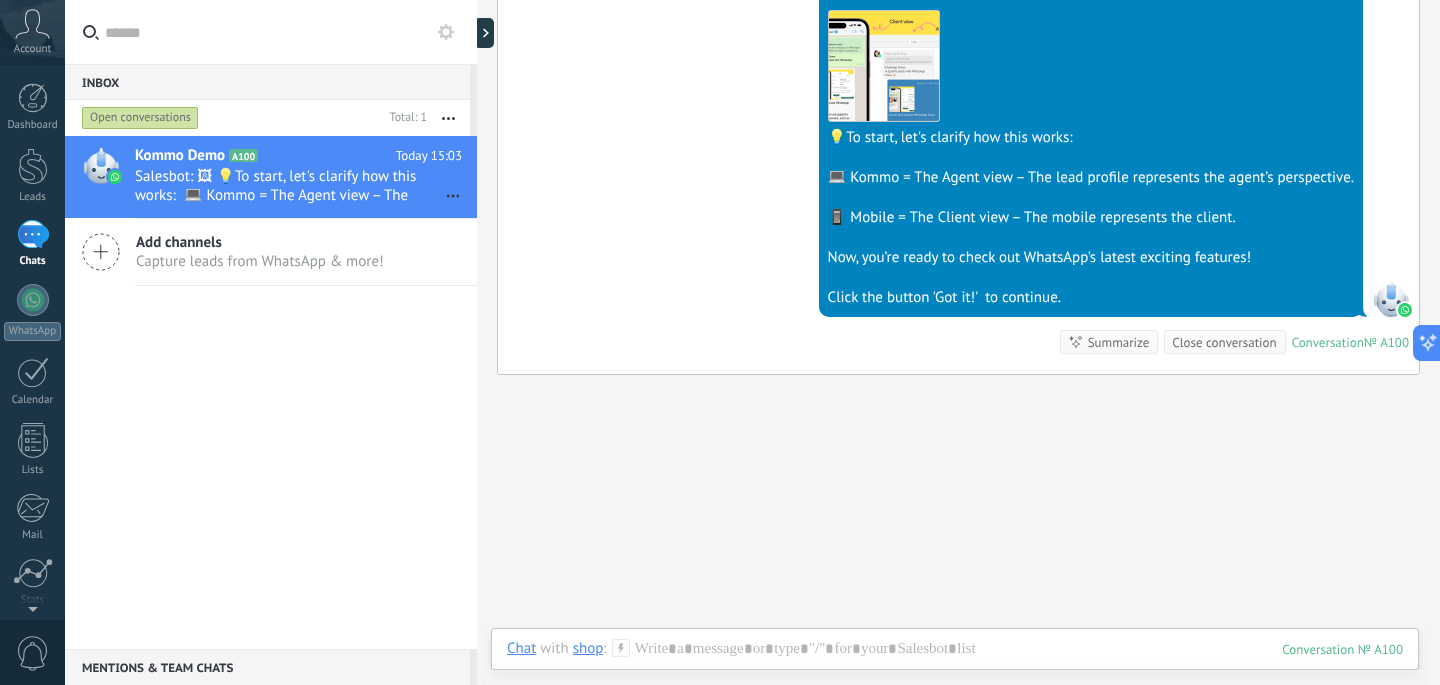 scroll, scrollTop: 602, scrollLeft: 0, axis: vertical 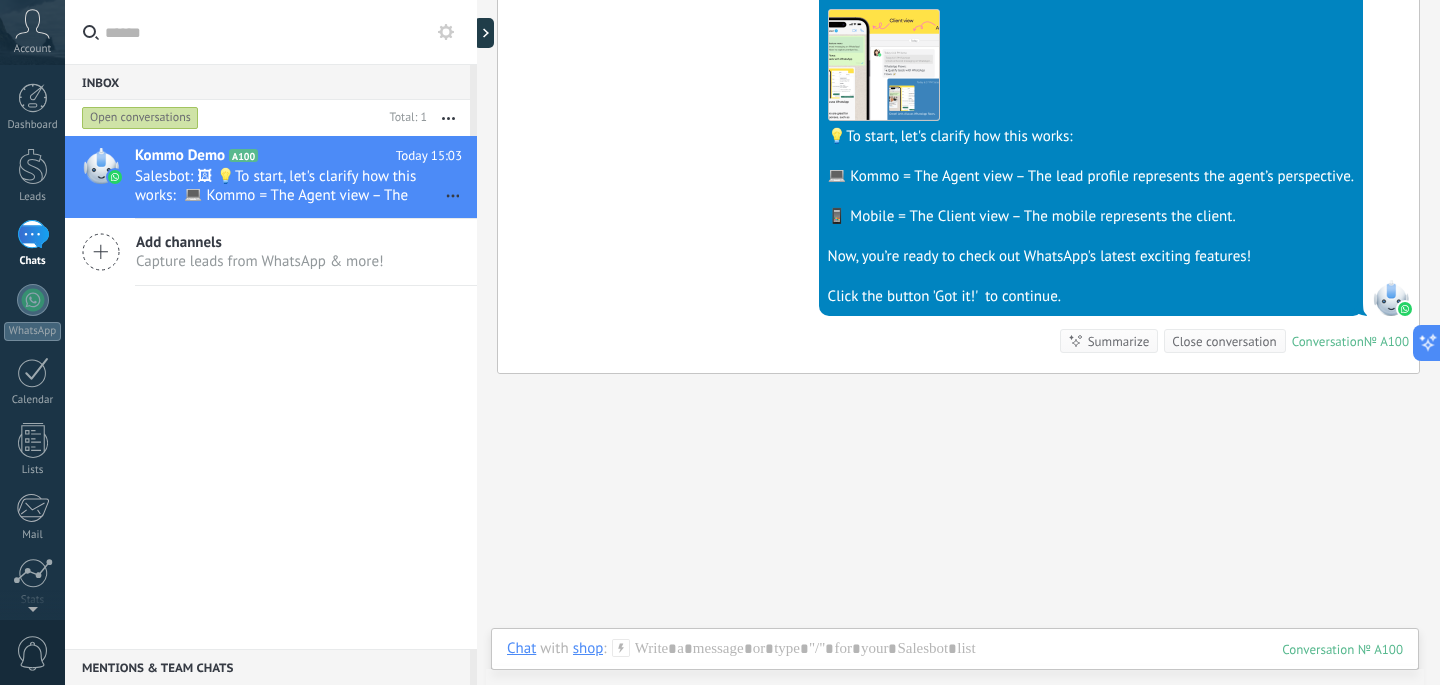 click on "Open conversations" at bounding box center (140, 118) 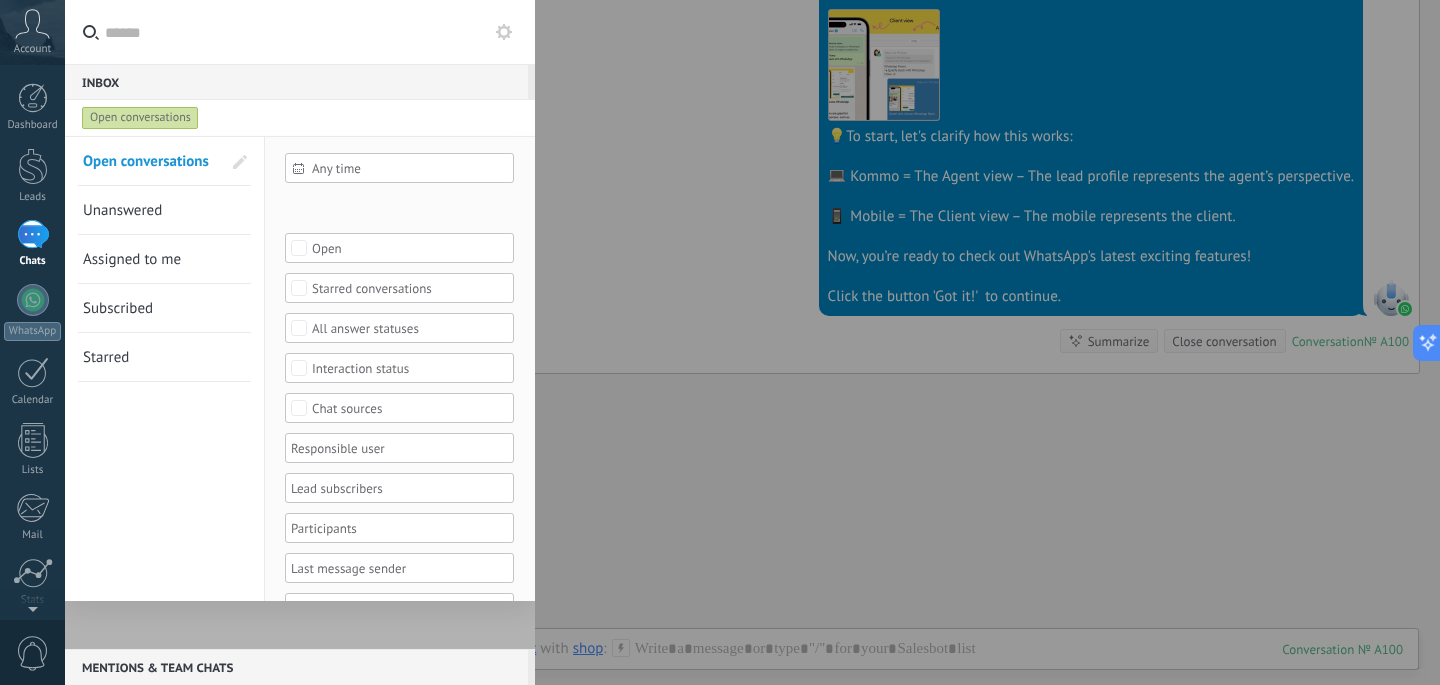 click at bounding box center (300, 392) 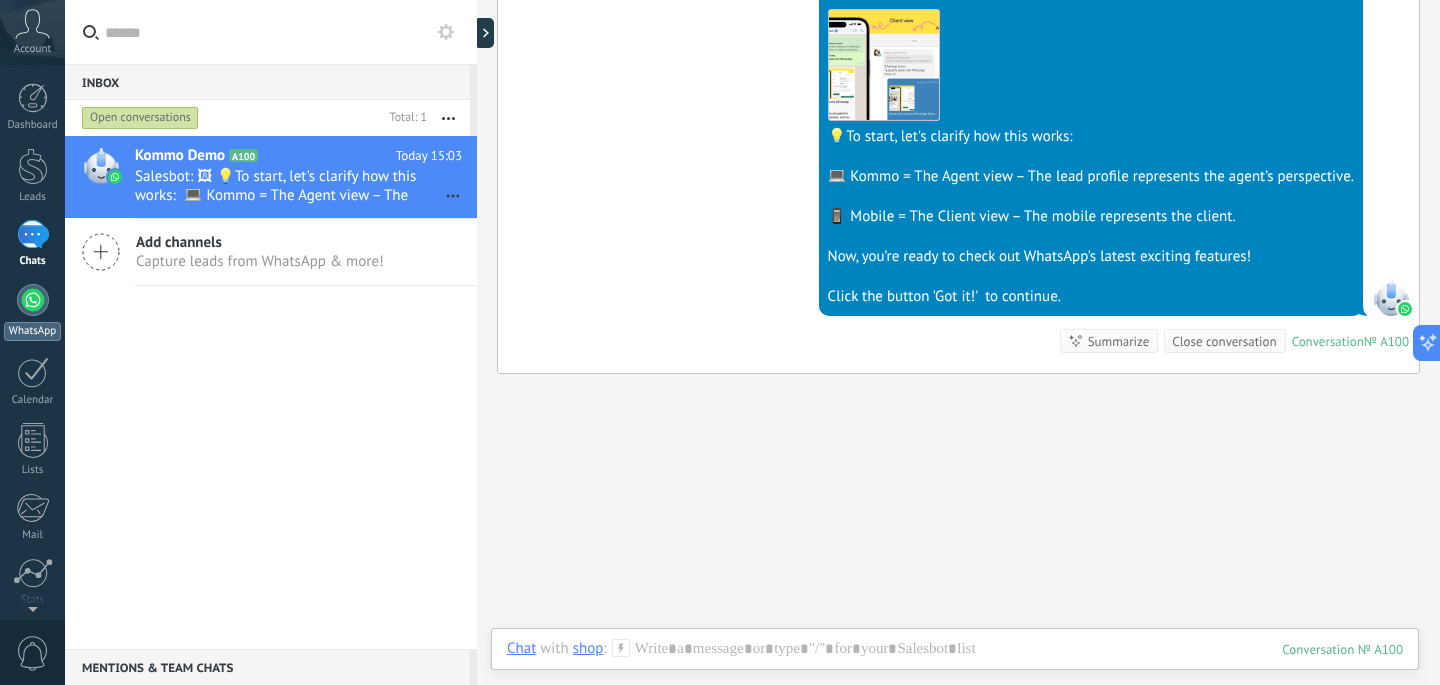click on "WhatsApp" at bounding box center (32, 312) 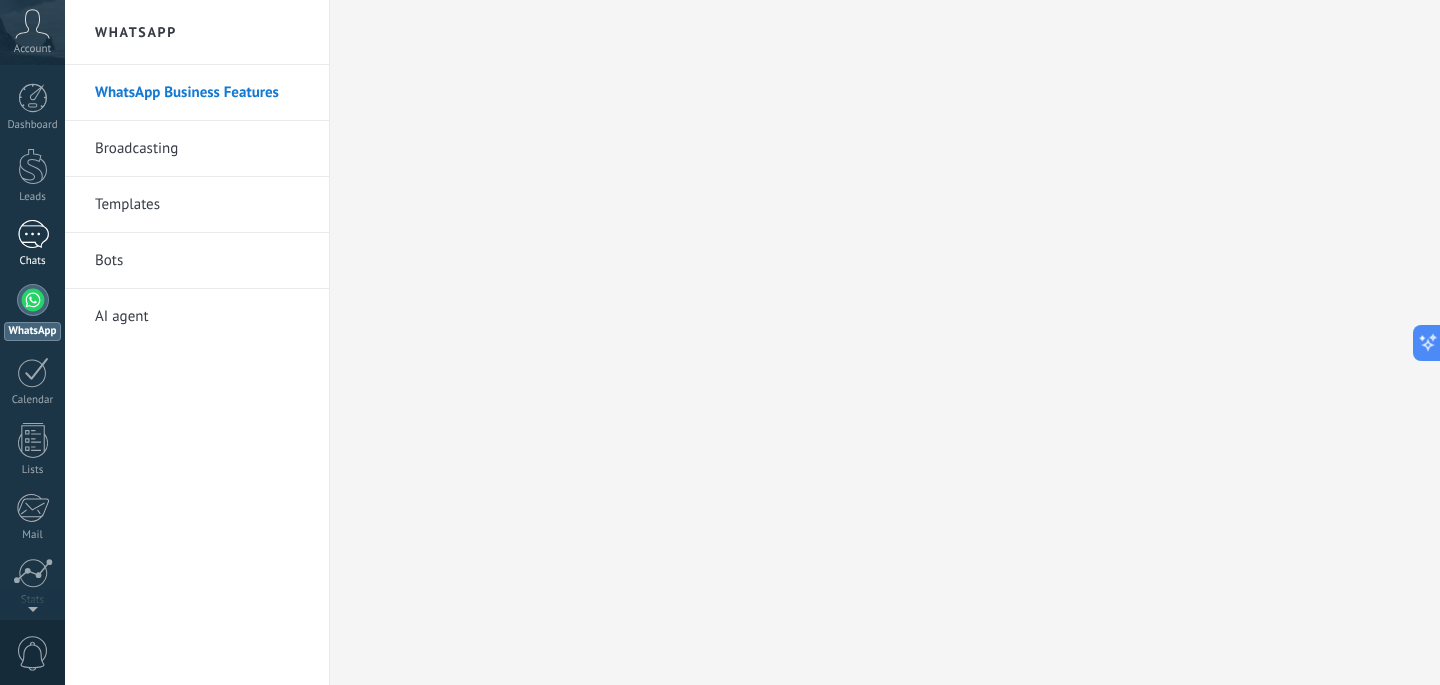 click on "1" at bounding box center (33, 234) 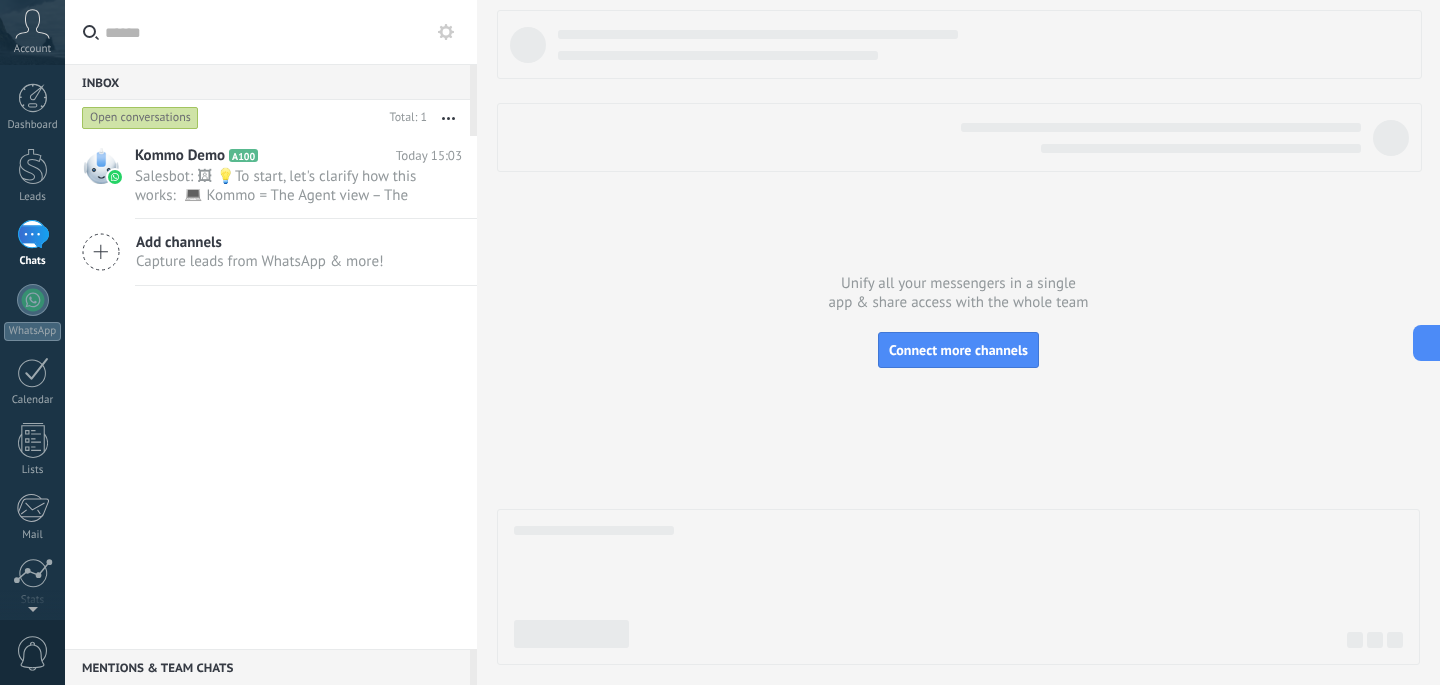 click on "Add channels" at bounding box center (260, 242) 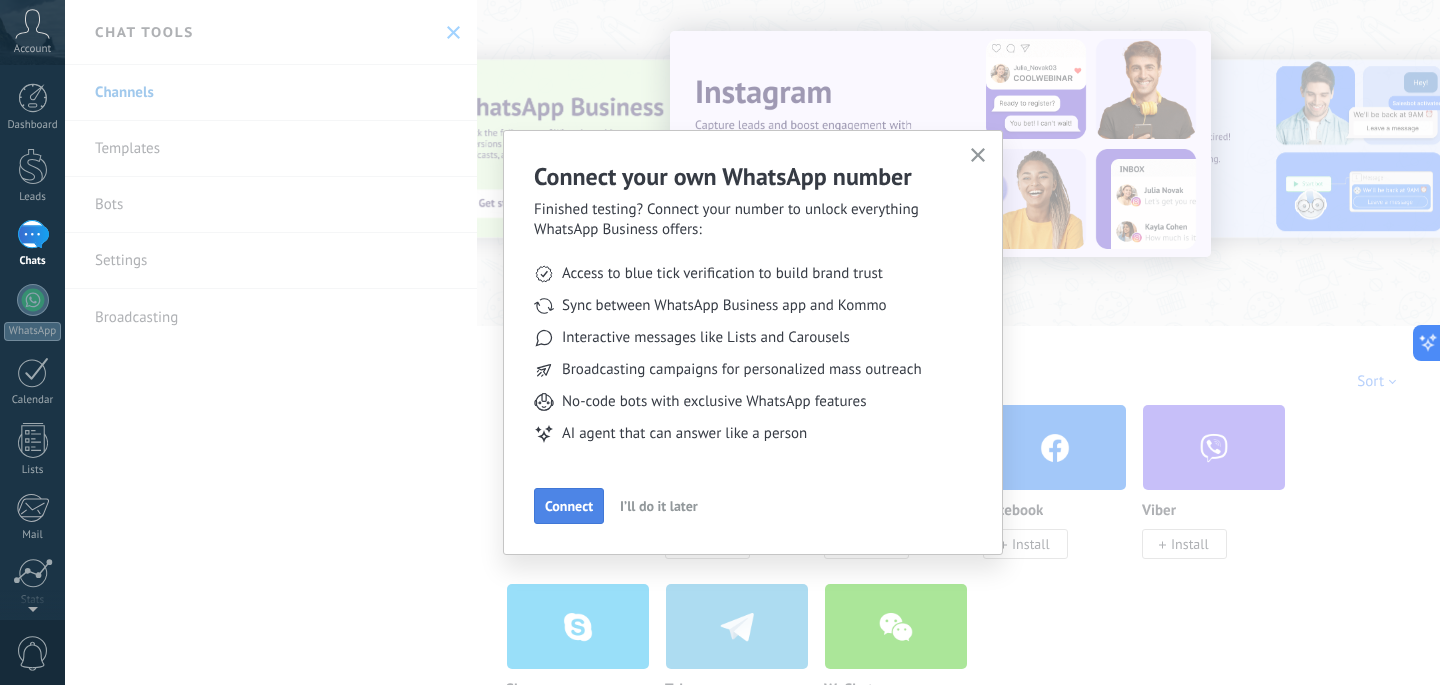 click on "Connect" at bounding box center (569, 506) 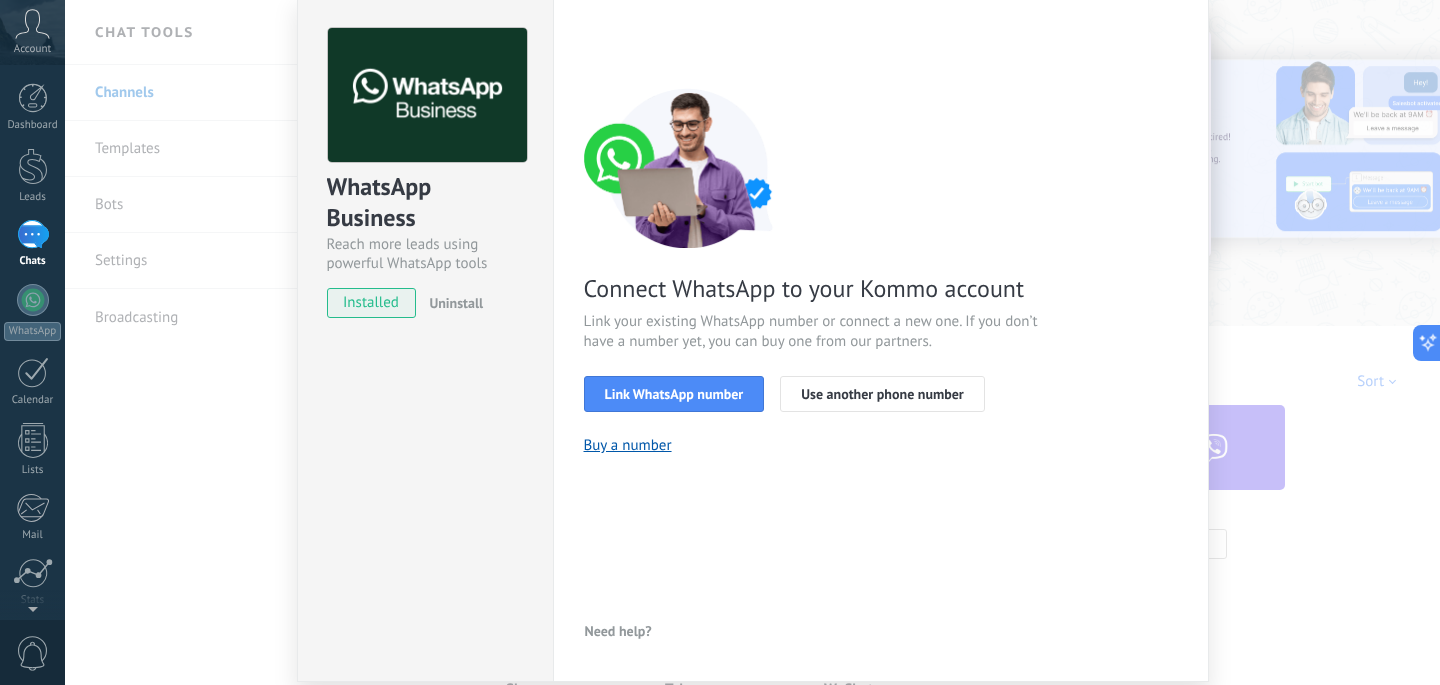 scroll, scrollTop: 0, scrollLeft: 0, axis: both 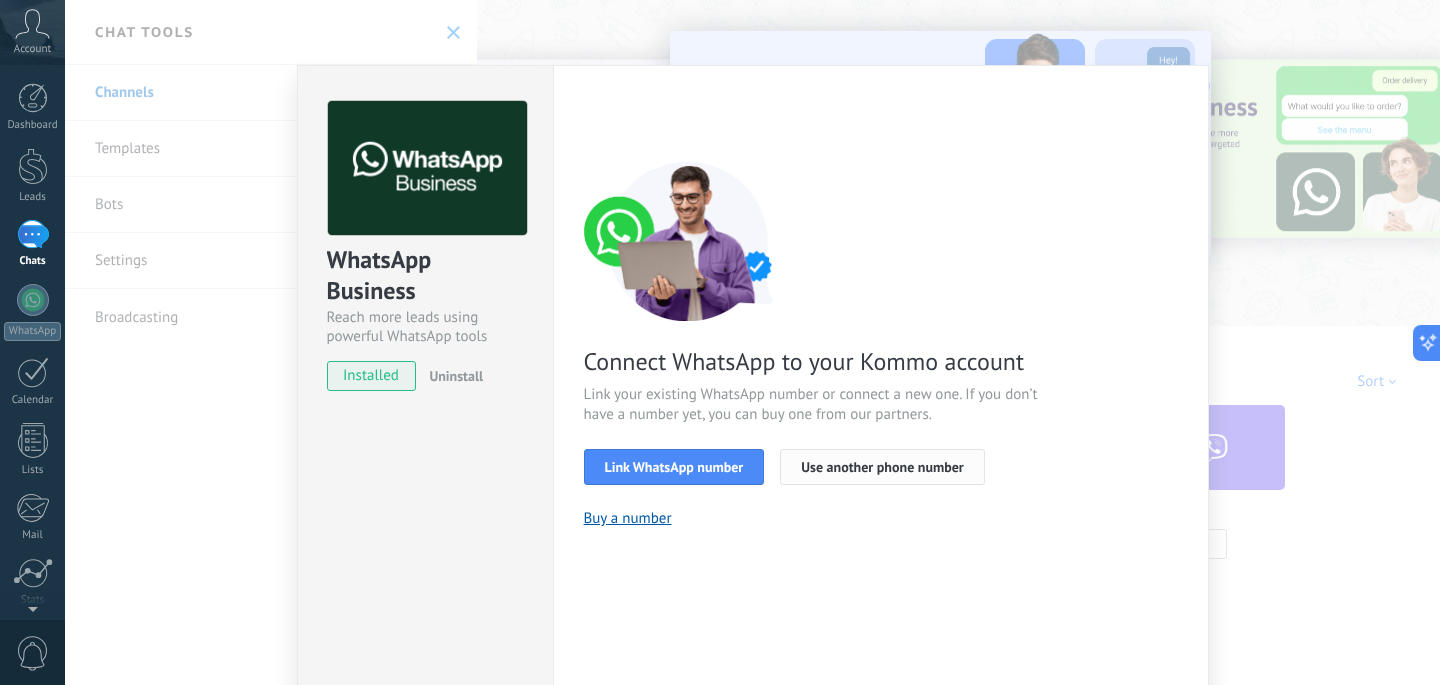 click on "Use another phone number" at bounding box center (882, 467) 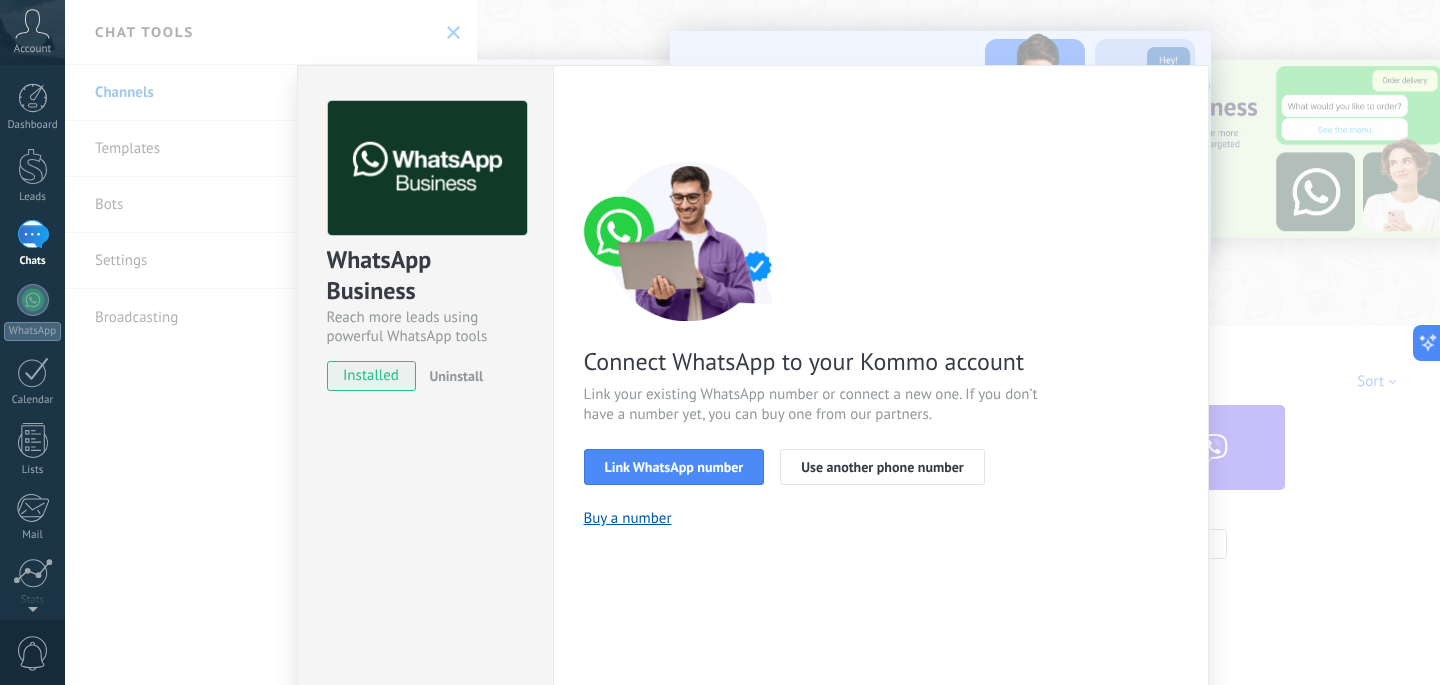 click on "WhatsApp Business Reach more leads using powerful WhatsApp tools installed Uninstall Settings Authorization This tab logs the users who have granted integration access to this account. If you want to to remove a user's ability to send requests to the account on behalf of this integration, you can revoke access. If access is revoked from all users, the integration will stop working. This app is installed, but no one has given it access yet. WhatsApp Cloud API more _:  Save < Back 1 Select app 2 Connect Facebook 3 Finish setup Connect WhatsApp to your Kommo account Link your existing WhatsApp number or connect a new one. If you don’t have a number yet, you can buy one from our partners. Link WhatsApp number Use another phone number Buy a number Need help?" at bounding box center (752, 342) 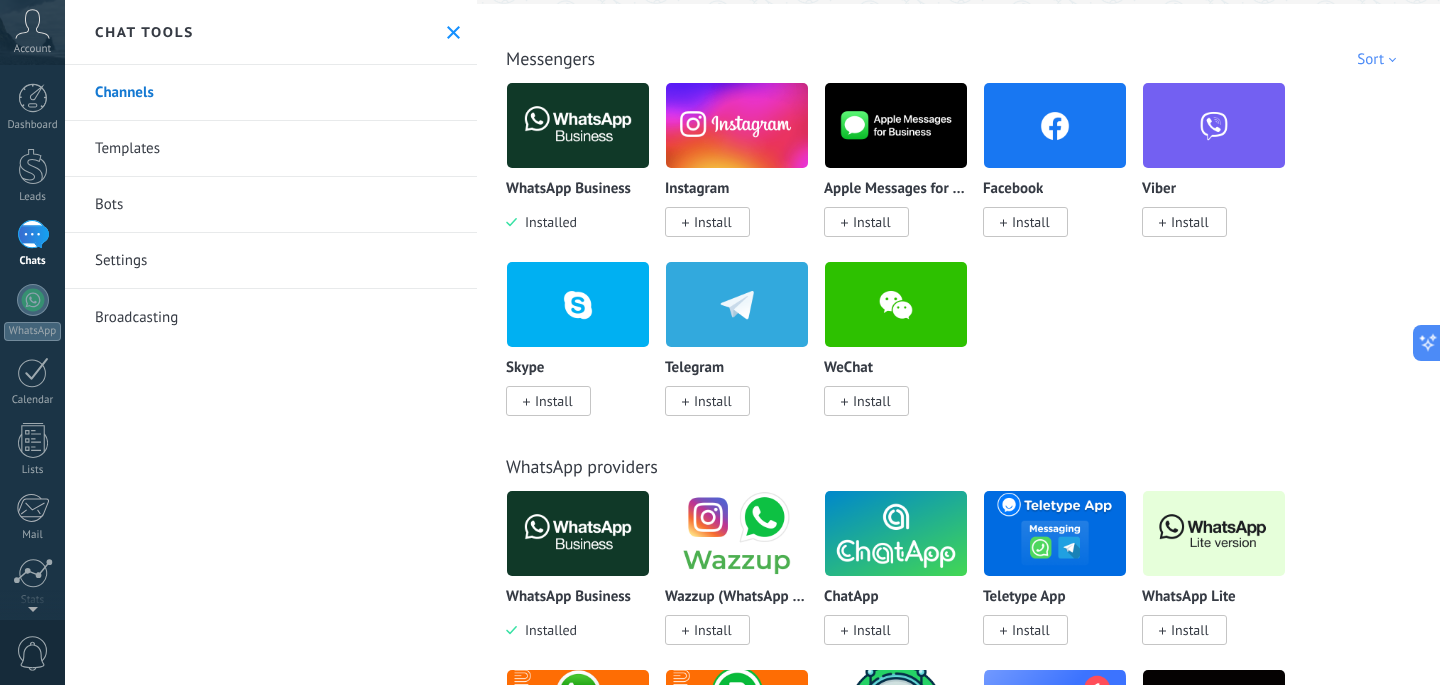 scroll, scrollTop: 0, scrollLeft: 0, axis: both 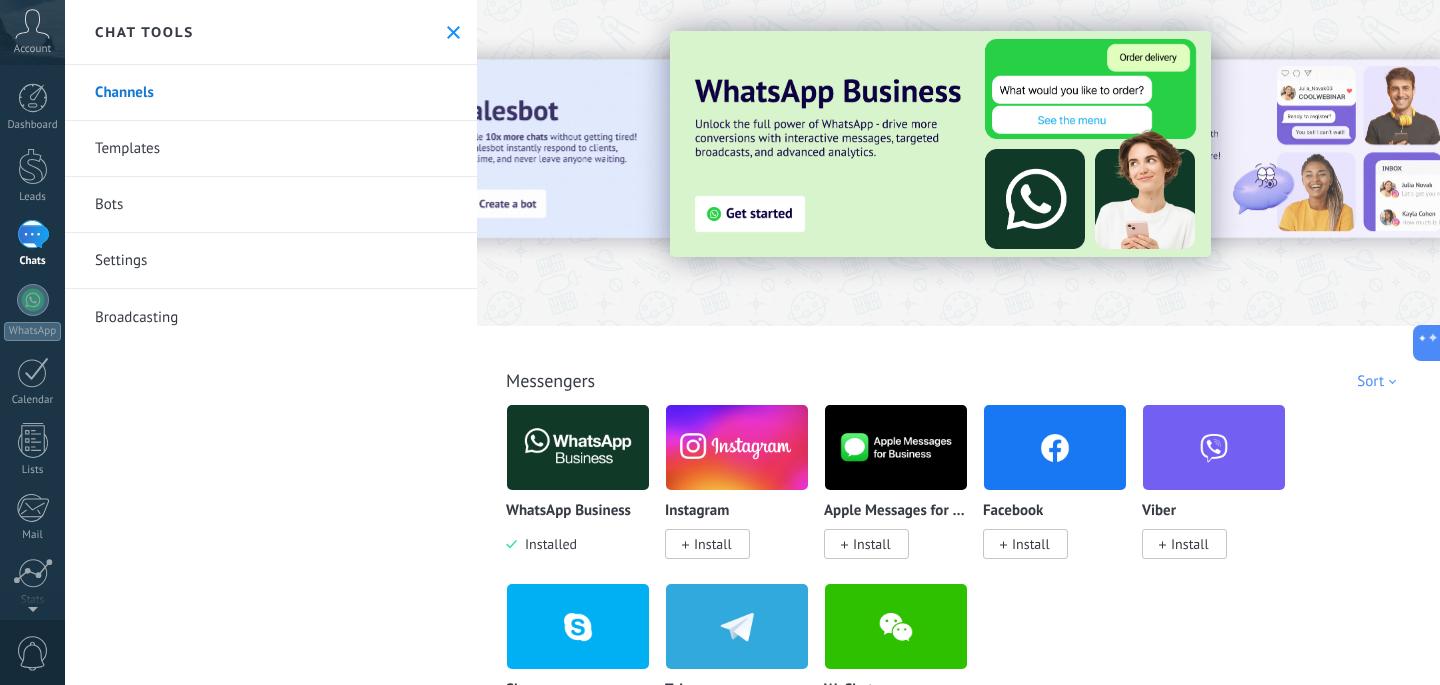 click on "1
Chats" at bounding box center (32, 244) 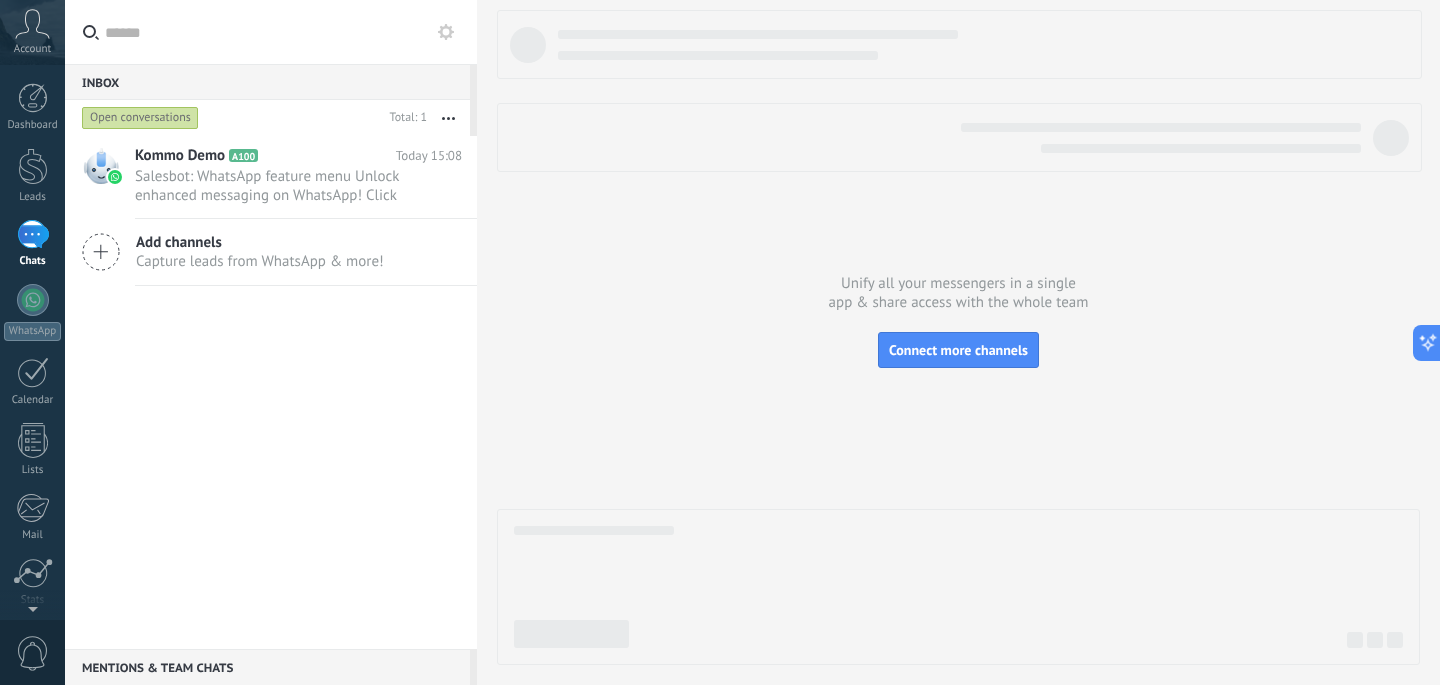 click at bounding box center [446, 32] 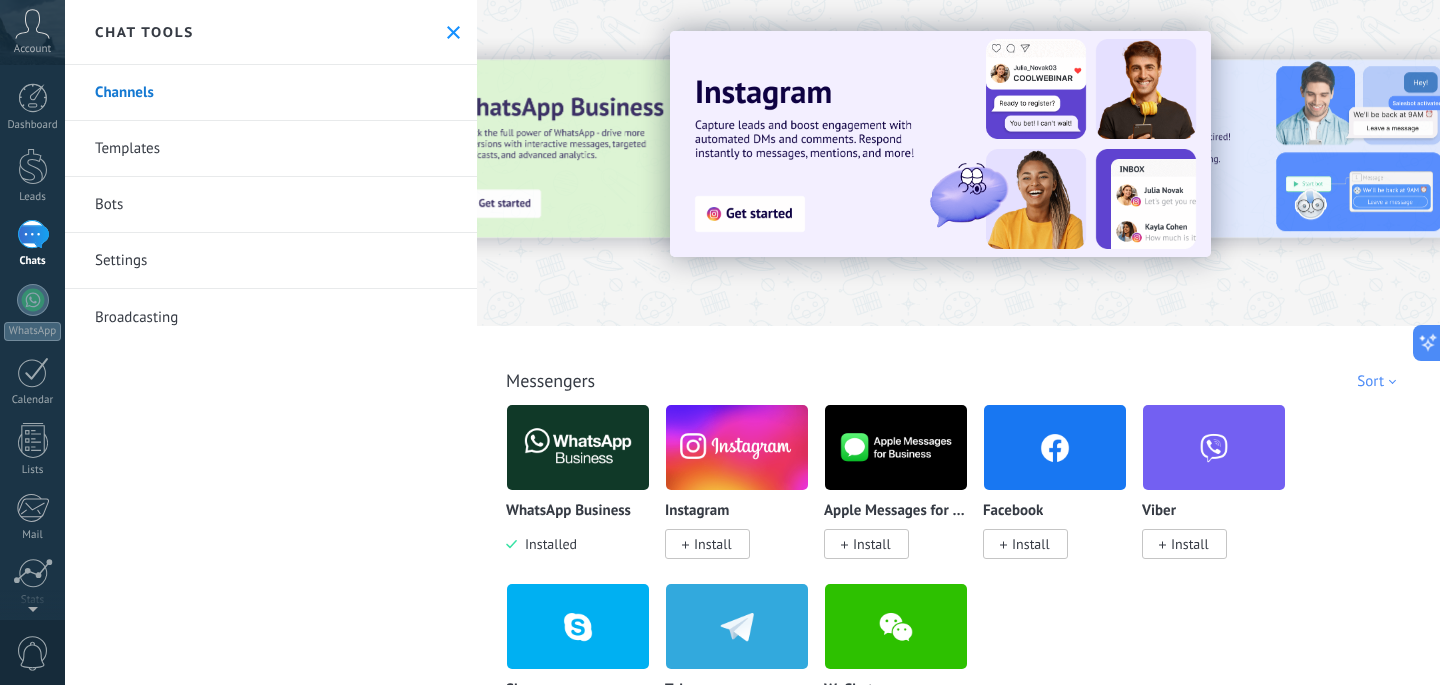 click on "Settings" at bounding box center (271, 261) 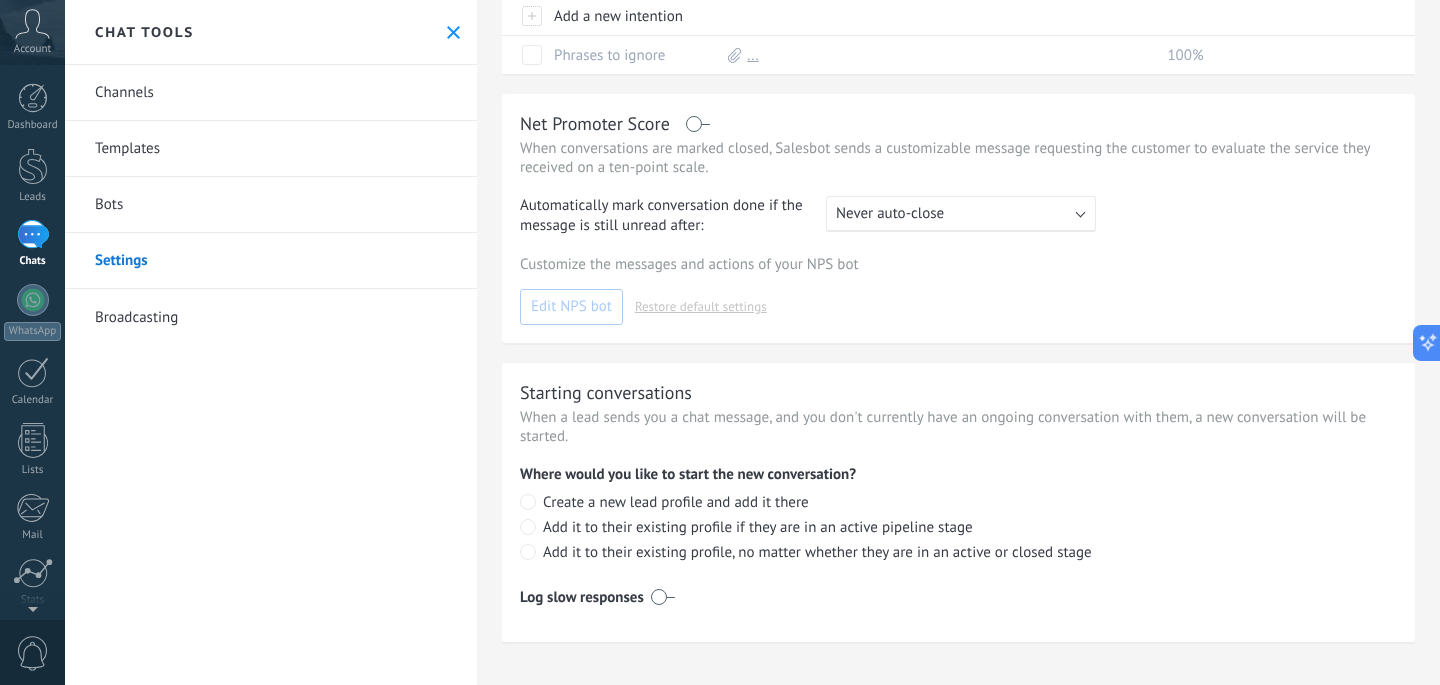 scroll, scrollTop: 0, scrollLeft: 0, axis: both 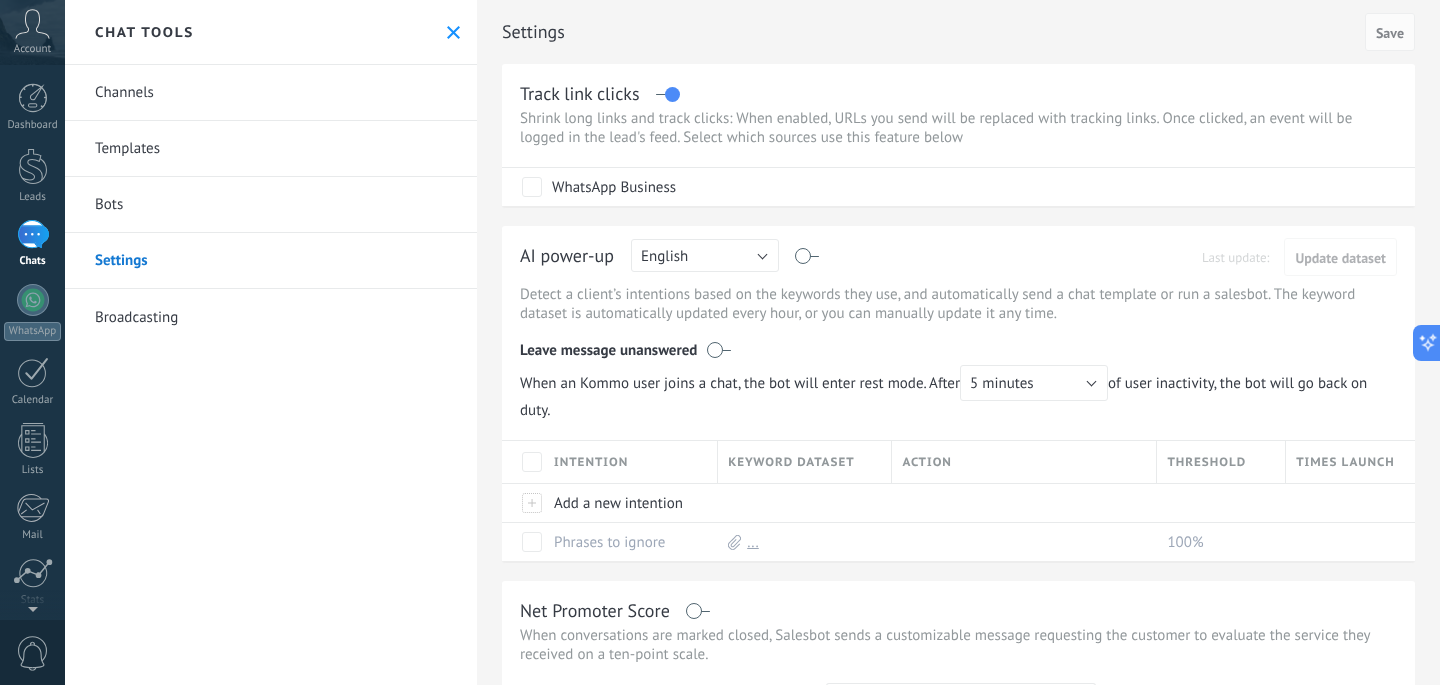 click 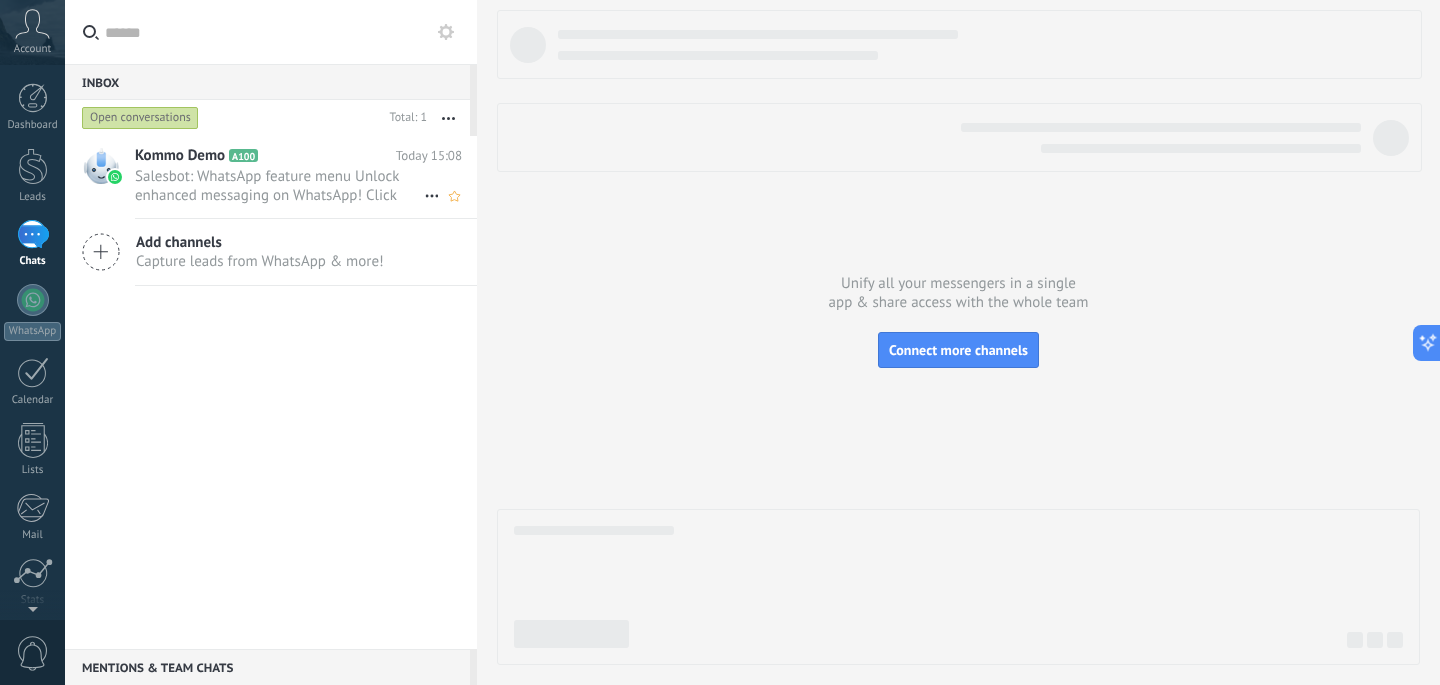 click on "Kommo Demo
A100
Today 15:08
Salesbot: WhatsApp feature menu
Unlock enhanced messaging on WhatsApp! Click 'Learn More' to explore premium features. 💬..." at bounding box center [306, 177] 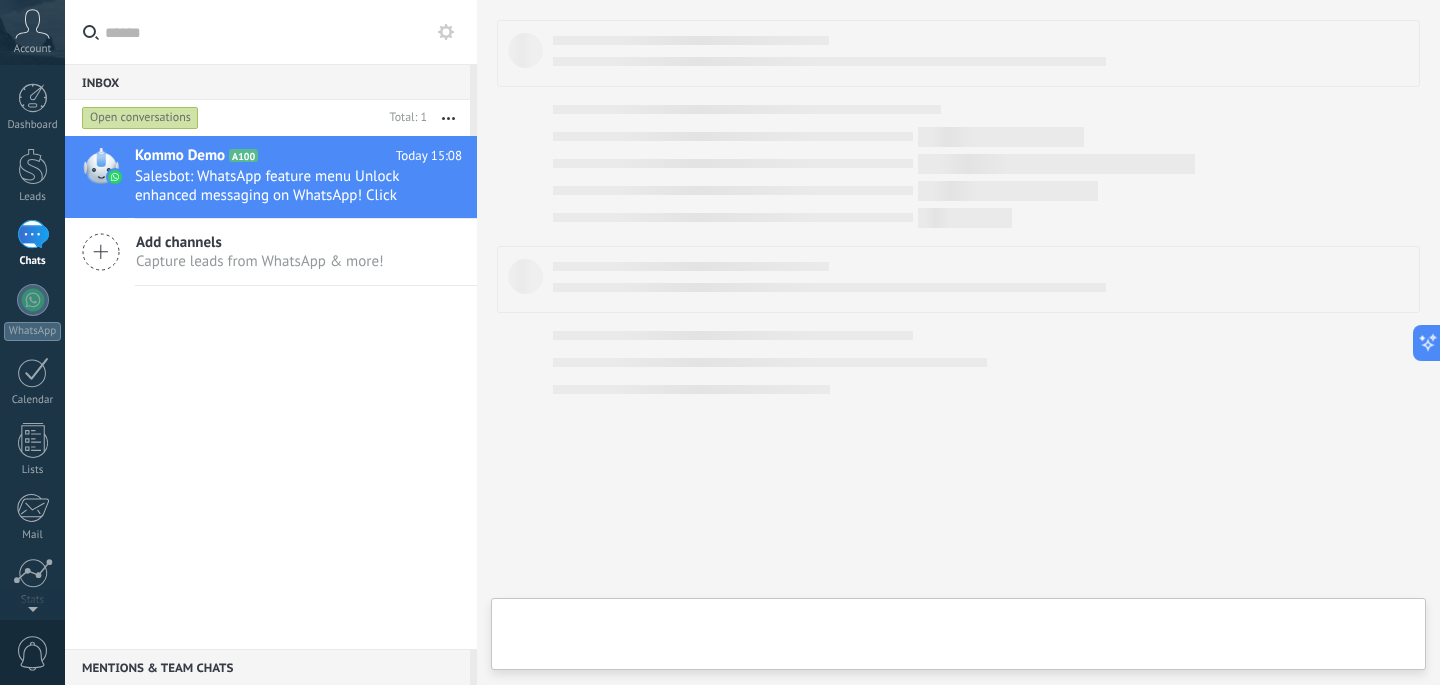 click at bounding box center [448, 118] 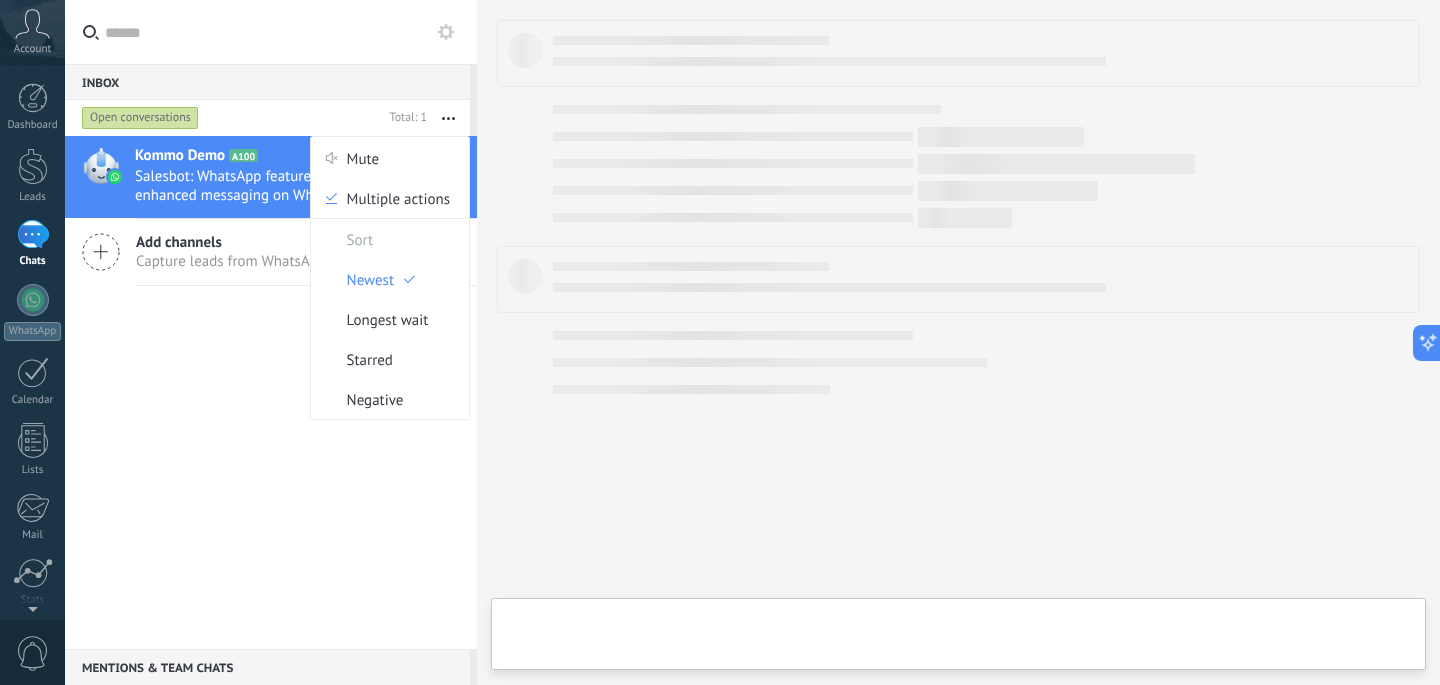 click at bounding box center (448, 118) 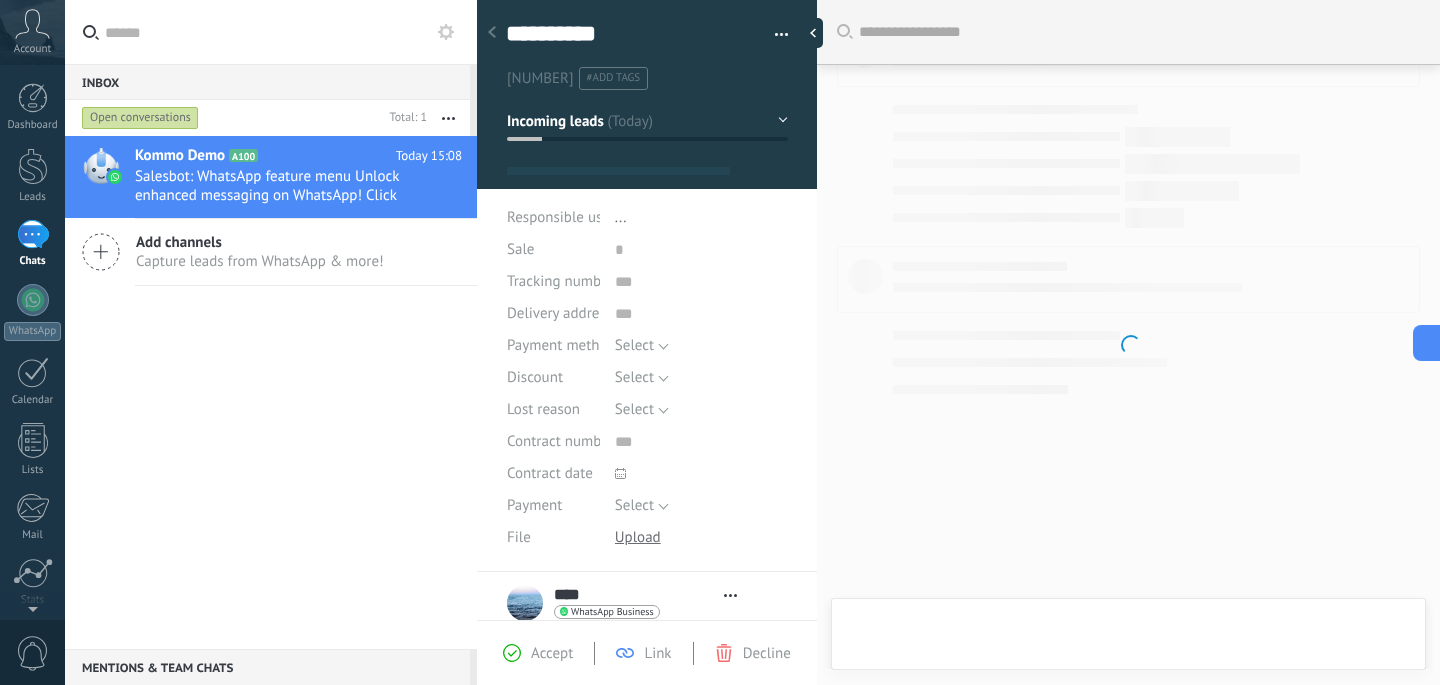 click at bounding box center [448, 118] 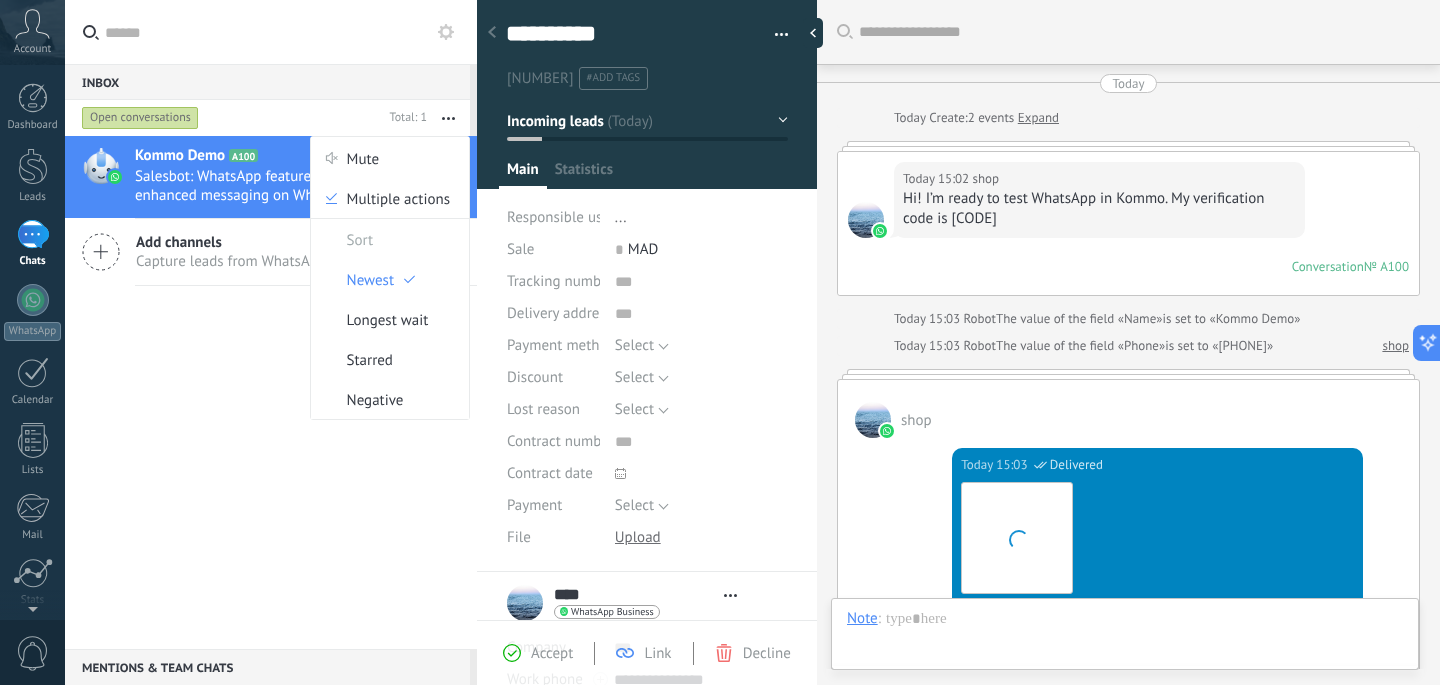 scroll, scrollTop: 803, scrollLeft: 0, axis: vertical 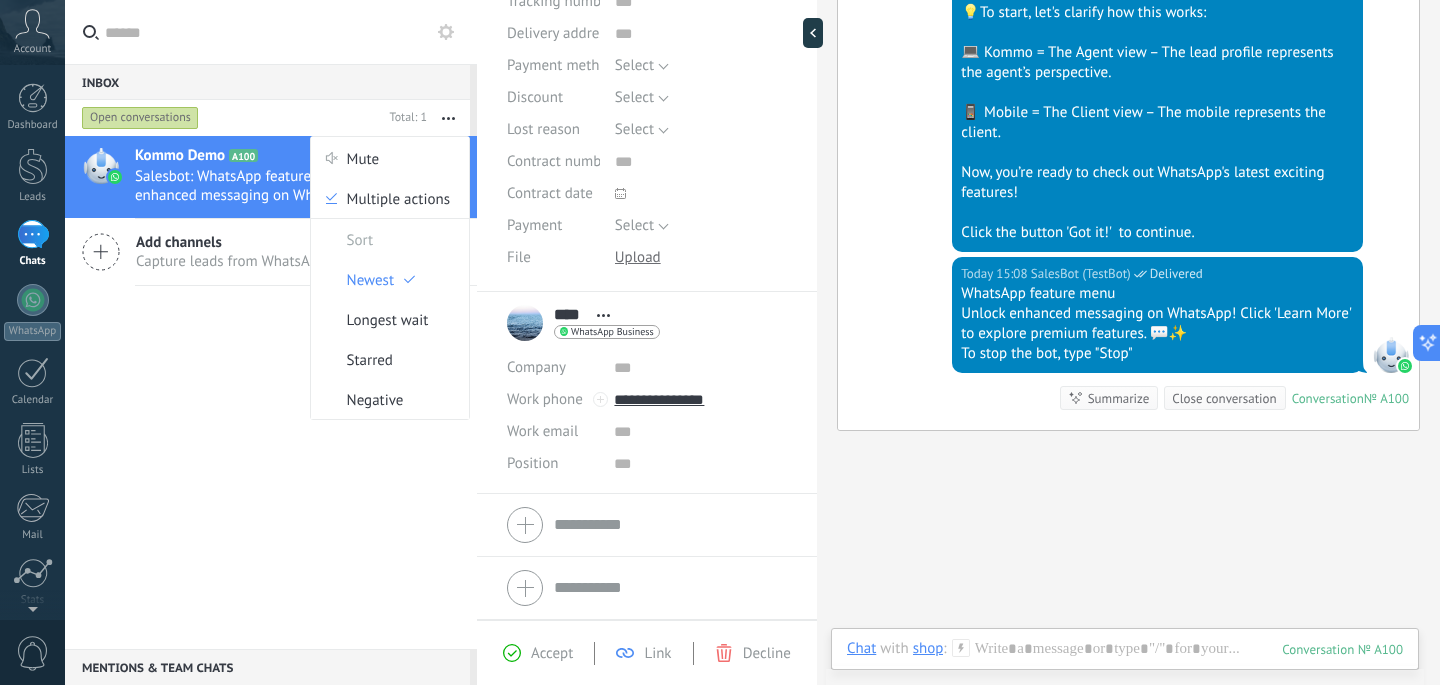 click on "Decline" at bounding box center (767, 653) 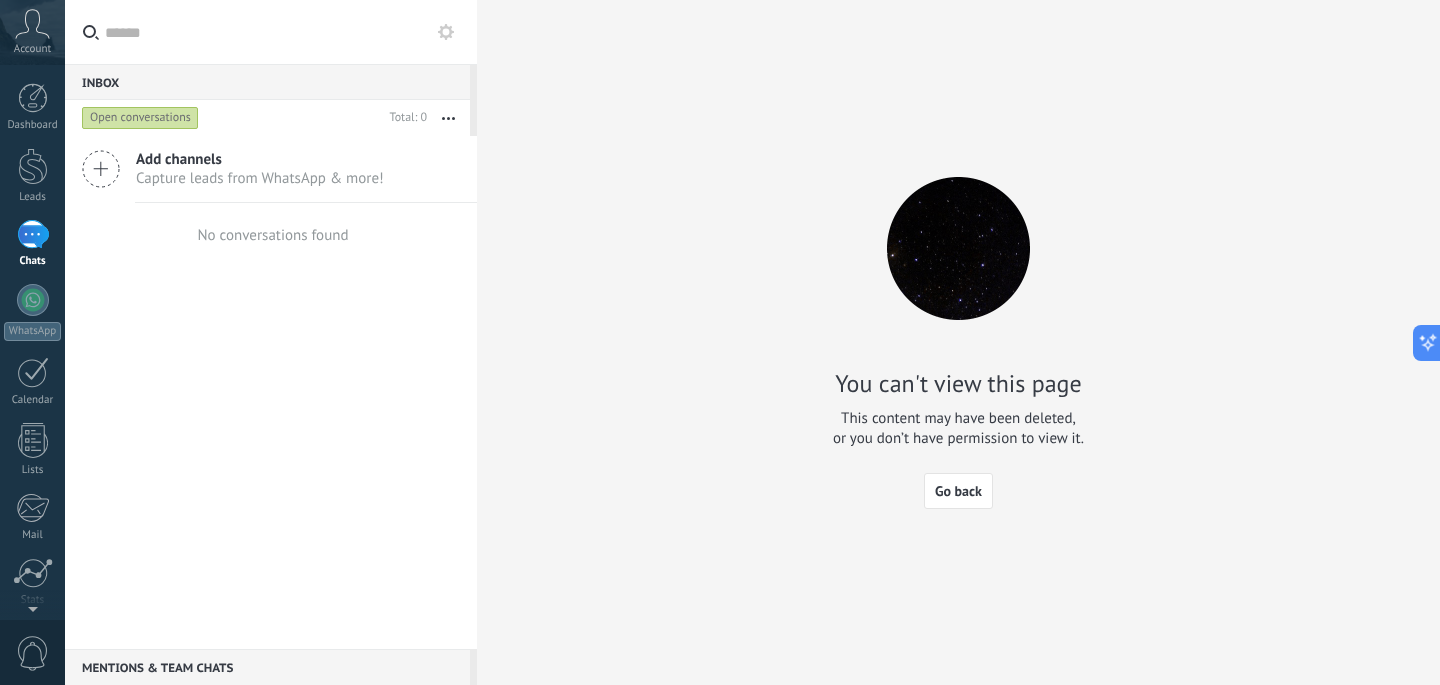click on "Add channels" at bounding box center (260, 159) 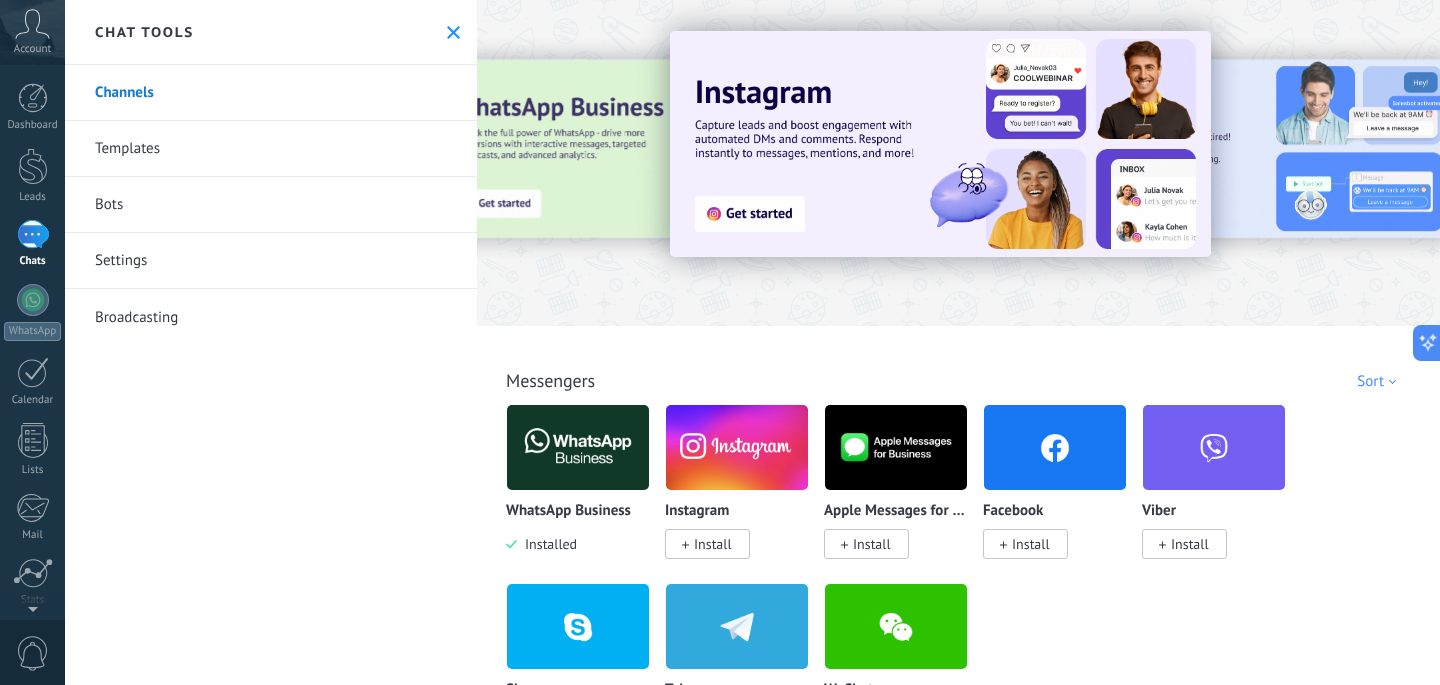 click on "WhatsApp Business" at bounding box center (568, 511) 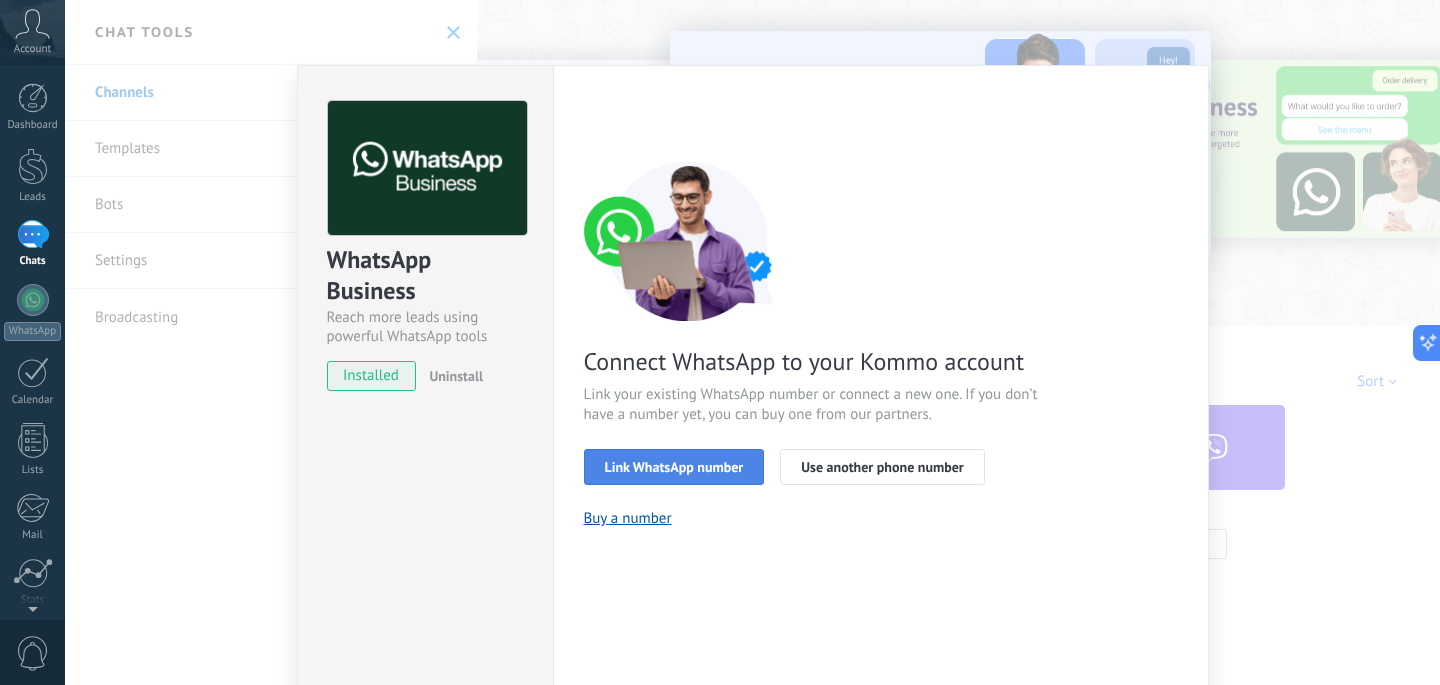 click on "Link WhatsApp number" at bounding box center (674, 467) 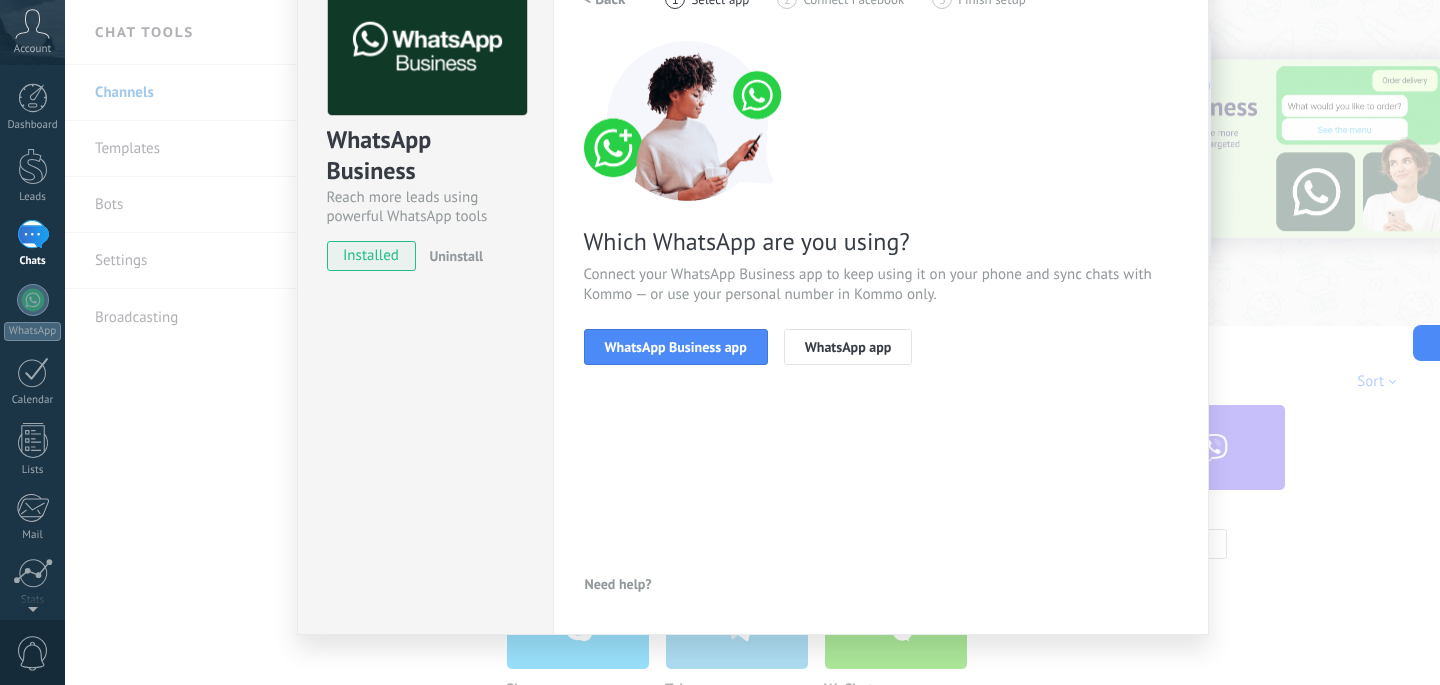 scroll, scrollTop: 0, scrollLeft: 0, axis: both 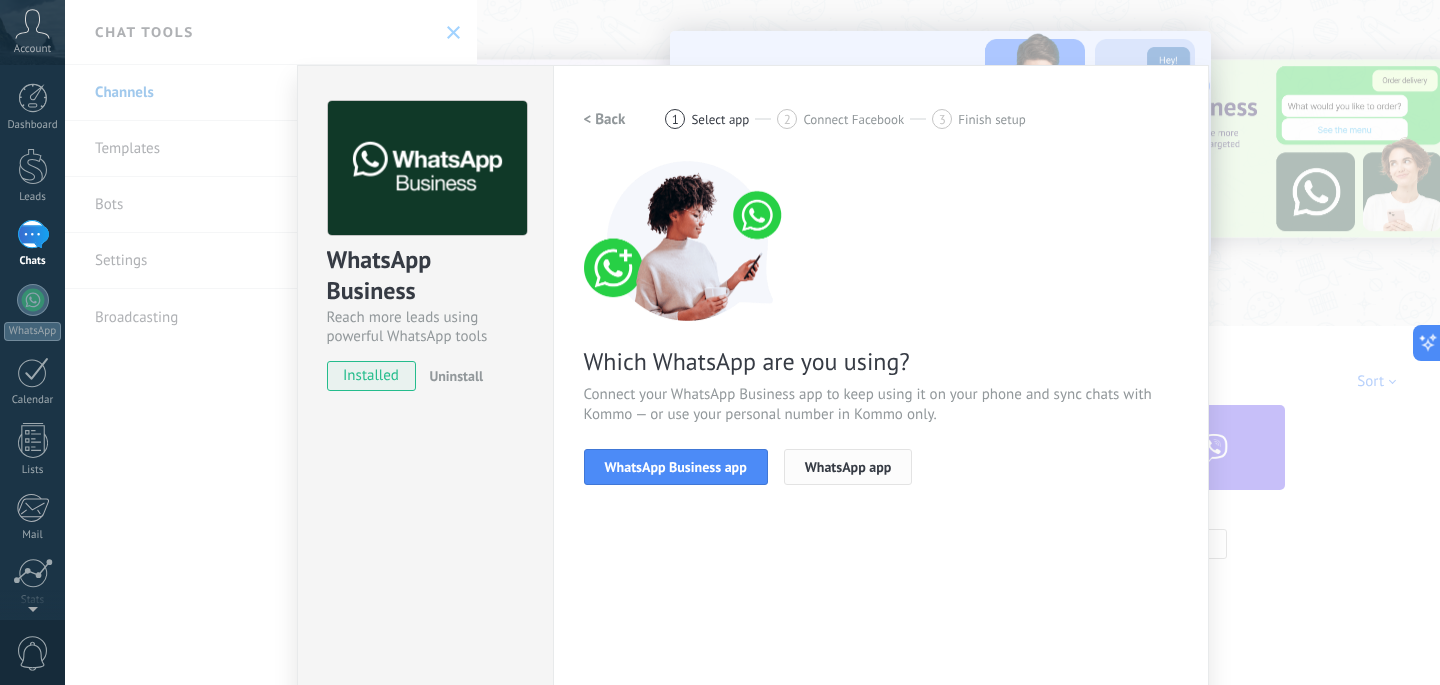 click on "WhatsApp app" at bounding box center [848, 467] 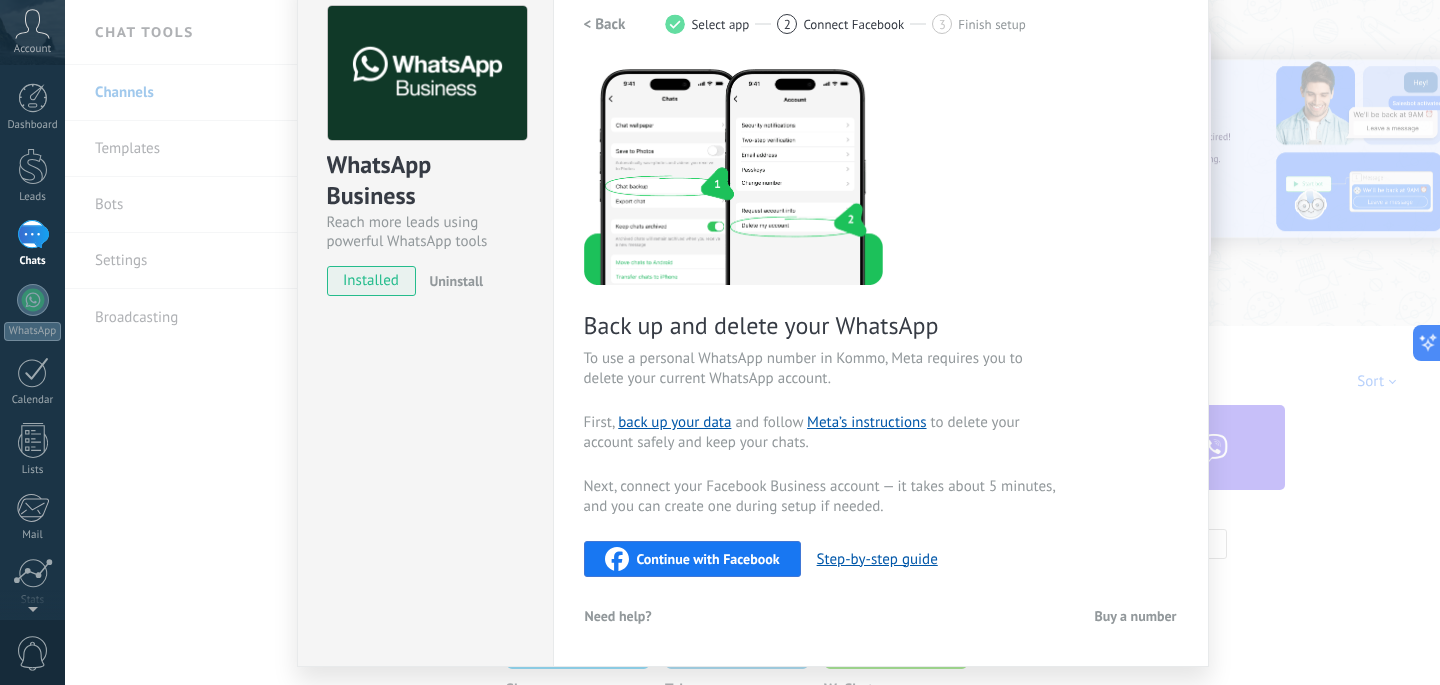 scroll, scrollTop: 96, scrollLeft: 0, axis: vertical 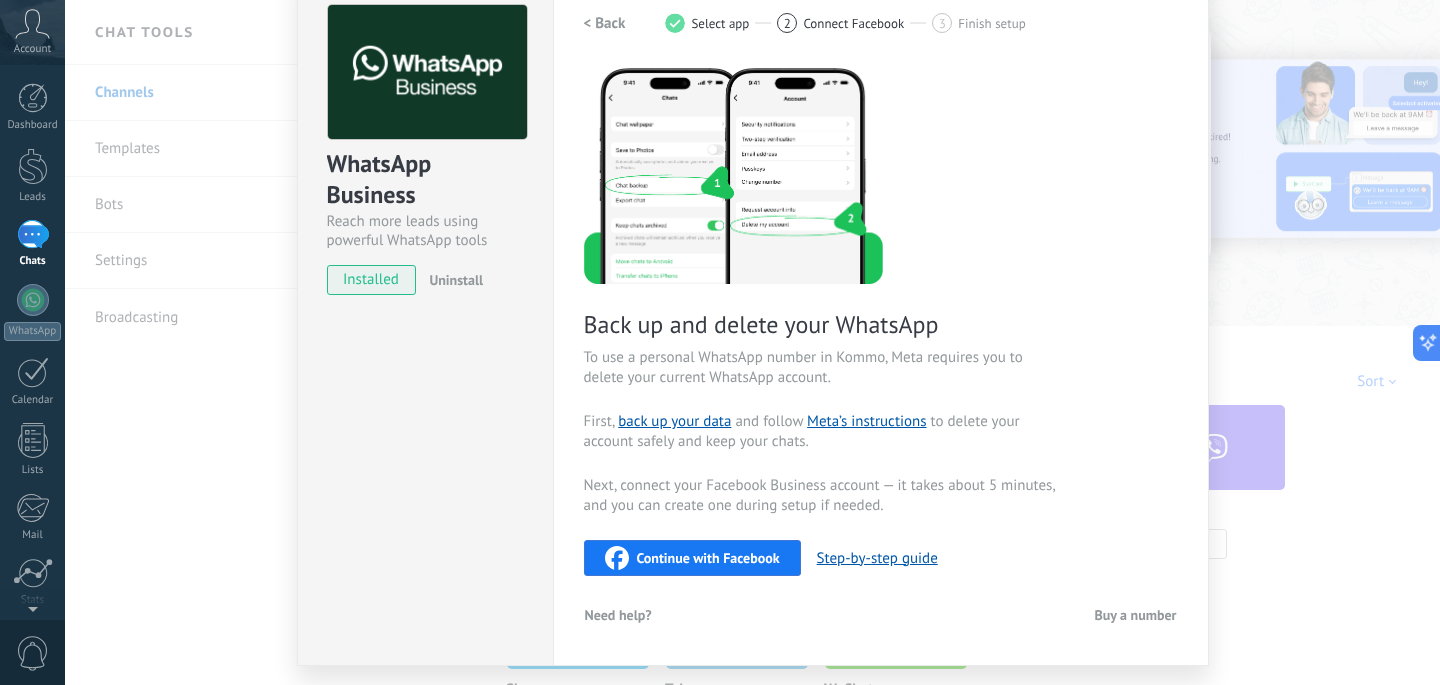 click on "Continue with Facebook" at bounding box center [692, 558] 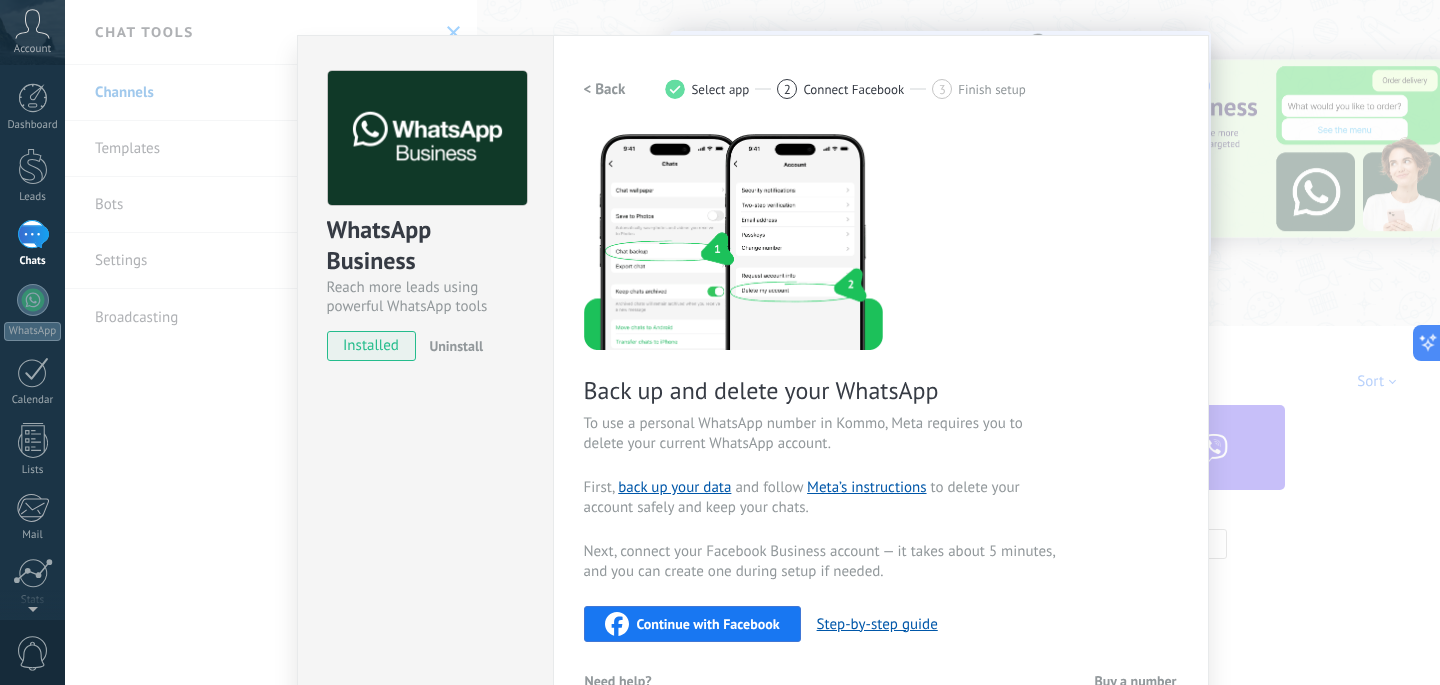 scroll, scrollTop: 0, scrollLeft: 0, axis: both 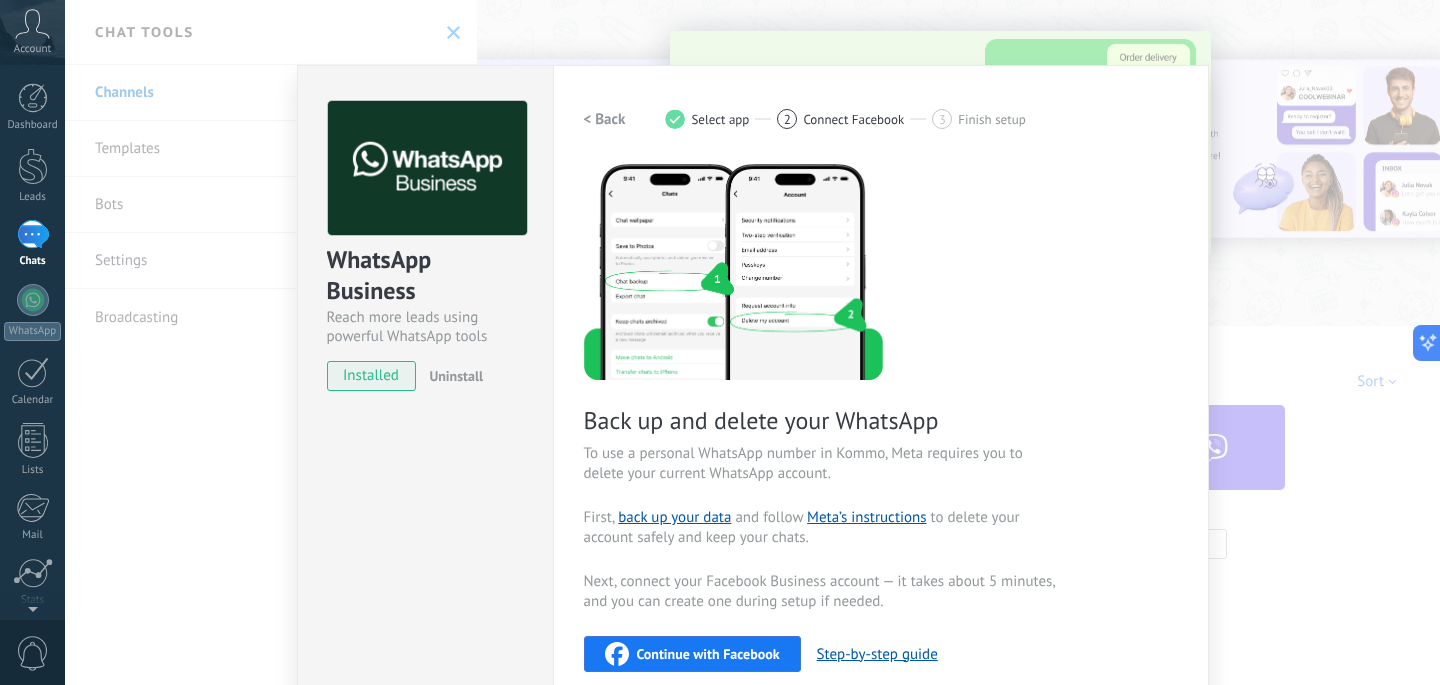 click on "WhatsApp Business Reach more leads using powerful WhatsApp tools installed Uninstall Settings Authorization This tab logs the users who have granted integration access to this account. If you want to to remove a user's ability to send requests to the account on behalf of this integration, you can revoke access. If access is revoked from all users, the integration will stop working. This app is installed, but no one has given it access yet. WhatsApp Cloud API more _:  Save < Back 1 Select app 2 Connect Facebook 3 Finish setup Back up and delete your WhatsApp To use a personal WhatsApp number in Kommo, Meta requires you to delete your current WhatsApp account. First,   back up your data   and follow   Meta’s instructions   to delete your account safely and keep your chats. Next, connect your Facebook Business account — it takes about 5 minutes, and you can create one during setup if needed. Continue with Facebook Step-by-step guide Need help? Buy a number" at bounding box center (752, 342) 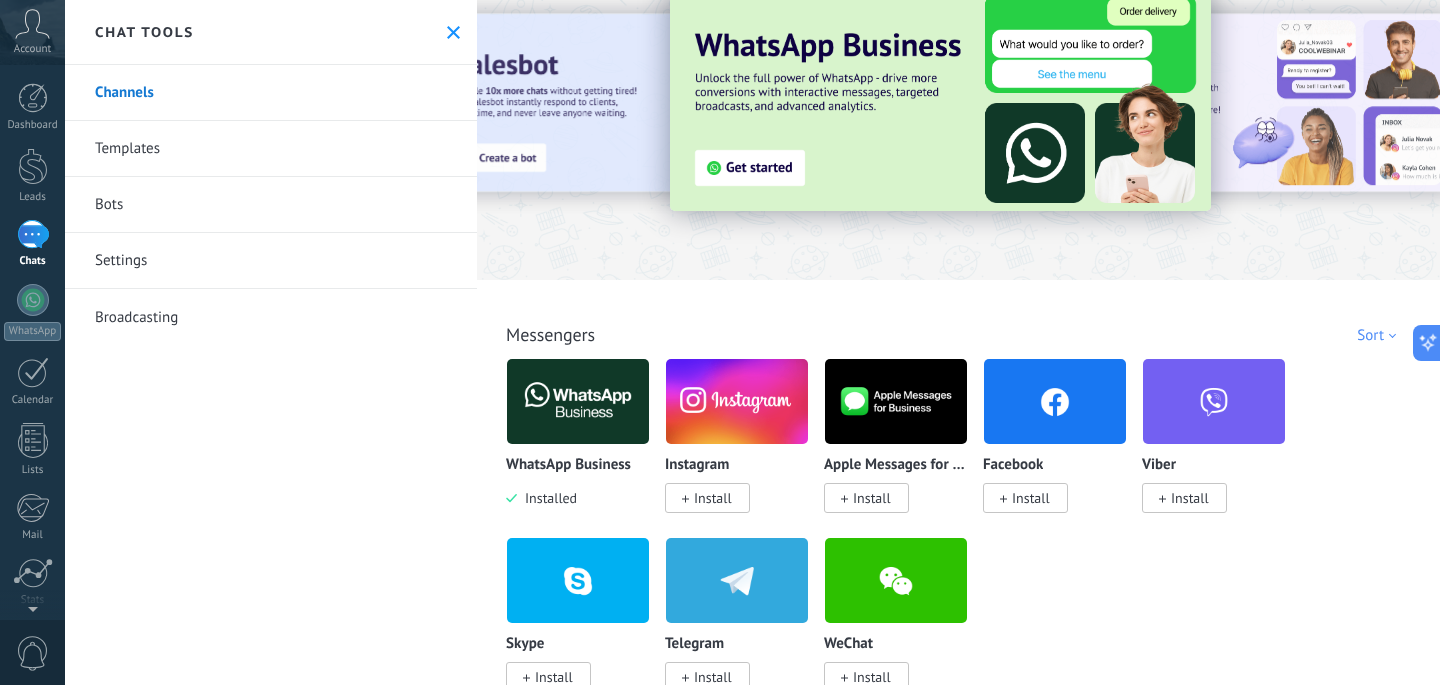 scroll, scrollTop: 57, scrollLeft: 0, axis: vertical 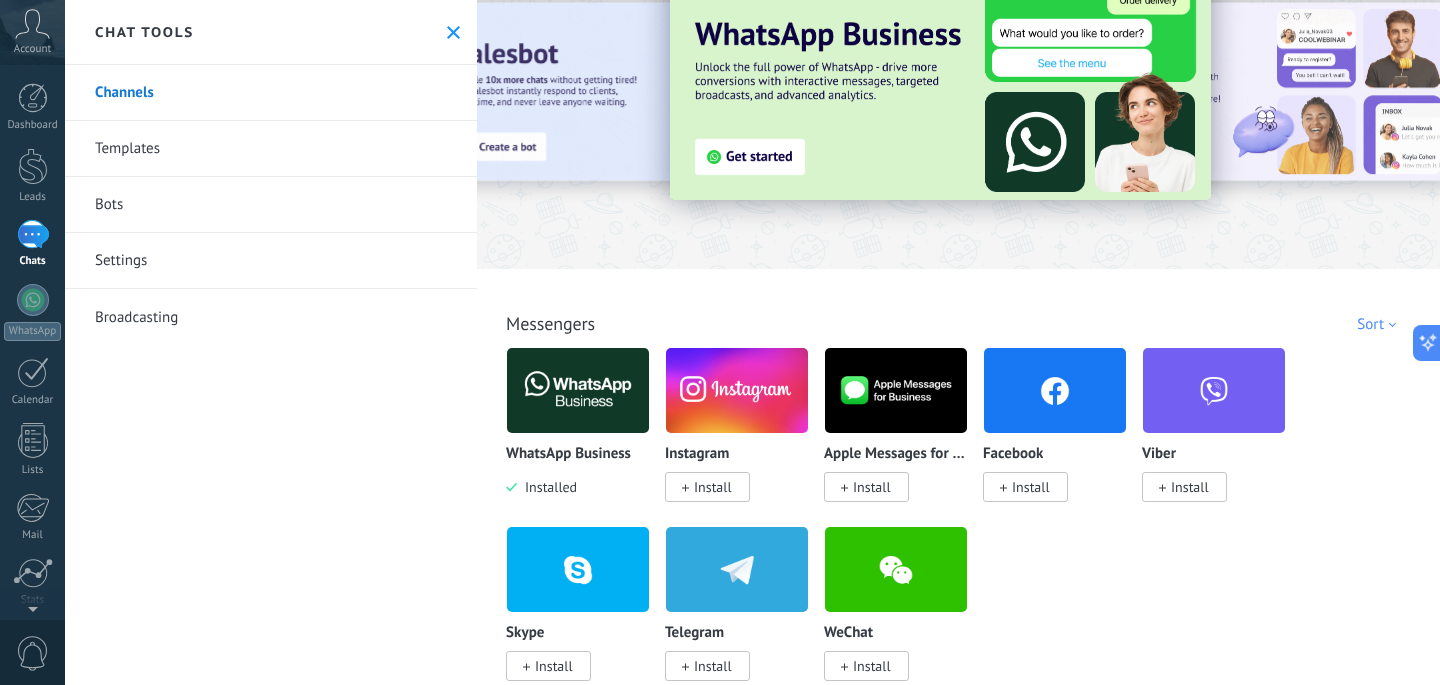 click at bounding box center (578, 390) 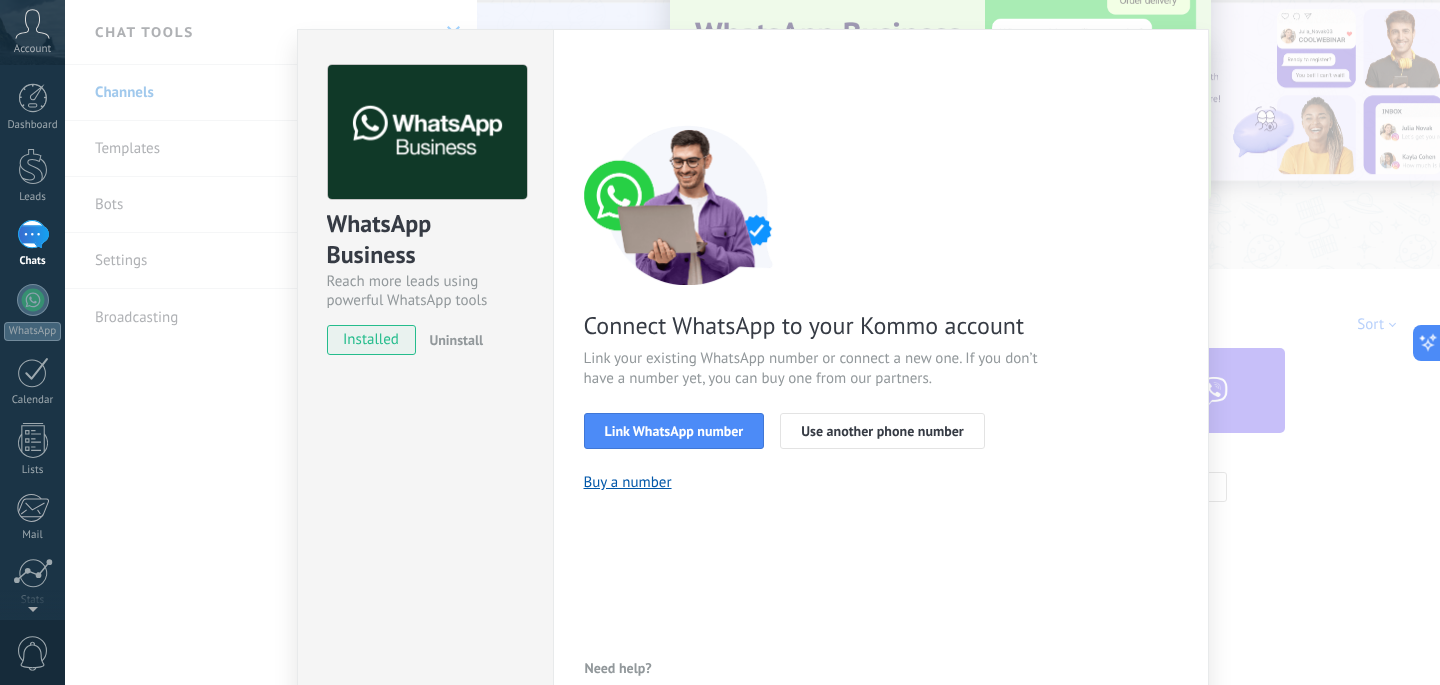 scroll, scrollTop: 0, scrollLeft: 0, axis: both 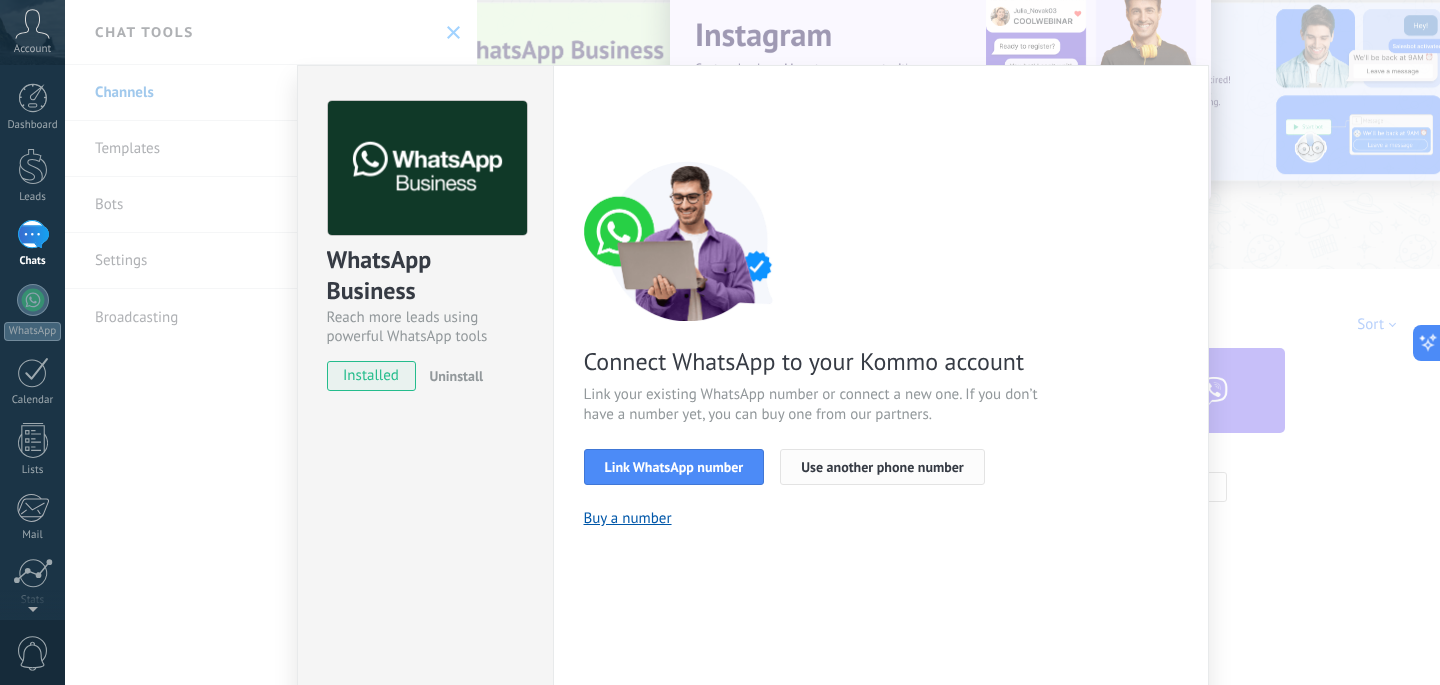 click on "Use another phone number" at bounding box center (882, 467) 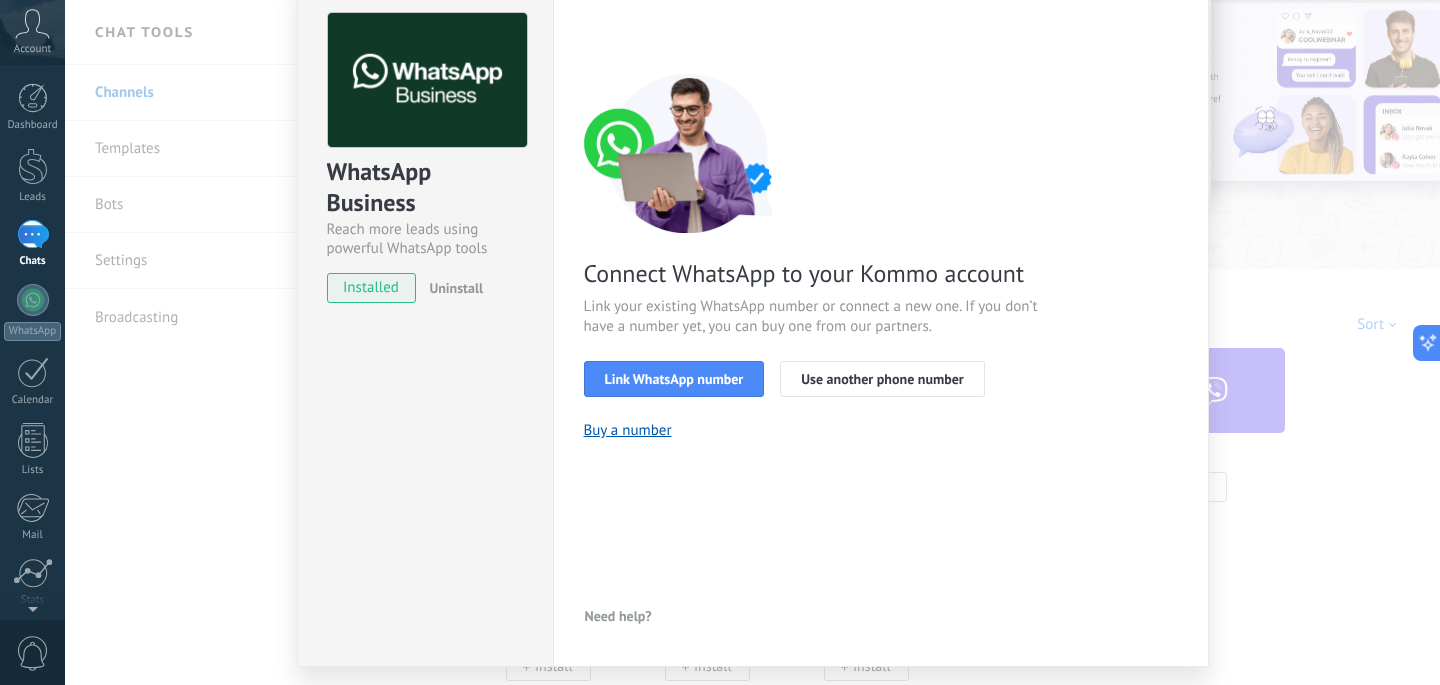 scroll, scrollTop: 145, scrollLeft: 0, axis: vertical 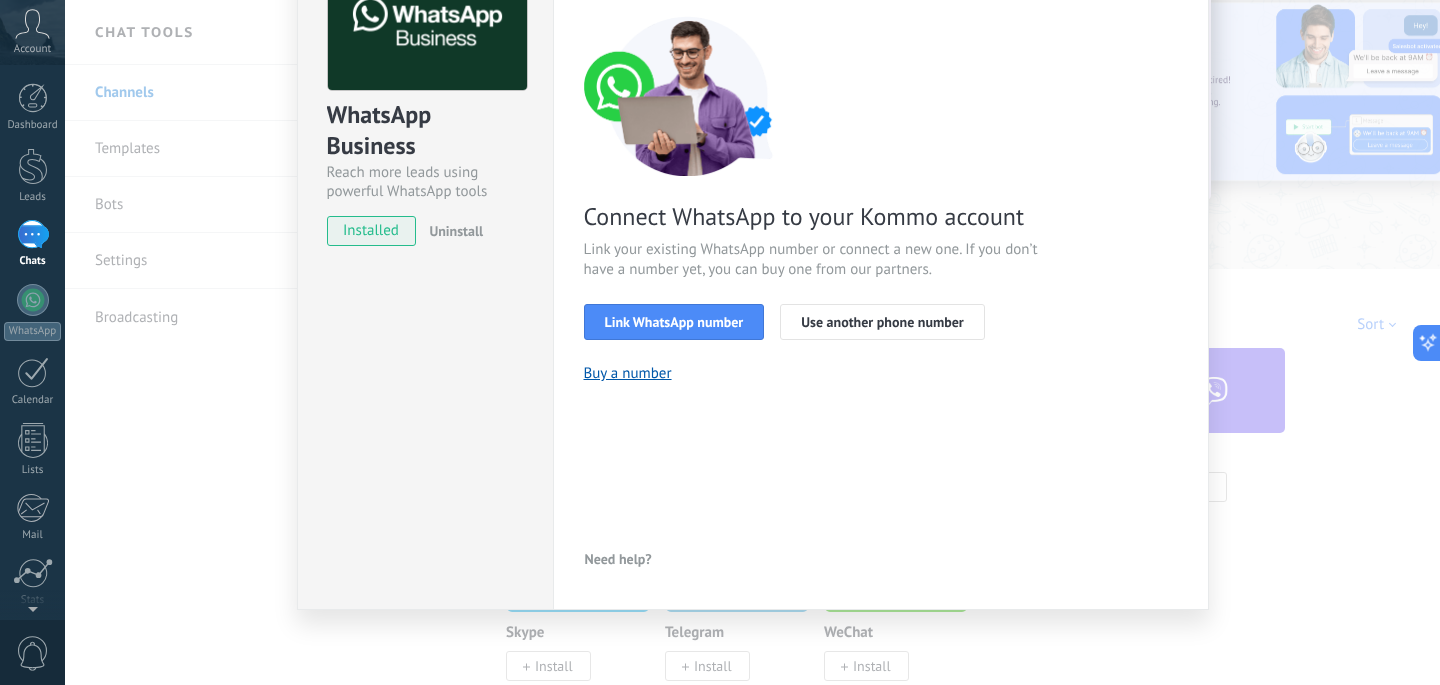 click on "Need help?" at bounding box center (618, 559) 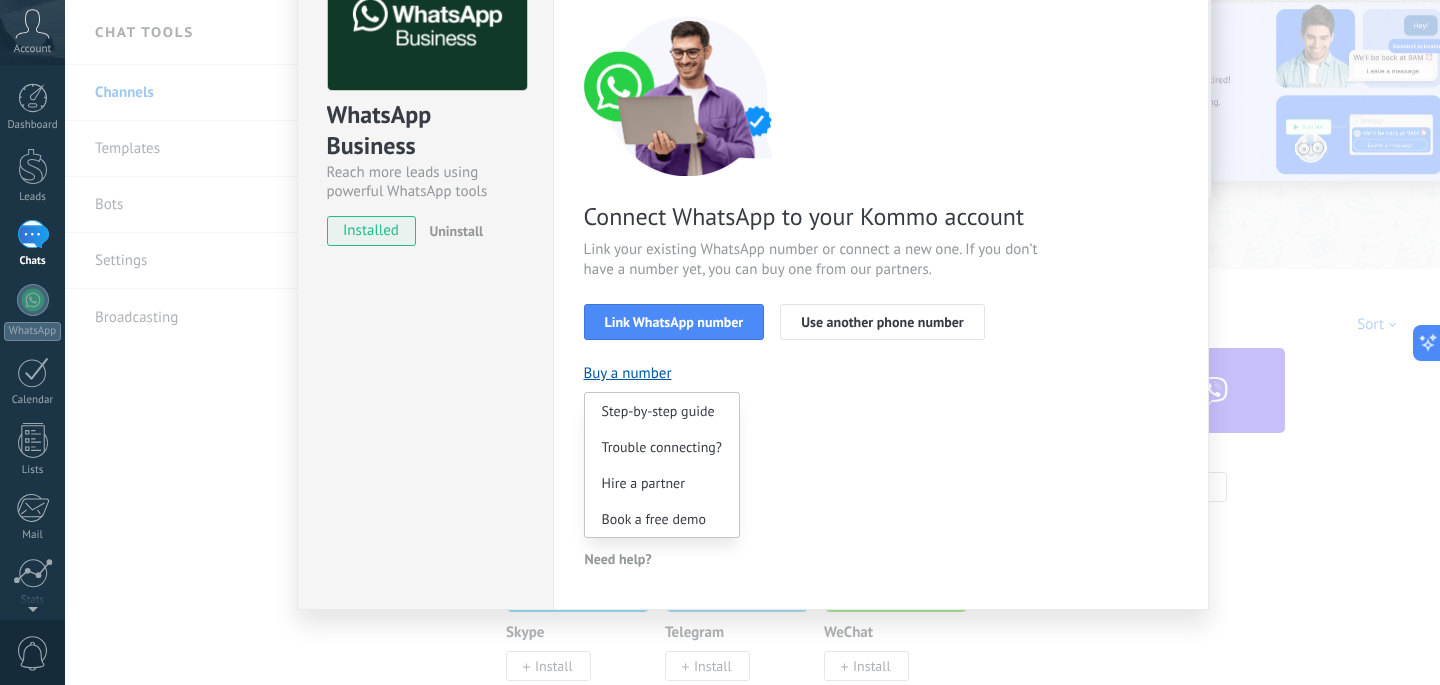 click on "WhatsApp Business Reach more leads using powerful WhatsApp tools installed Uninstall" at bounding box center (425, 265) 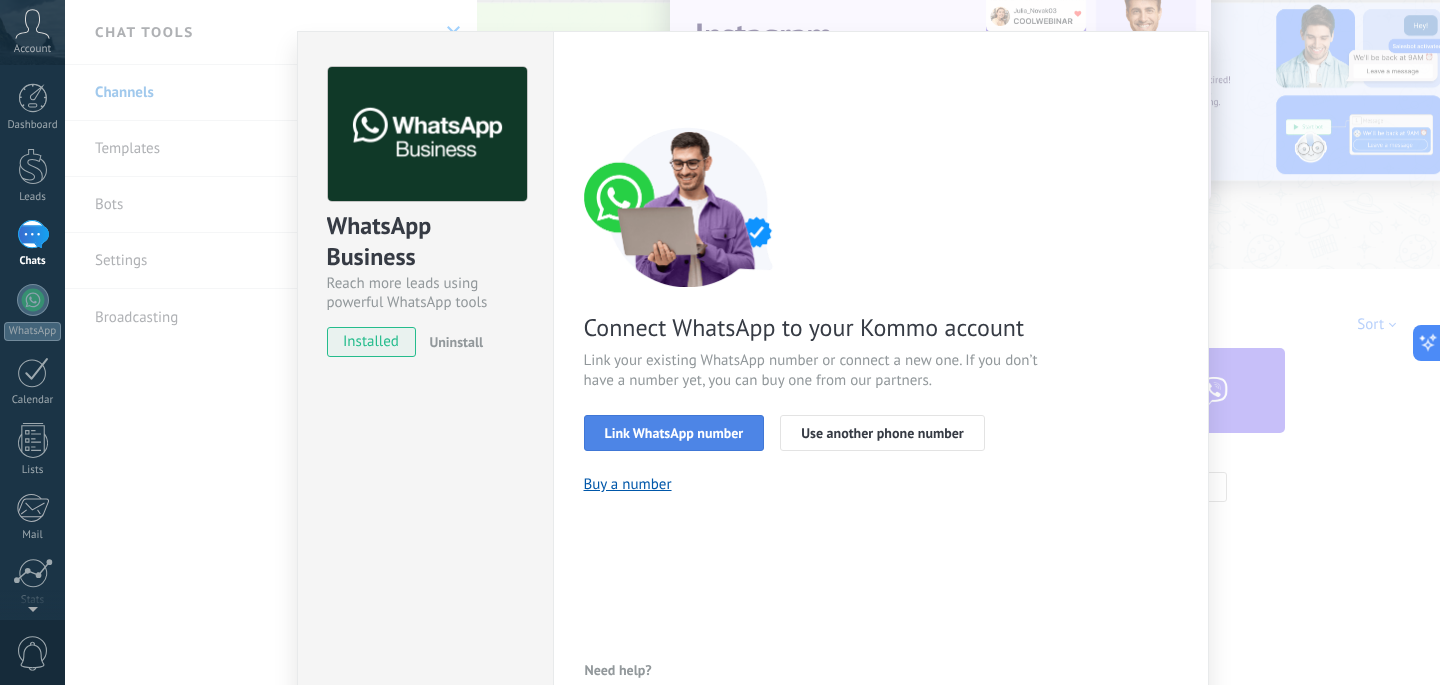 scroll, scrollTop: 0, scrollLeft: 0, axis: both 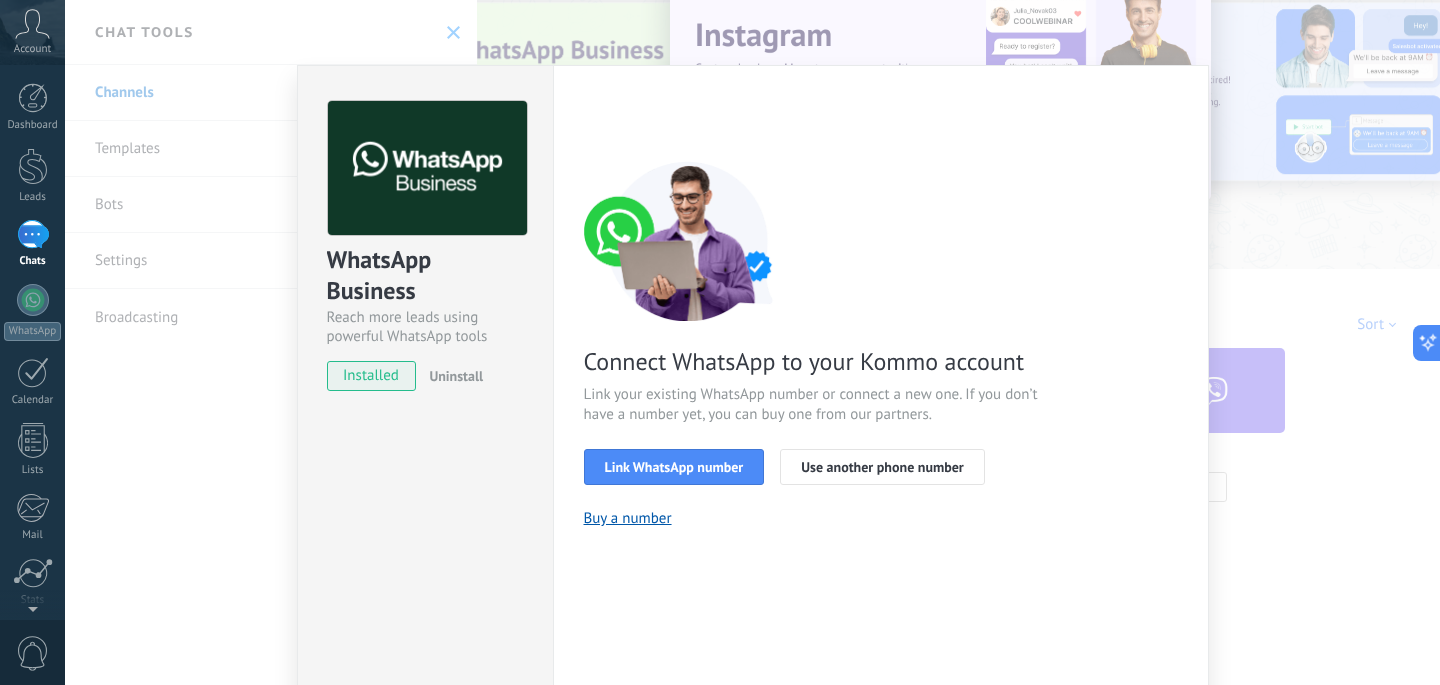click on "WhatsApp Business Reach more leads using powerful WhatsApp tools installed Uninstall Settings Authorization This tab logs the users who have granted integration access to this account. If you want to to remove a user's ability to send requests to the account on behalf of this integration, you can revoke access. If access is revoked from all users, the integration will stop working. This app is installed, but no one has given it access yet. WhatsApp Cloud API more _:  Save < Back 1 Select app 2 Connect Facebook 3 Finish setup Connect WhatsApp to your Kommo account Link your existing WhatsApp number or connect a new one. If you don’t have a number yet, you can buy one from our partners. Link WhatsApp number Use another phone number Buy a number Need help?" at bounding box center [752, 342] 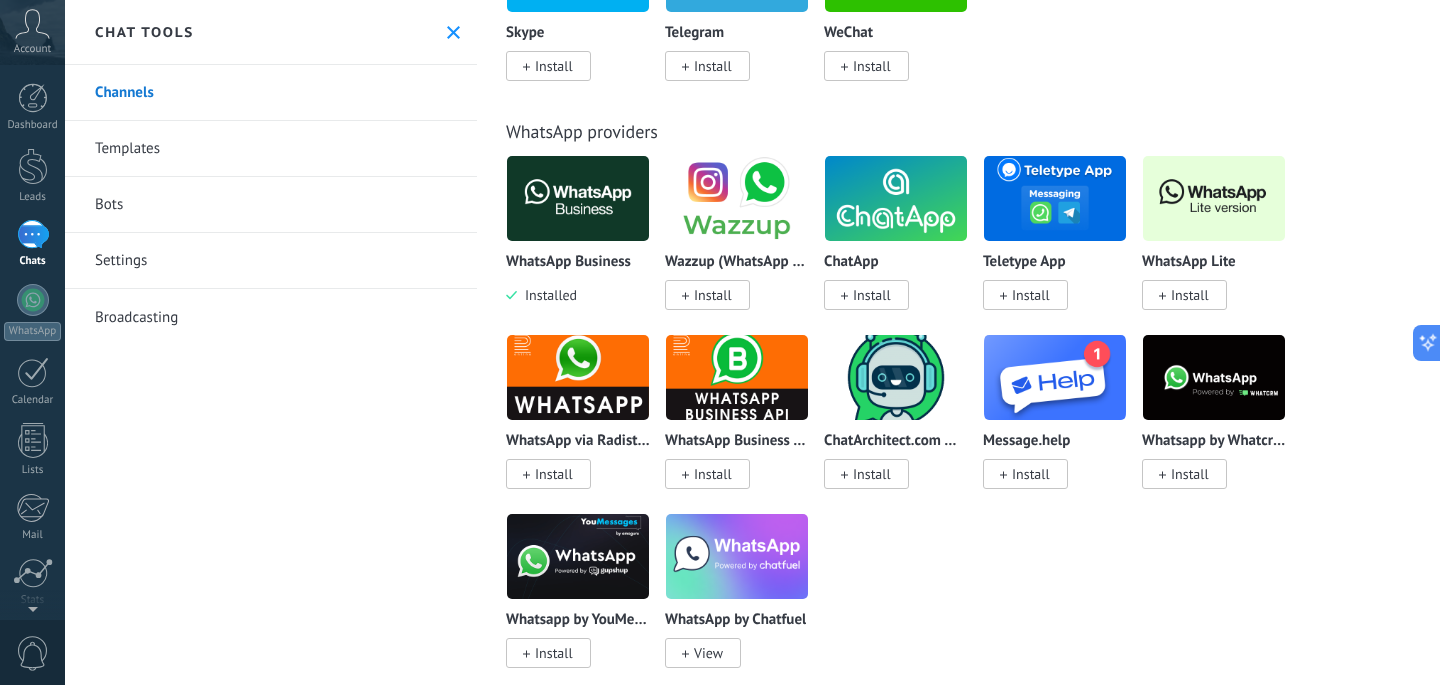 scroll, scrollTop: 659, scrollLeft: 0, axis: vertical 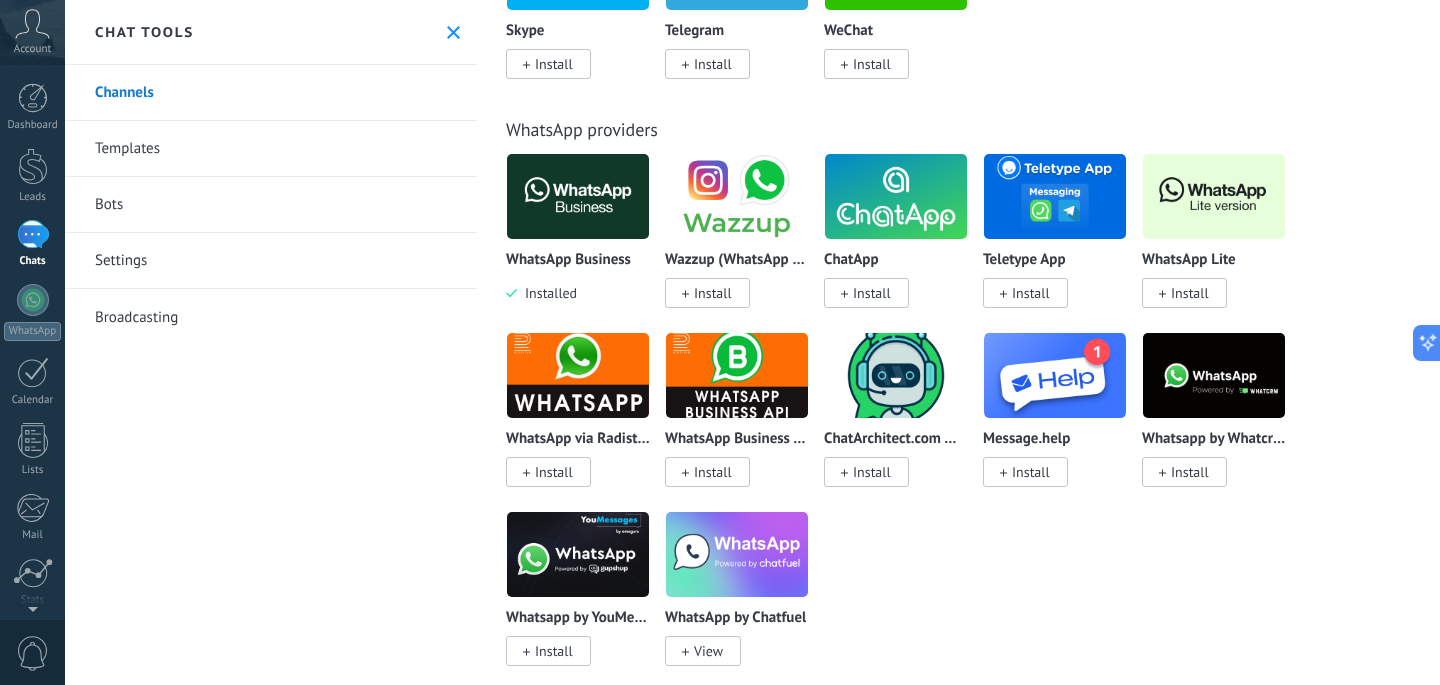 click on "Install" at bounding box center (713, 472) 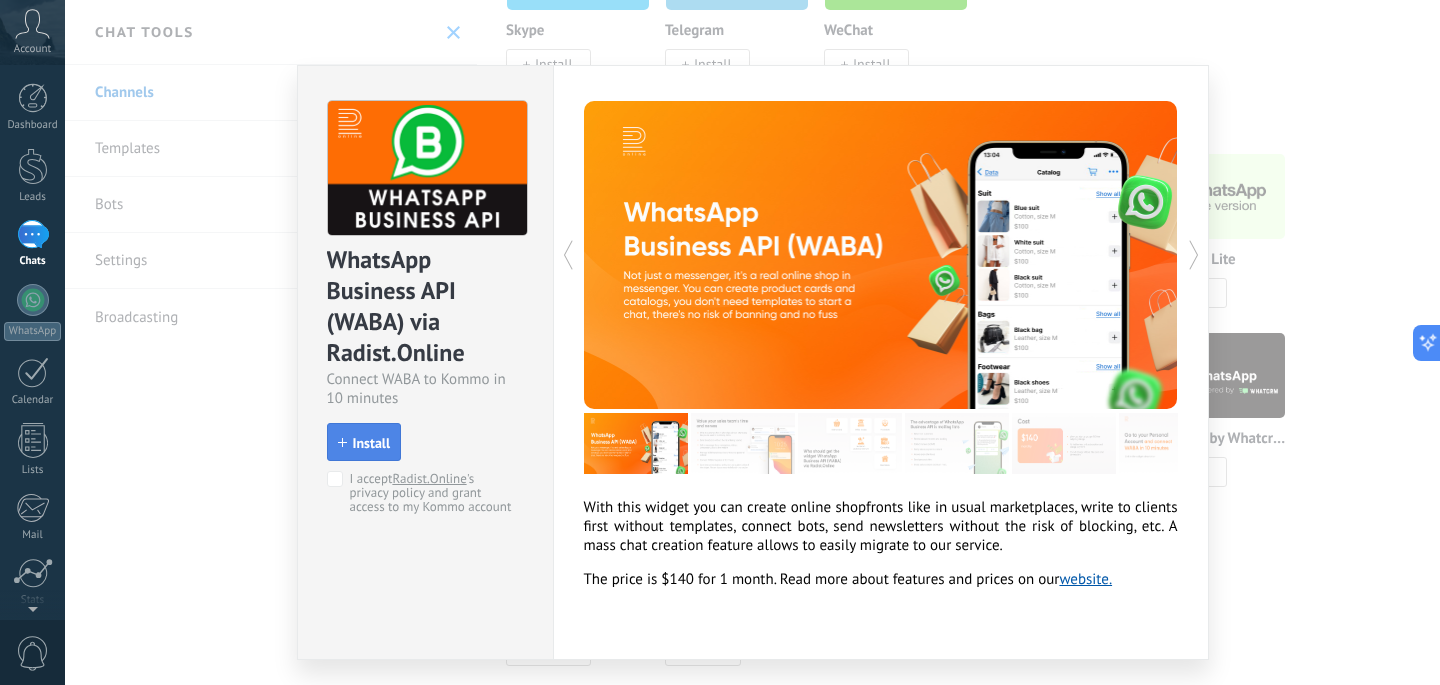 click on "Install" at bounding box center [372, 443] 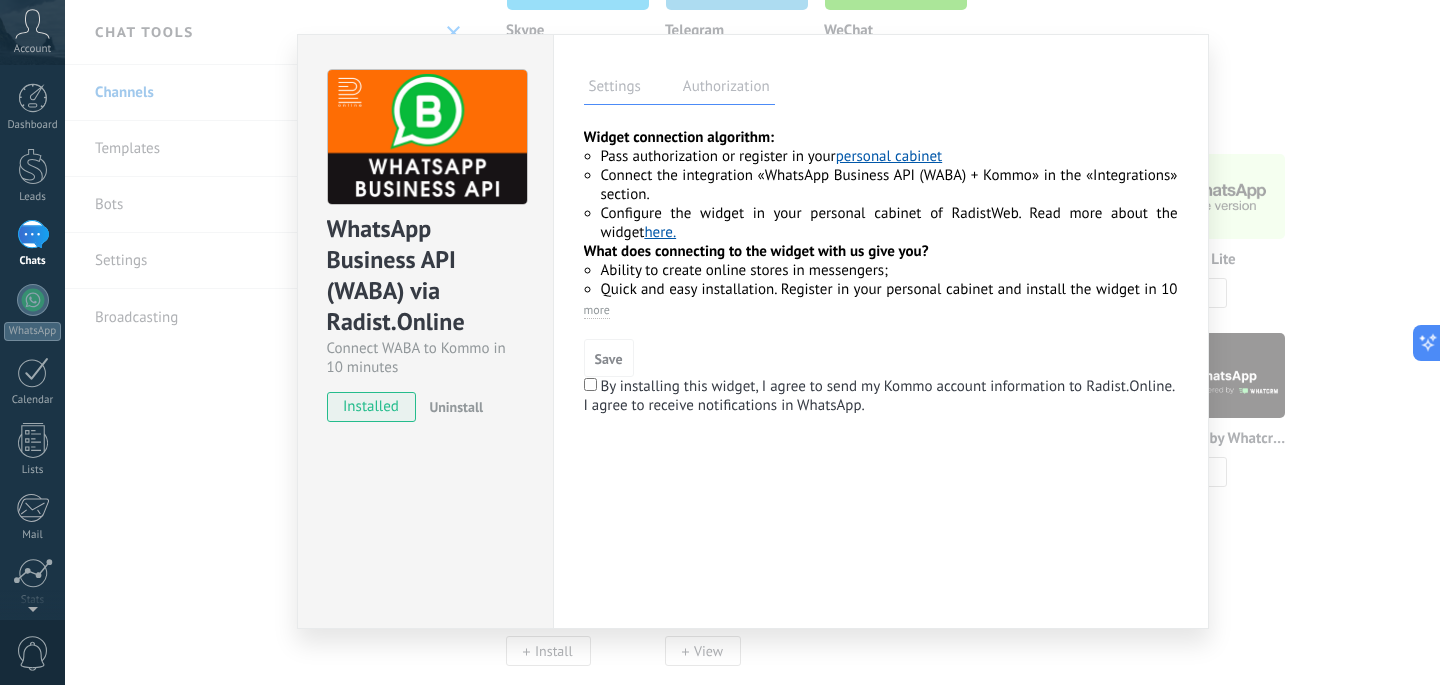 scroll, scrollTop: 36, scrollLeft: 0, axis: vertical 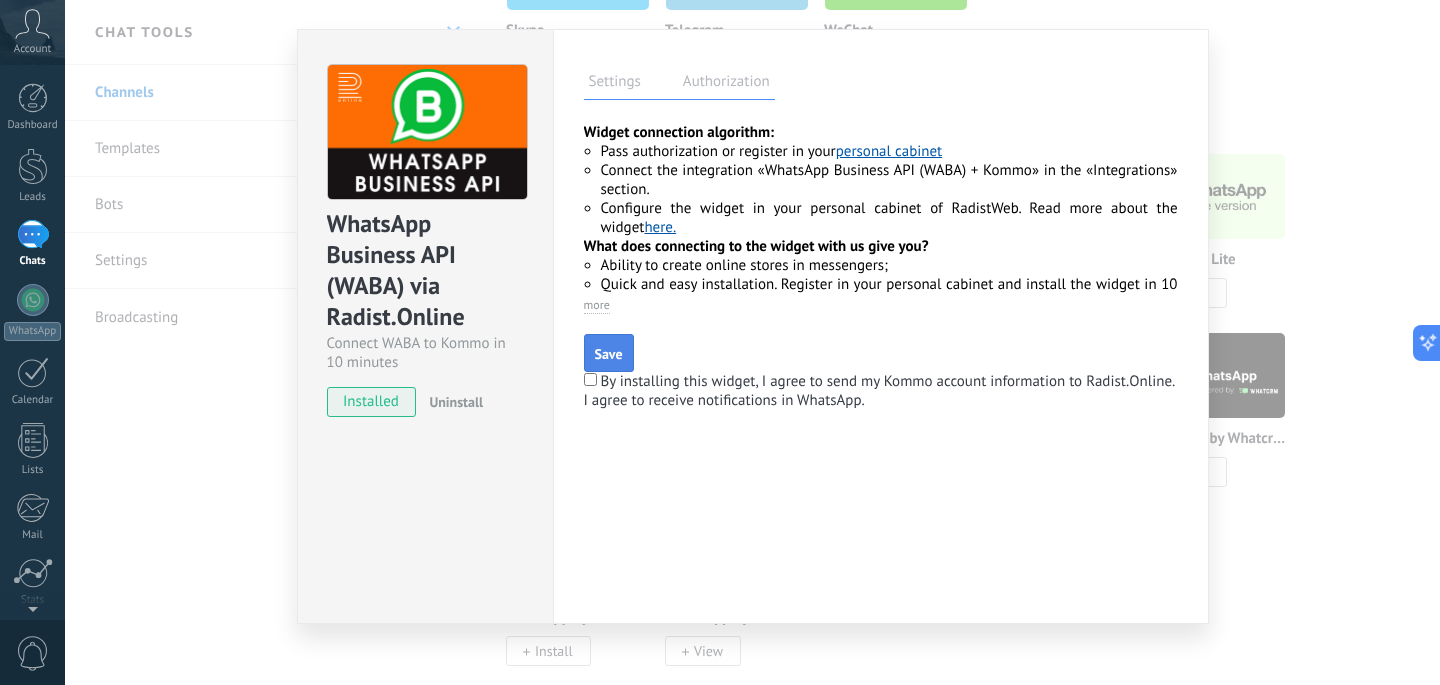 click on "Save" at bounding box center [609, 354] 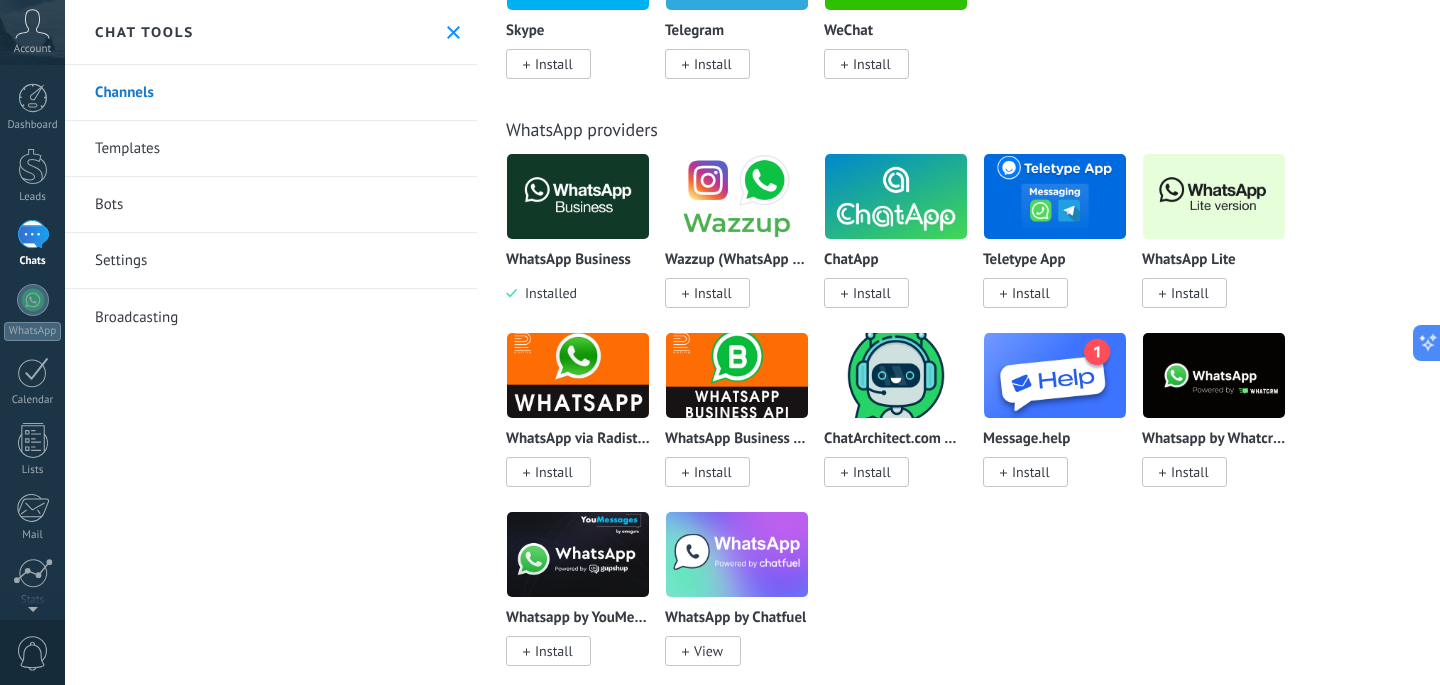 scroll, scrollTop: 0, scrollLeft: 0, axis: both 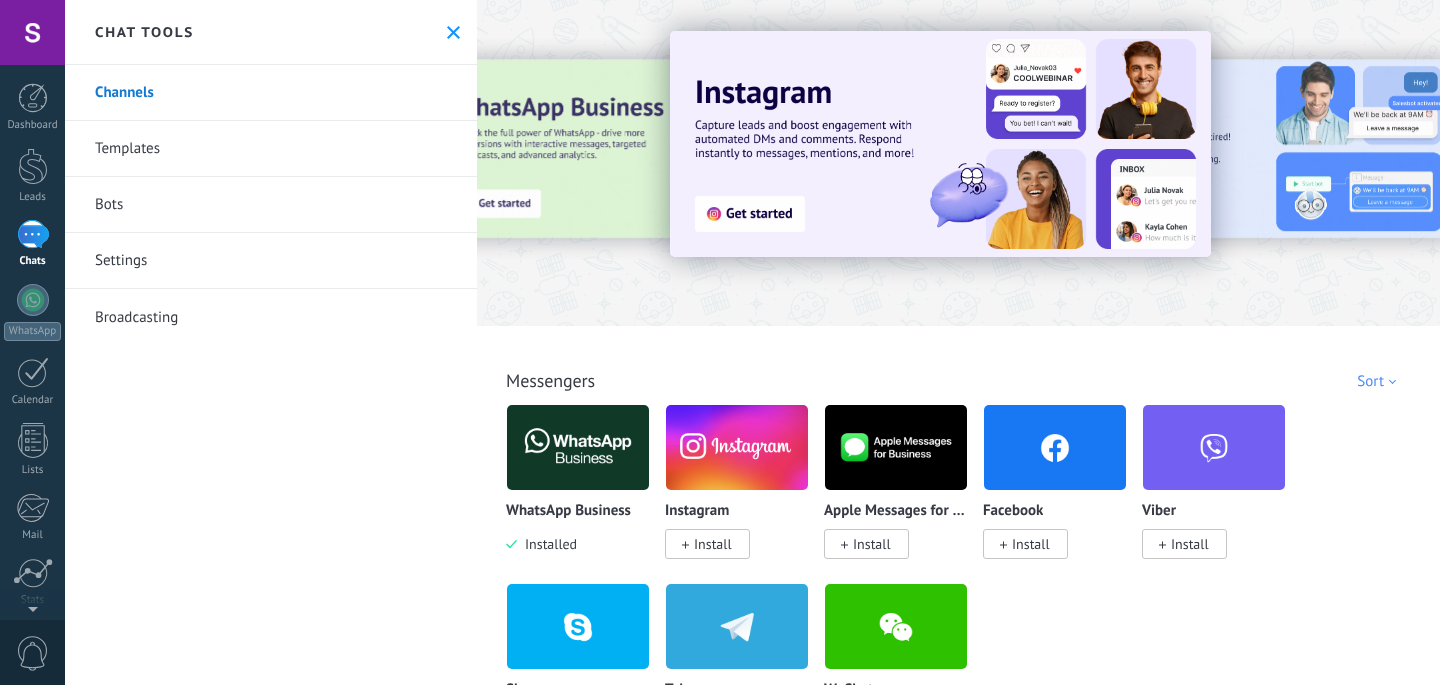 click on "All Inbox Automations Lead sources Installed My submissions Sort Team picks Trending Most popular Newest first" at bounding box center [958, 358] 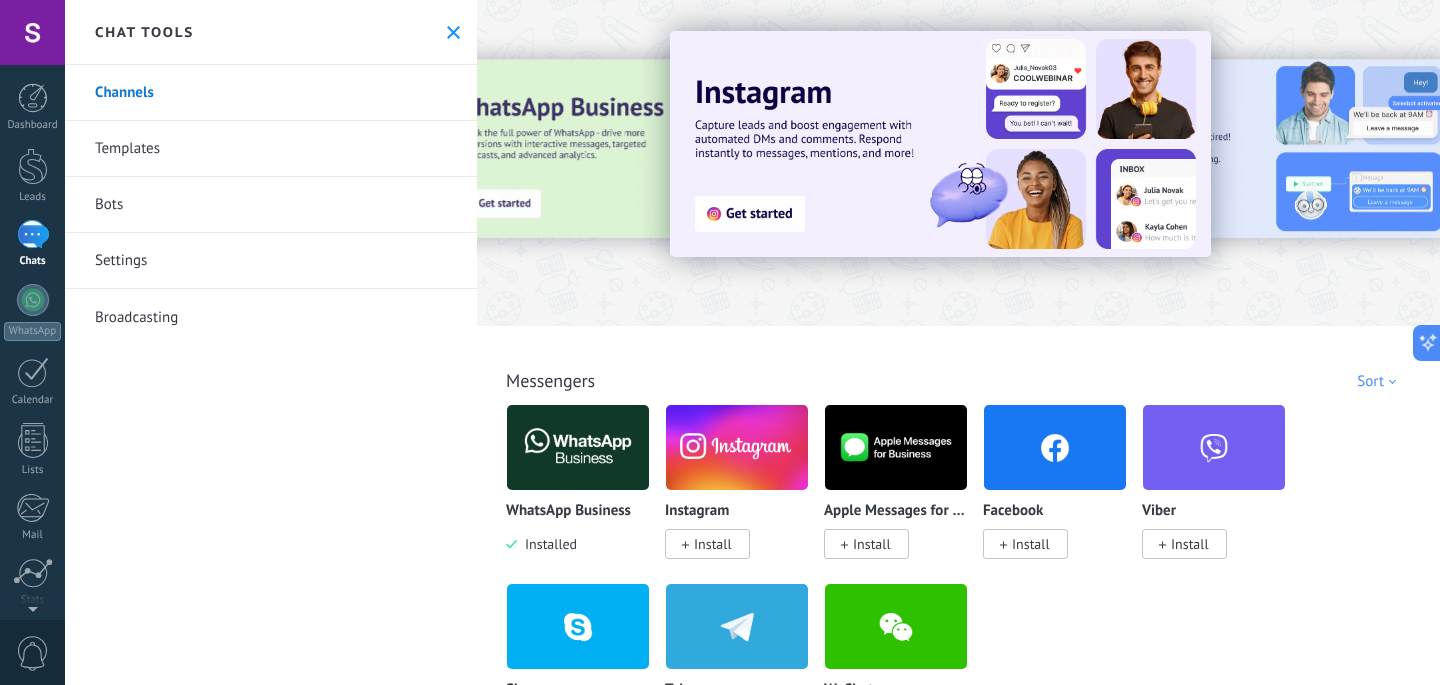 scroll, scrollTop: 0, scrollLeft: 0, axis: both 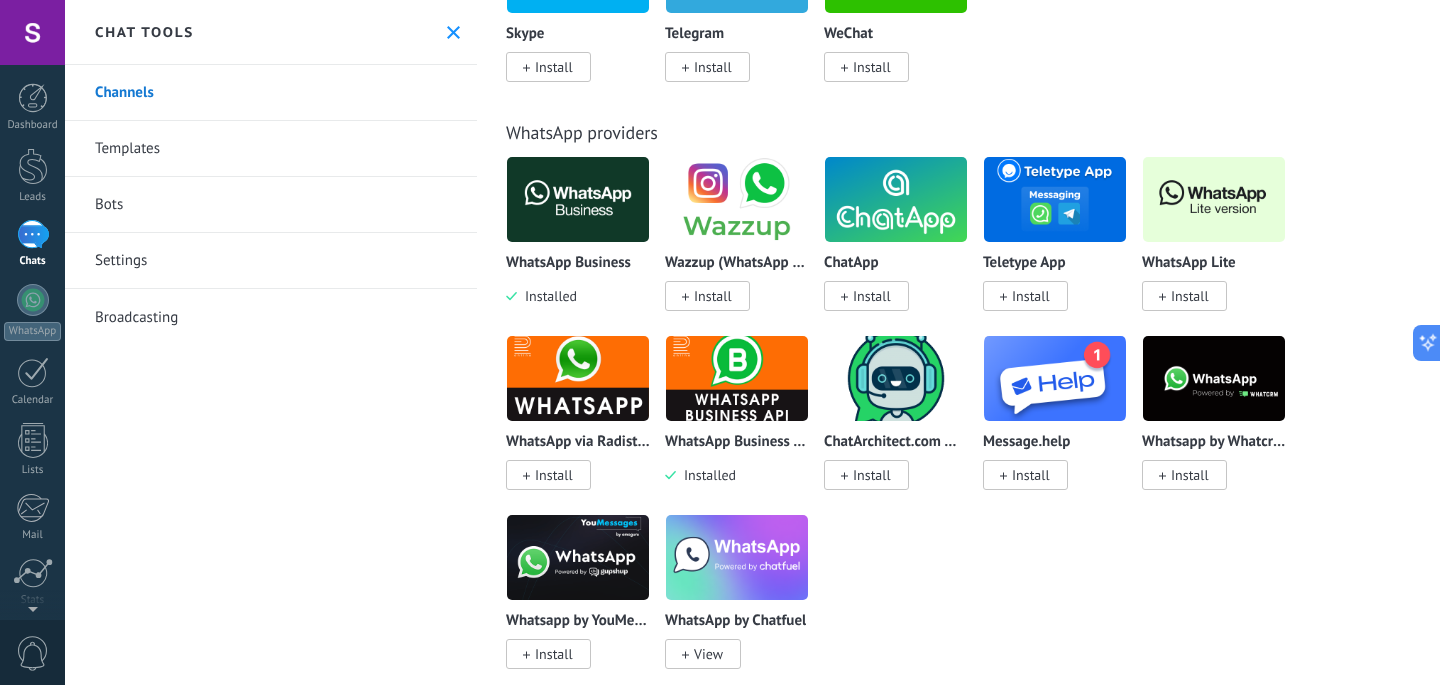 click at bounding box center (578, 378) 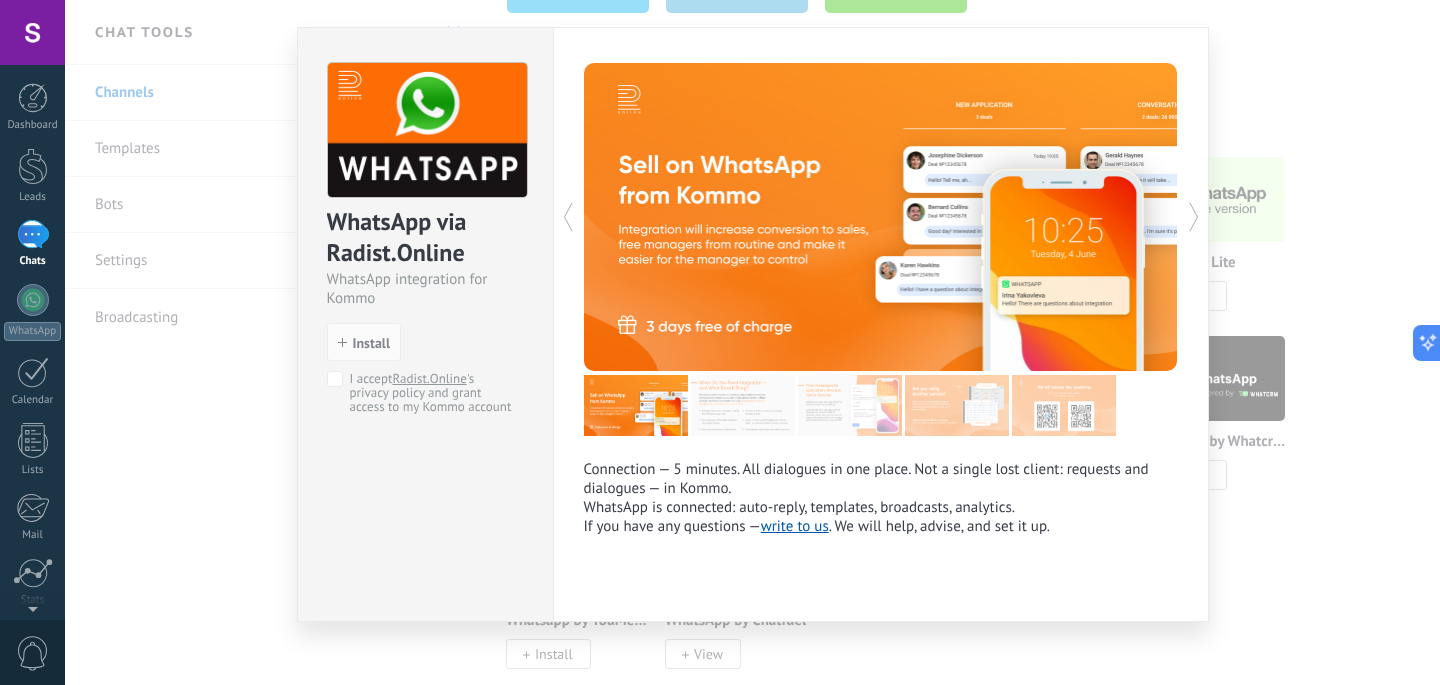 scroll, scrollTop: 45, scrollLeft: 0, axis: vertical 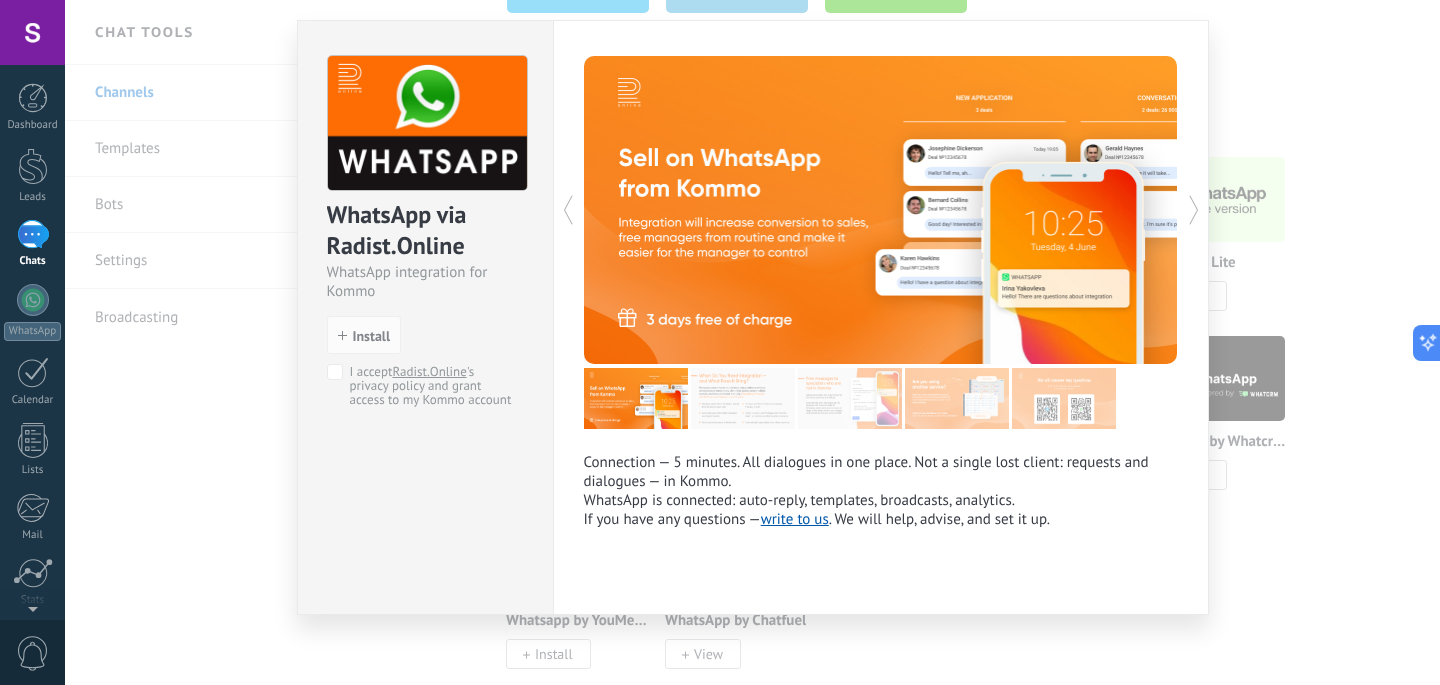 click at bounding box center (743, 398) 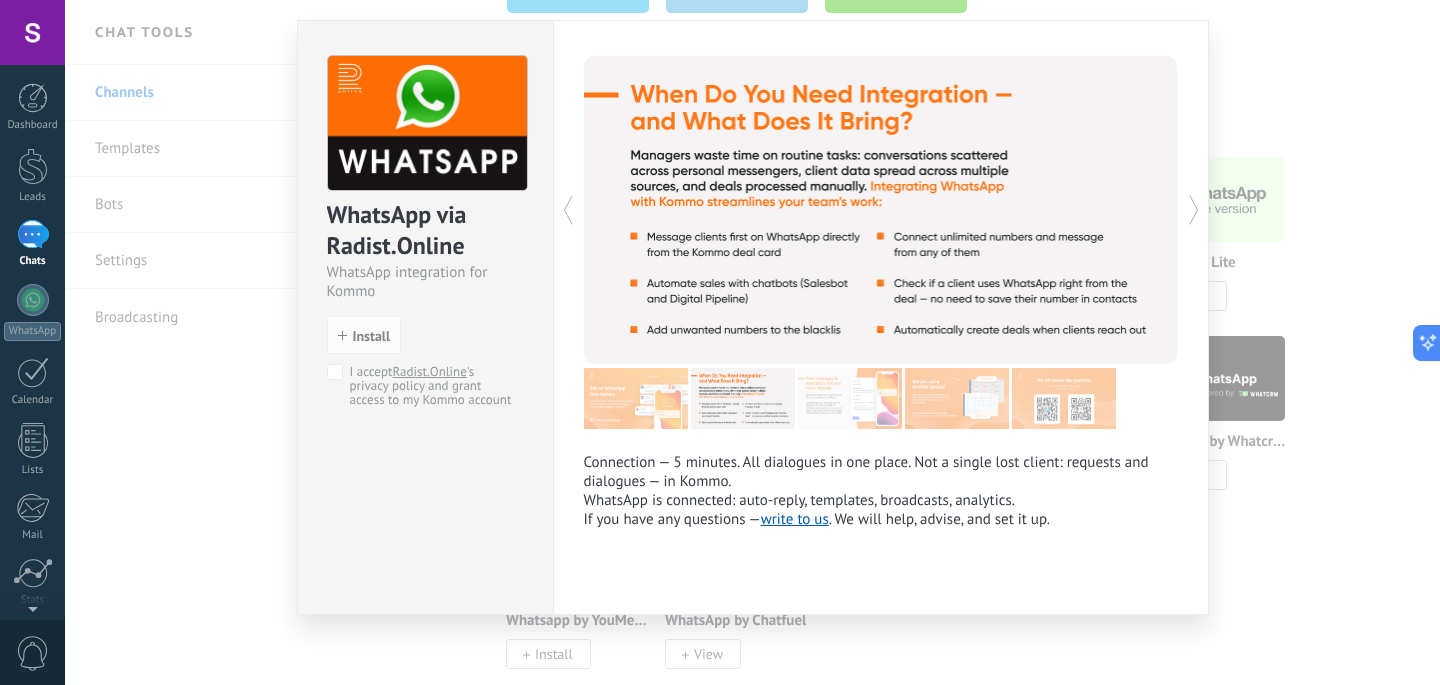click at bounding box center [850, 398] 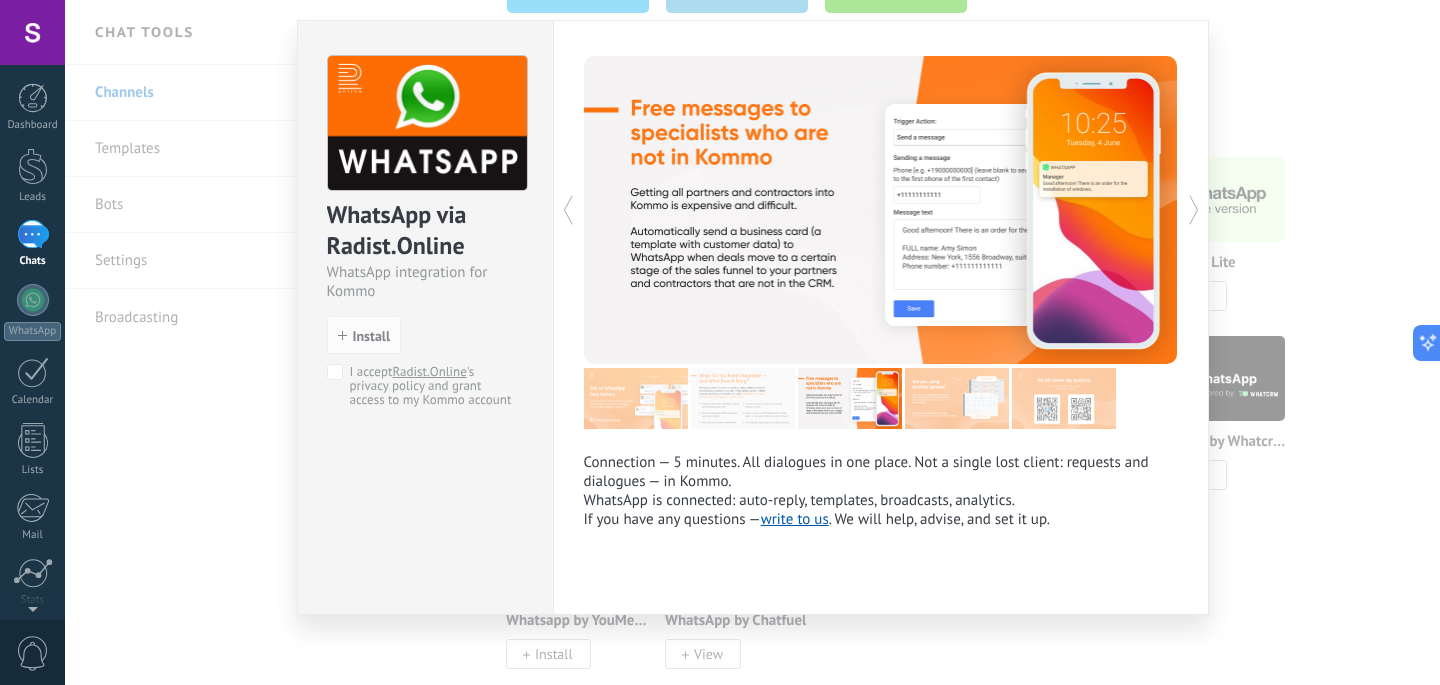 click at bounding box center (957, 398) 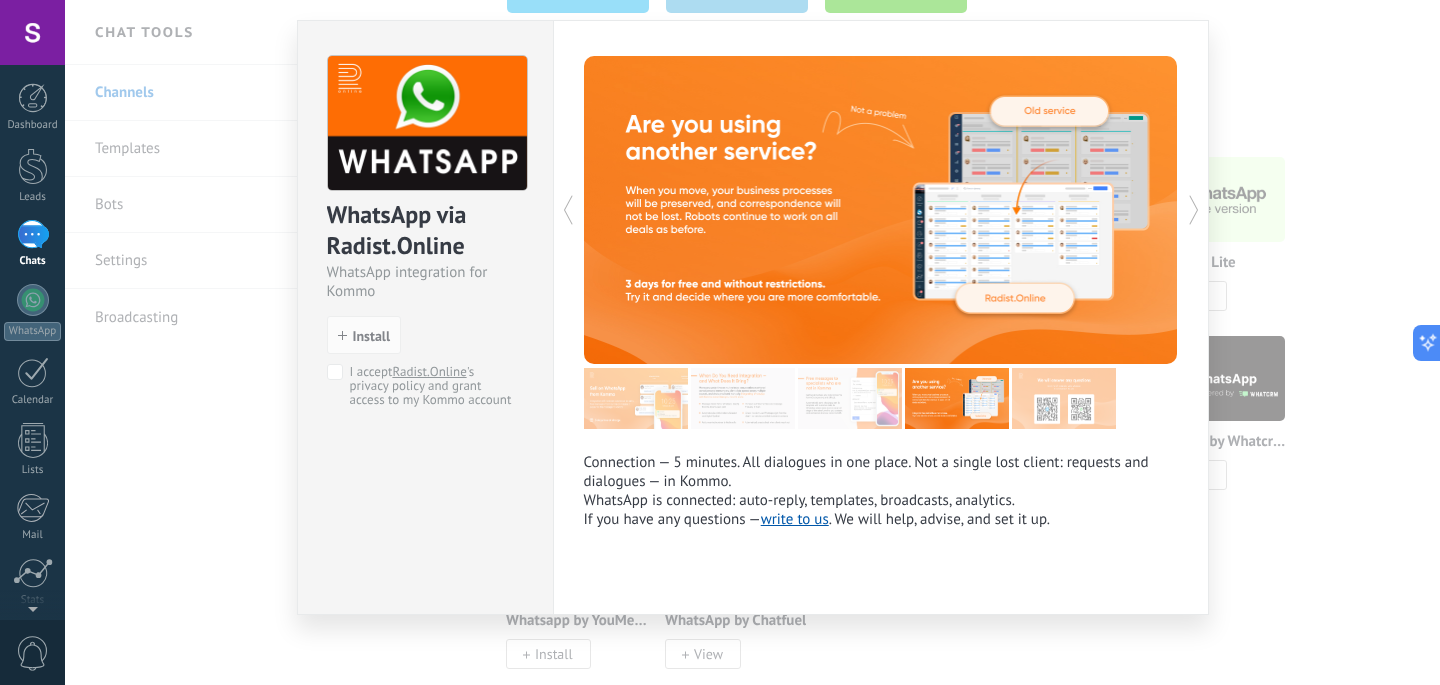 click at bounding box center (1064, 398) 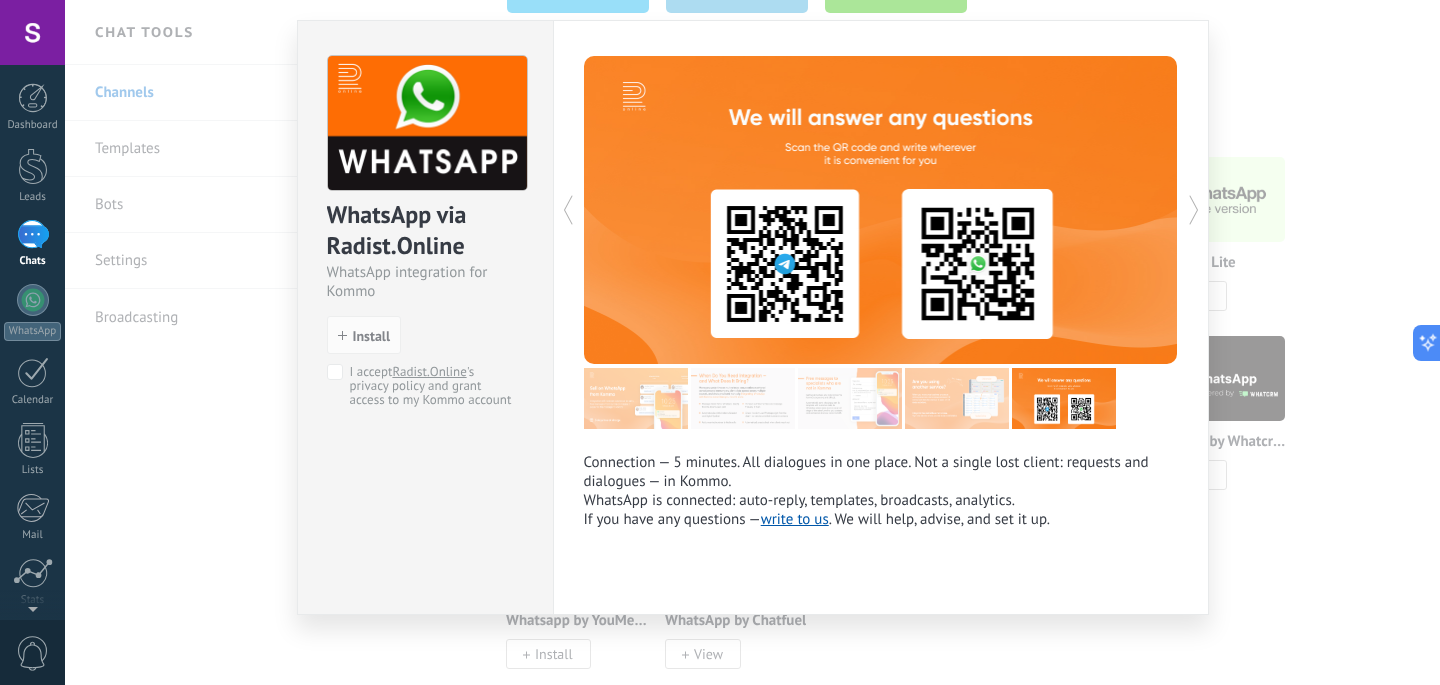 click on "WhatsApp via Radist.Online WhatsApp integration for Kommo install Install I accept  Radist.Online 's privacy policy and grant access to my Kommo account Connection — 5 minutes. All dialogues in one place. Not a single lost client: requests and dialogues — in Kommo. WhatsApp is connected: auto-reply, templates, broadcasts, analytics. If you have any questions —  write to us . We will help, advise, and set it up. more" at bounding box center (752, 342) 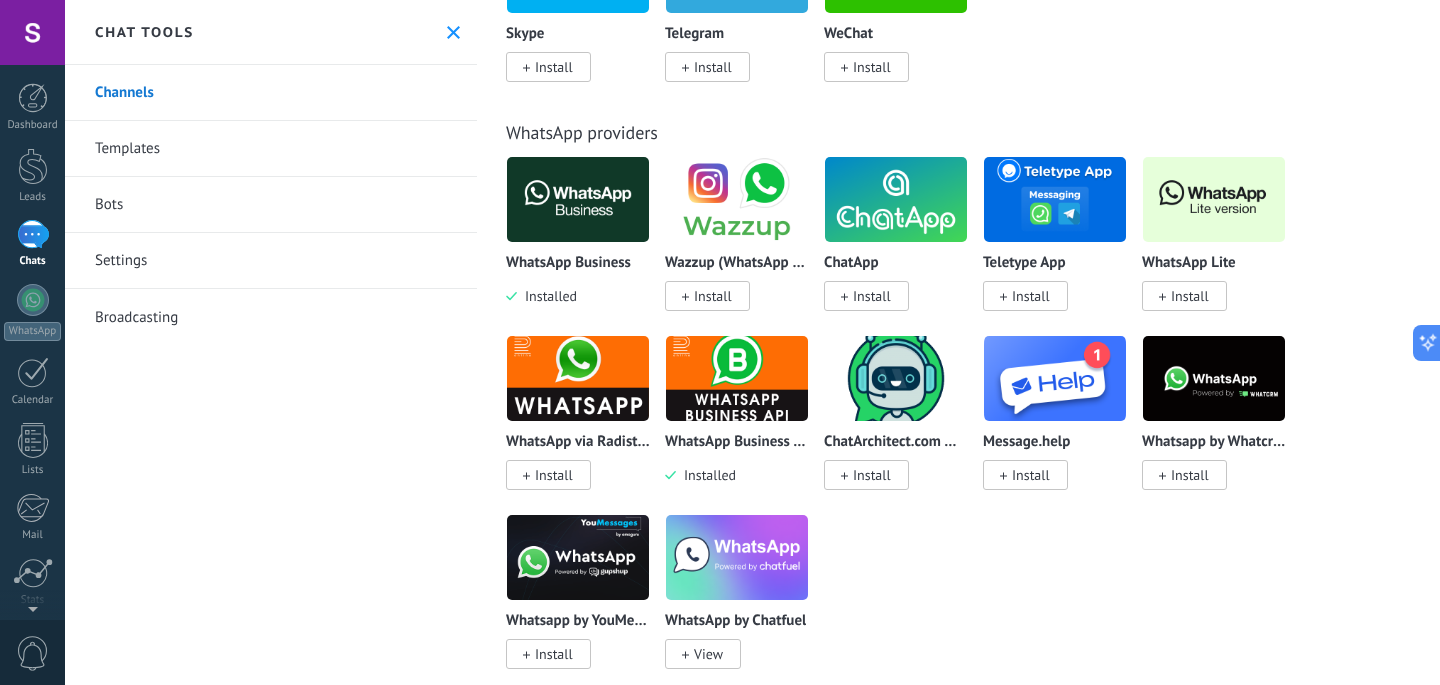 scroll, scrollTop: 0, scrollLeft: 0, axis: both 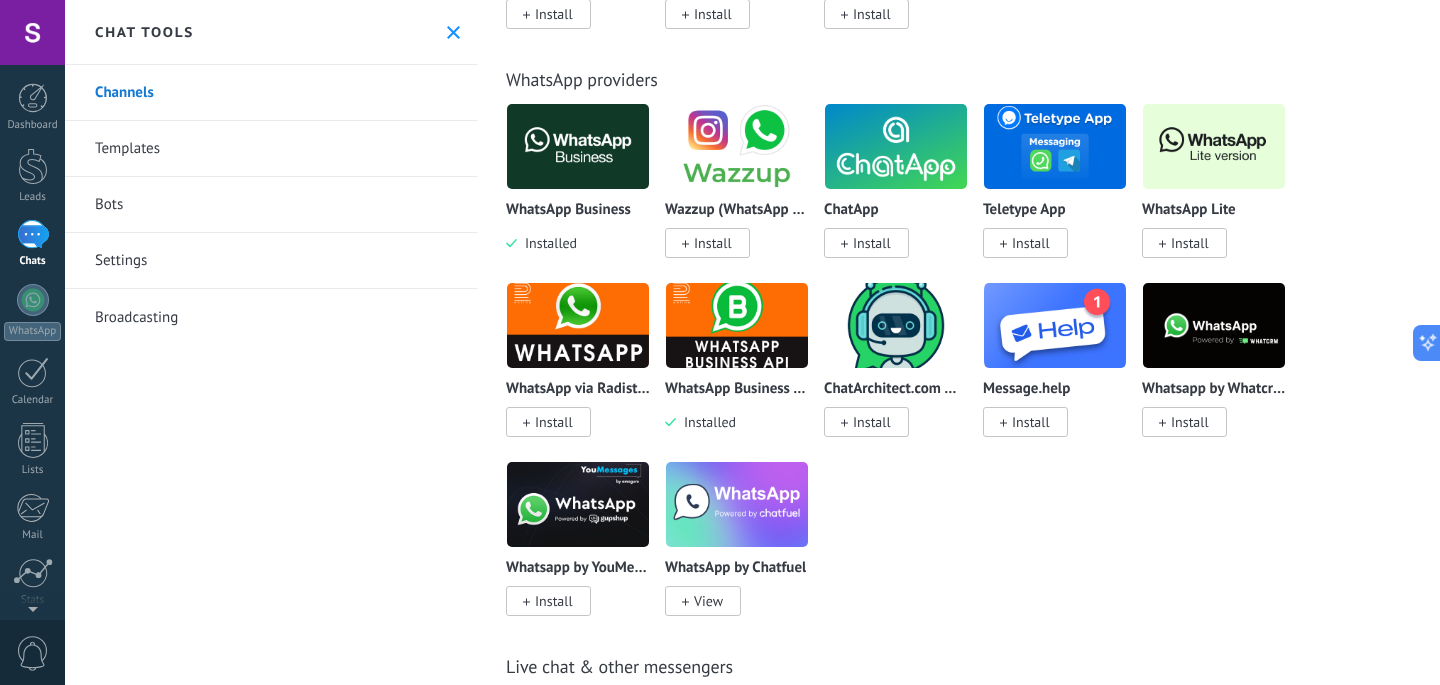 click at bounding box center [737, 504] 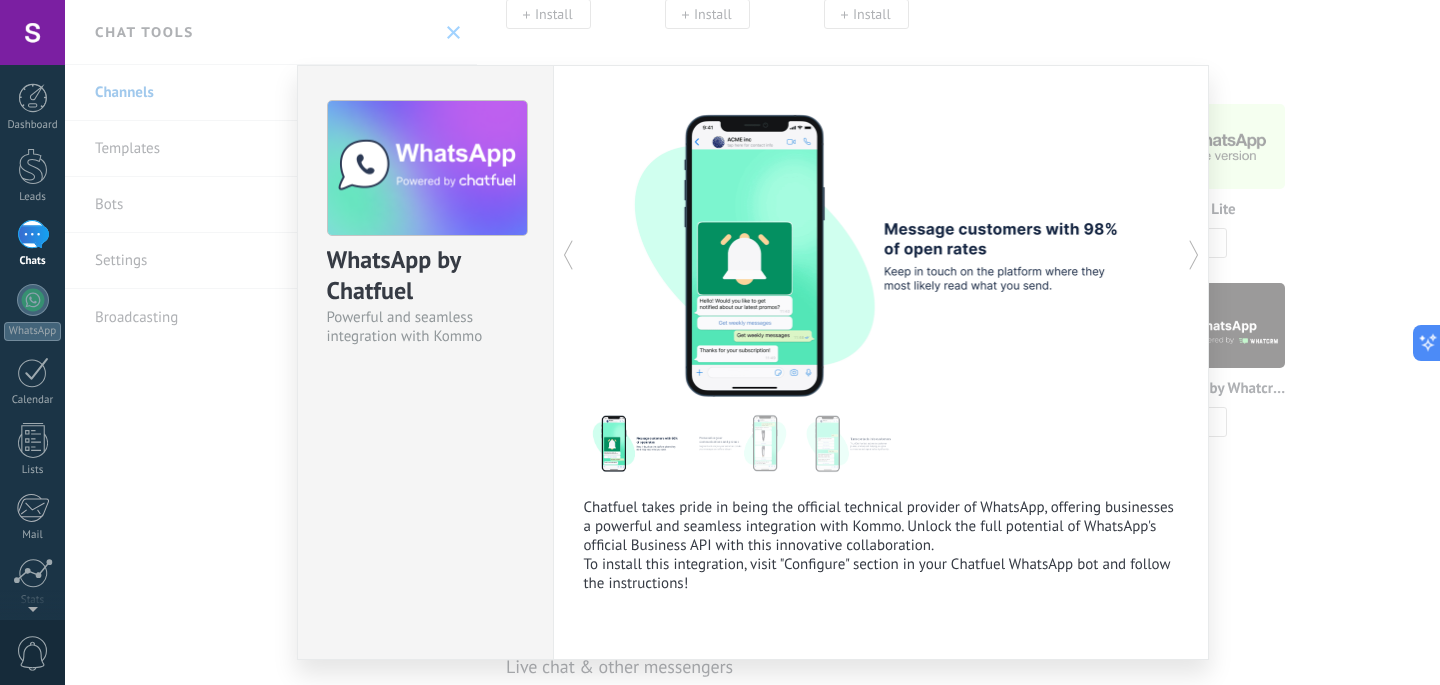 click at bounding box center (743, 443) 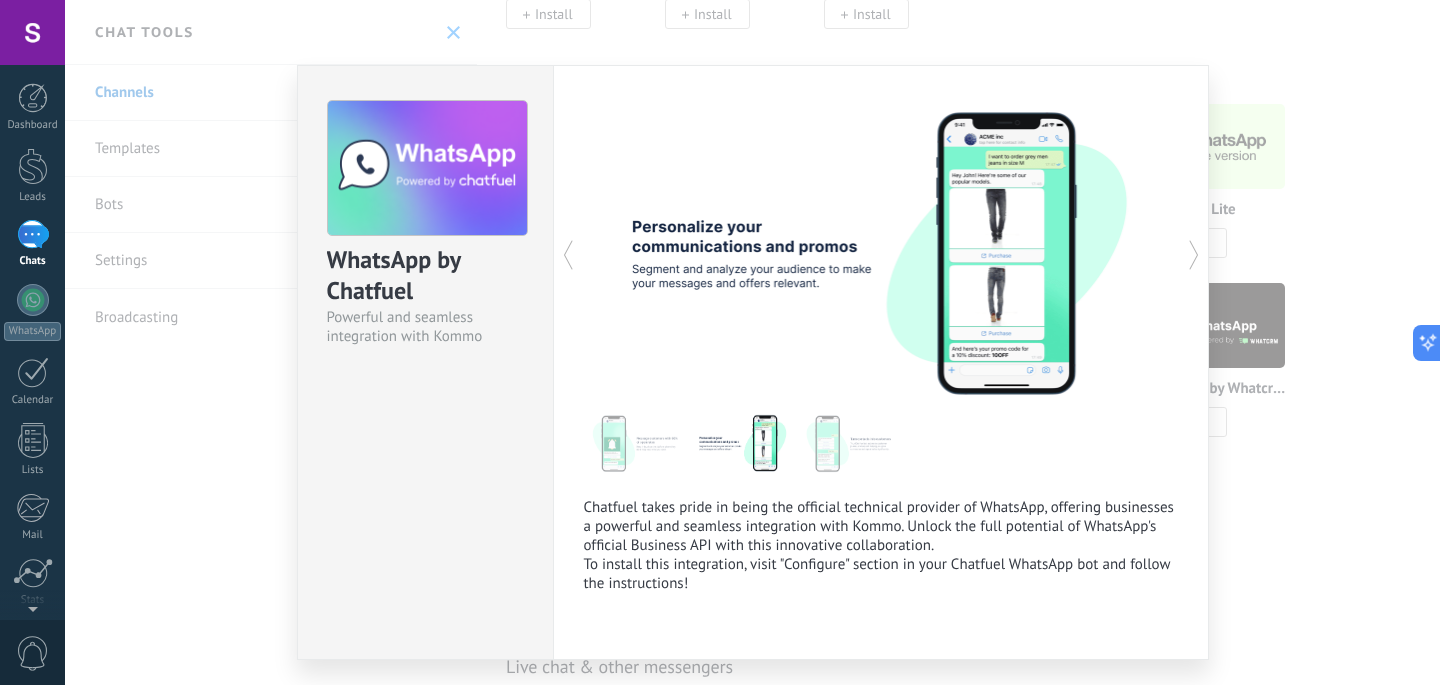 click at bounding box center [850, 443] 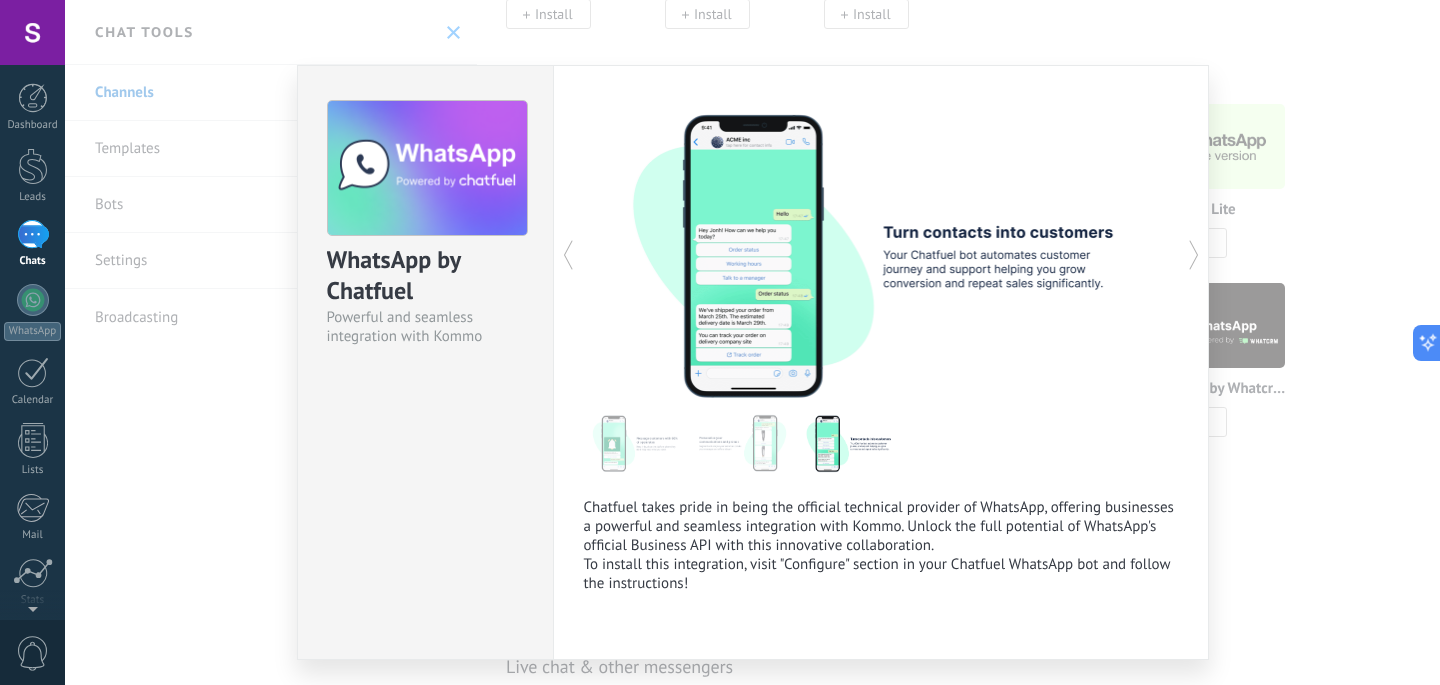 click on "WhatsApp by Chatfuel Powerful and seamless integration with Kommo   Chatfuel takes pride in being the official technical provider of WhatsApp, offering businesses a powerful and seamless integration with Kommo. Unlock the full potential of WhatsApp's official Business API with this innovative collaboration.   To install this integration, visit "Configure" section in your Chatfuel WhatsApp bot and follow the instructions! more" at bounding box center (752, 342) 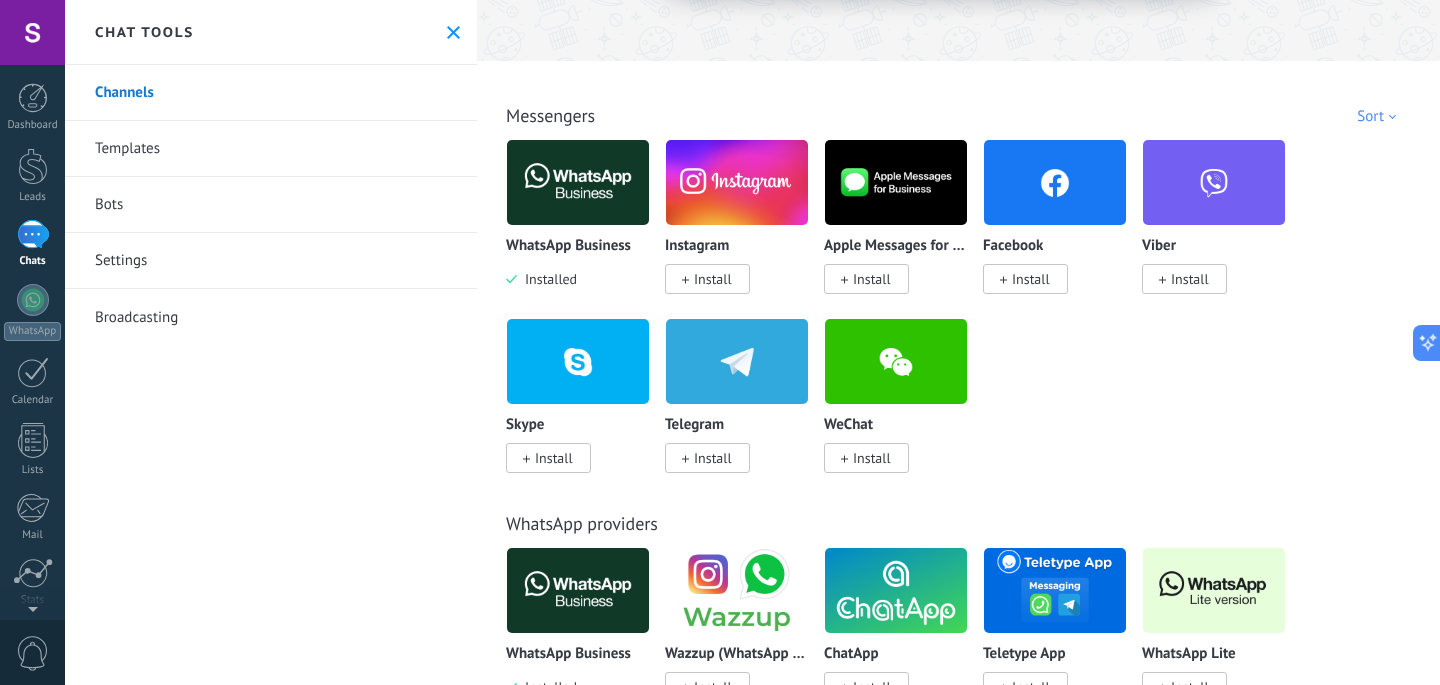 scroll, scrollTop: 0, scrollLeft: 0, axis: both 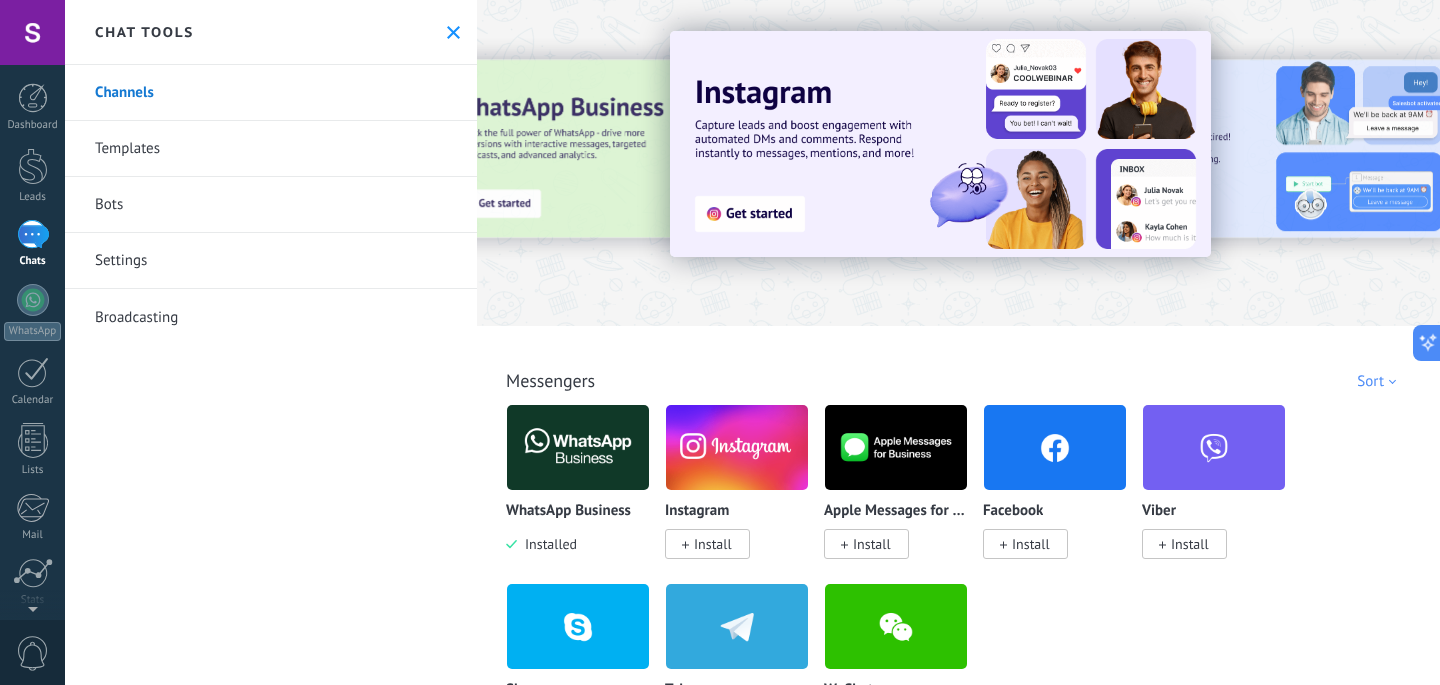 click at bounding box center (578, 447) 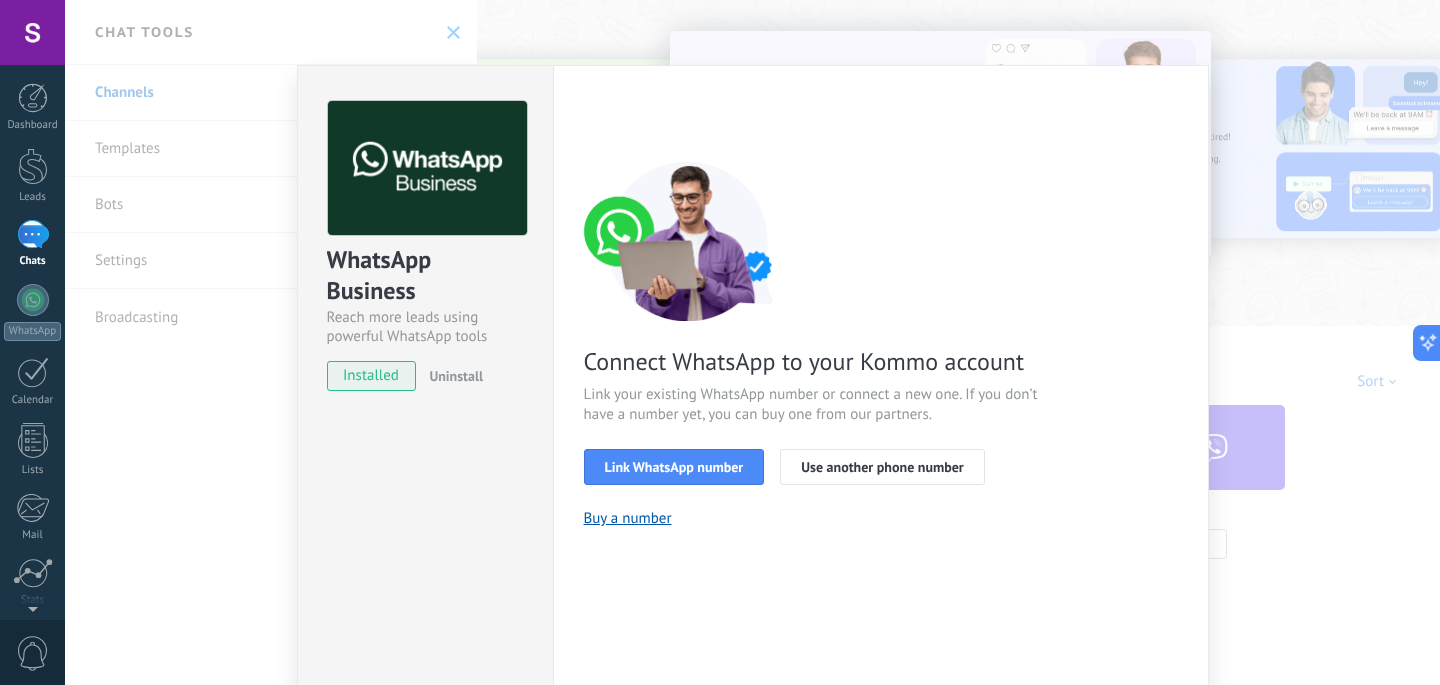 click at bounding box center [689, 241] 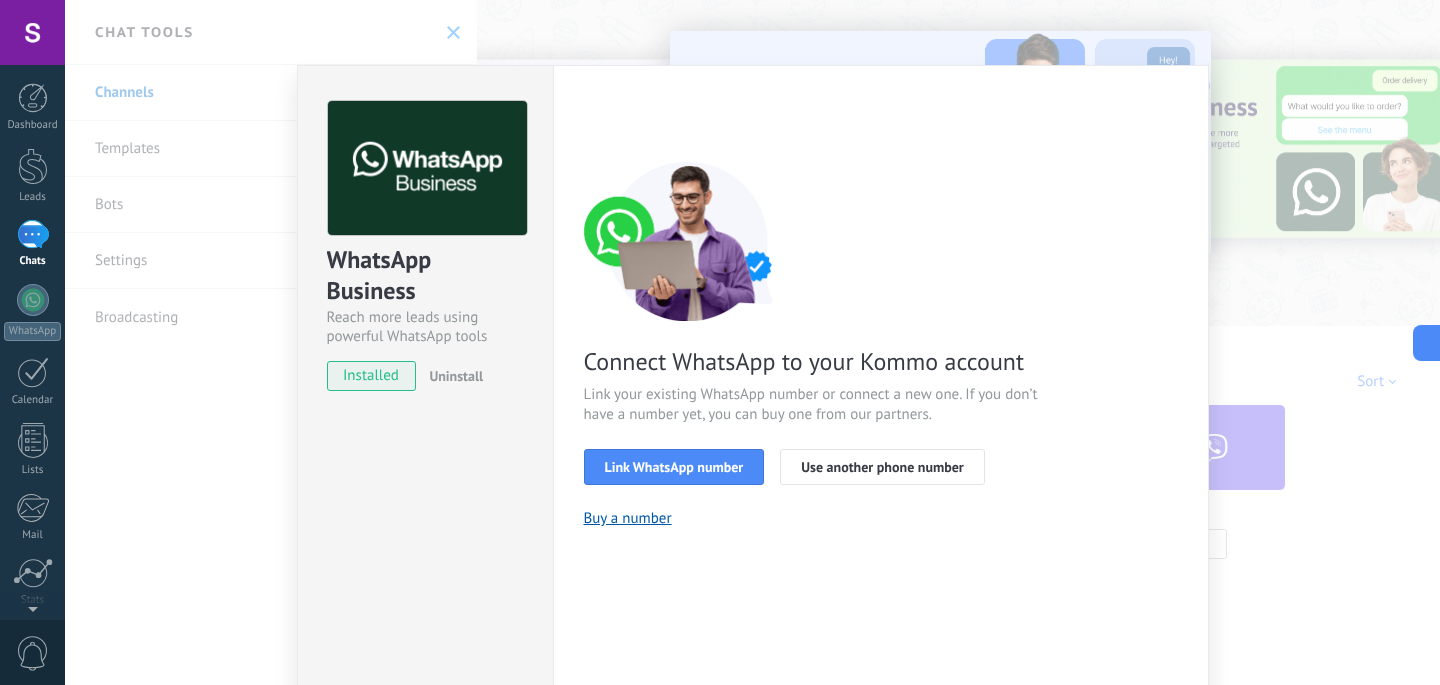 click on "WhatsApp Business Reach more leads using powerful WhatsApp tools installed Uninstall Settings Authorization This tab logs the users who have granted integration access to this account. If you want to to remove a user's ability to send requests to the account on behalf of this integration, you can revoke access. If access is revoked from all users, the integration will stop working. This app is installed, but no one has given it access yet. WhatsApp Cloud API more _:  Save < Back 1 Select app 2 Connect Facebook 3 Finish setup Connect WhatsApp to your Kommo account Link your existing WhatsApp number or connect a new one. If you don’t have a number yet, you can buy one from our partners. Link WhatsApp number Use another phone number Buy a number Need help?" at bounding box center [752, 342] 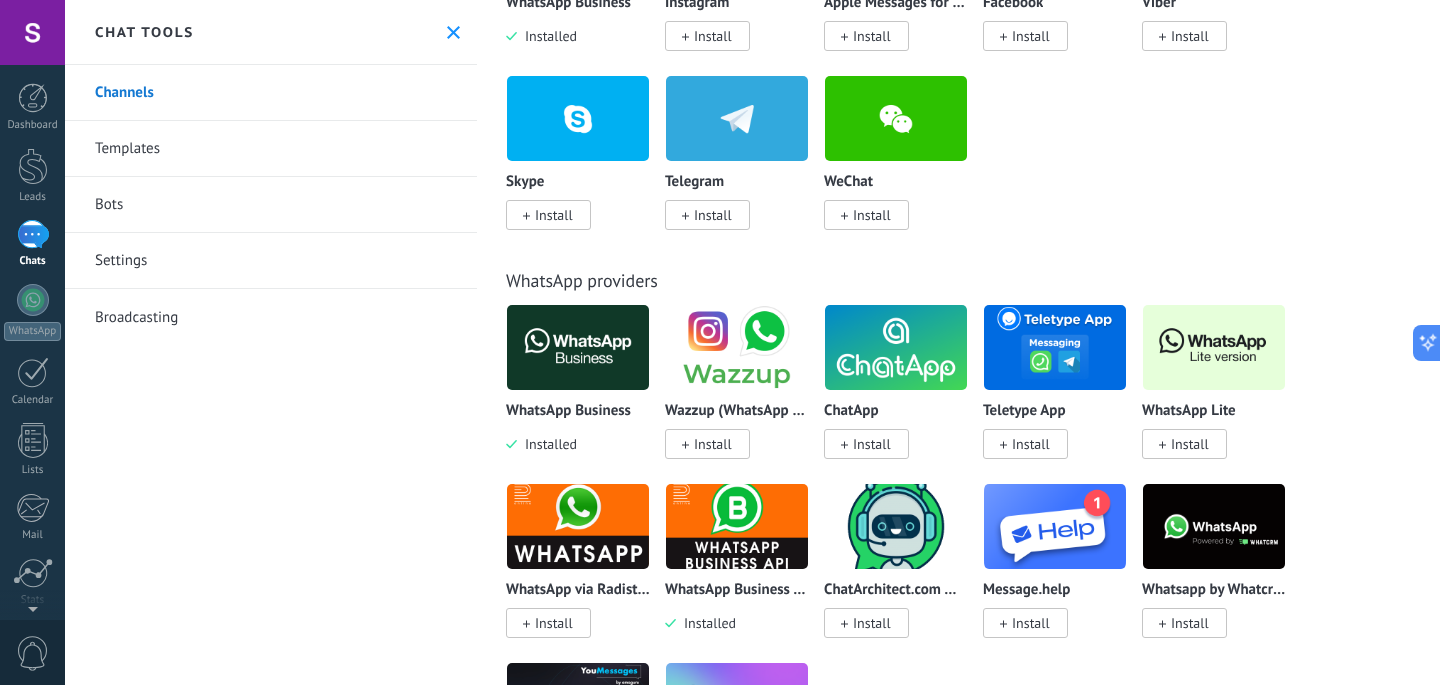 scroll, scrollTop: 510, scrollLeft: 0, axis: vertical 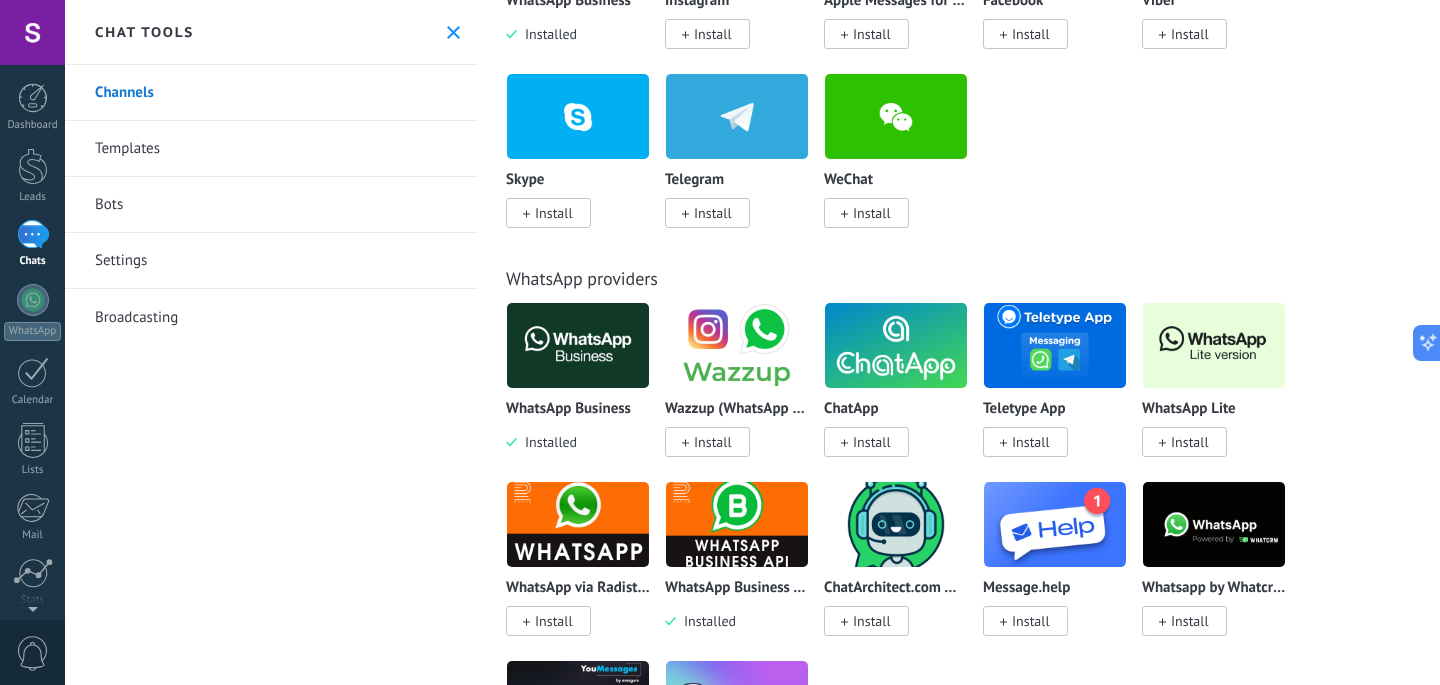 click at bounding box center [737, 345] 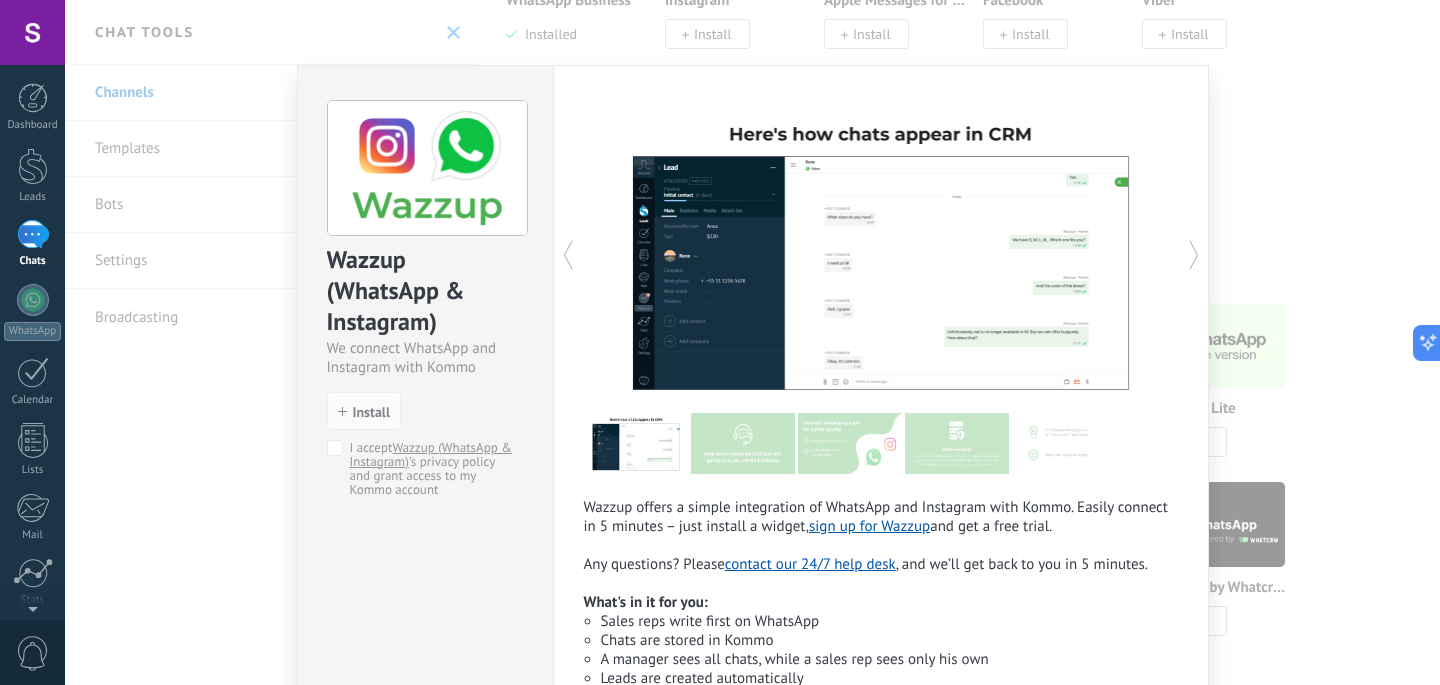 click at bounding box center [743, 443] 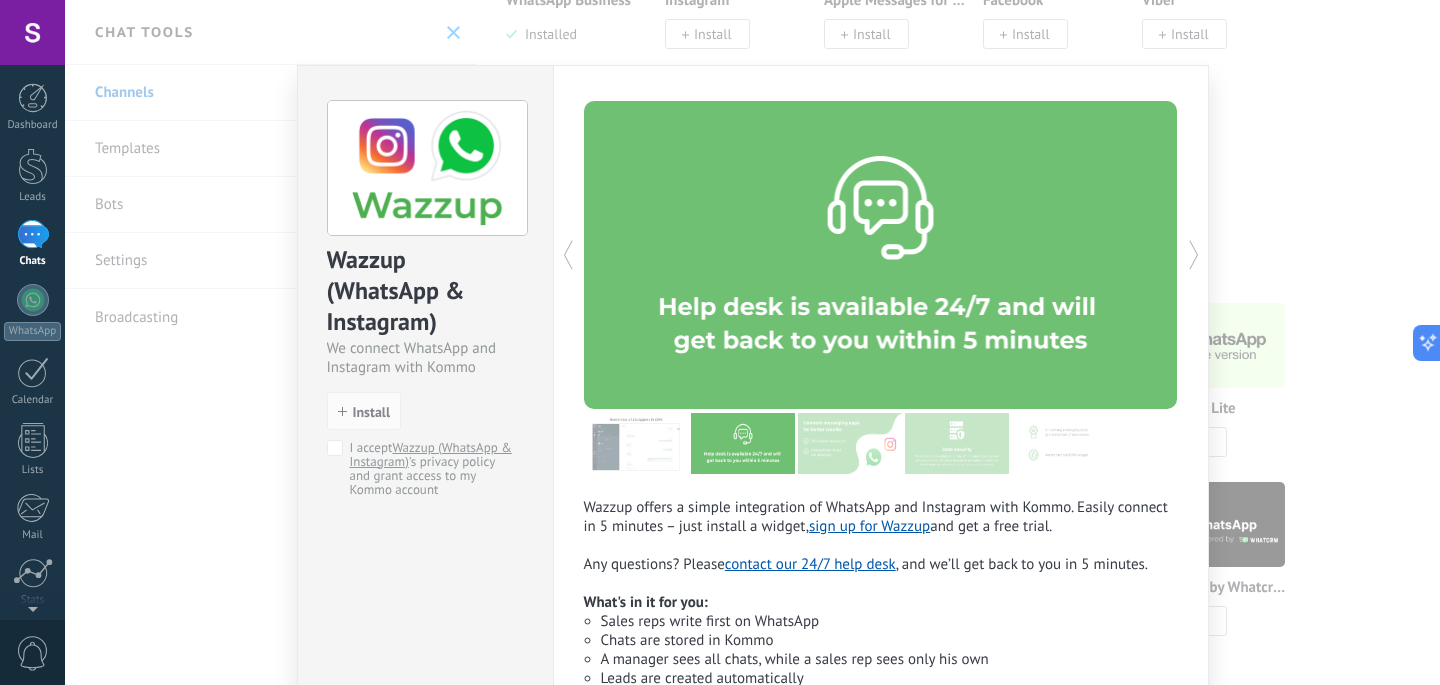 click at bounding box center (850, 443) 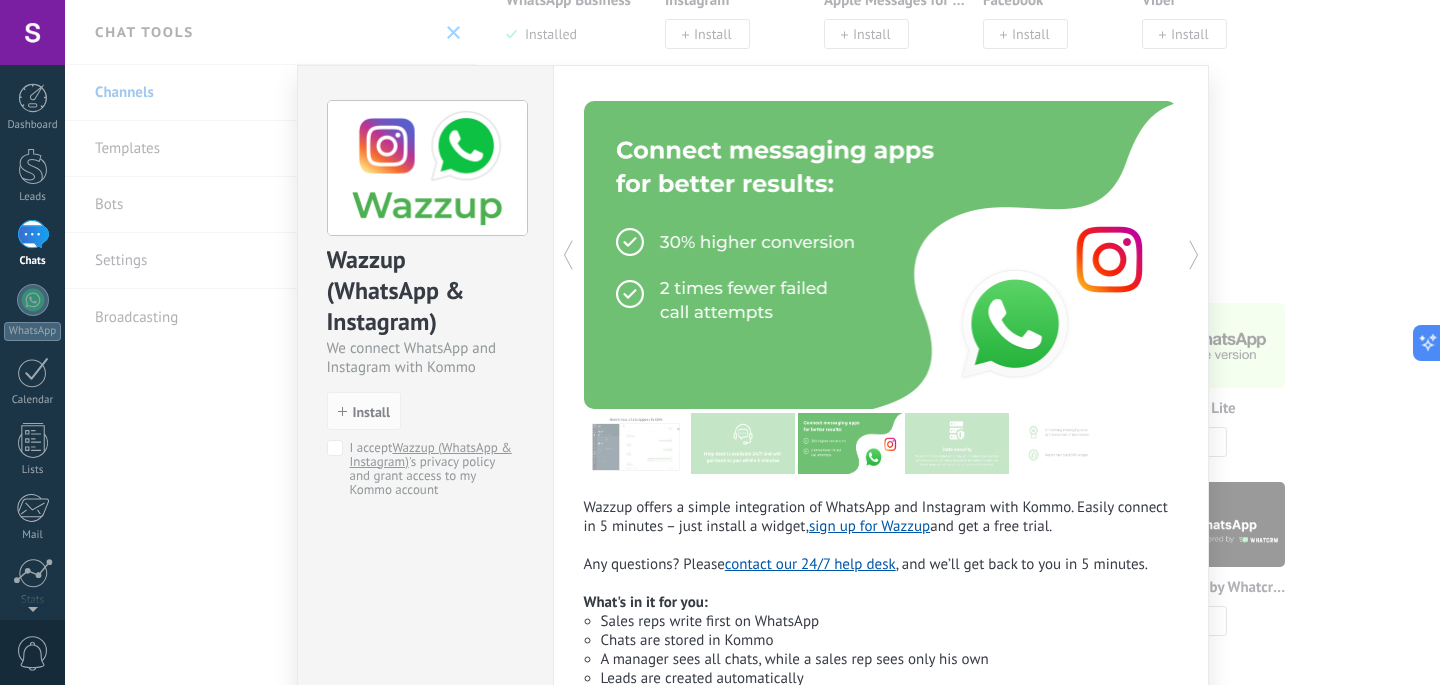 click at bounding box center (957, 443) 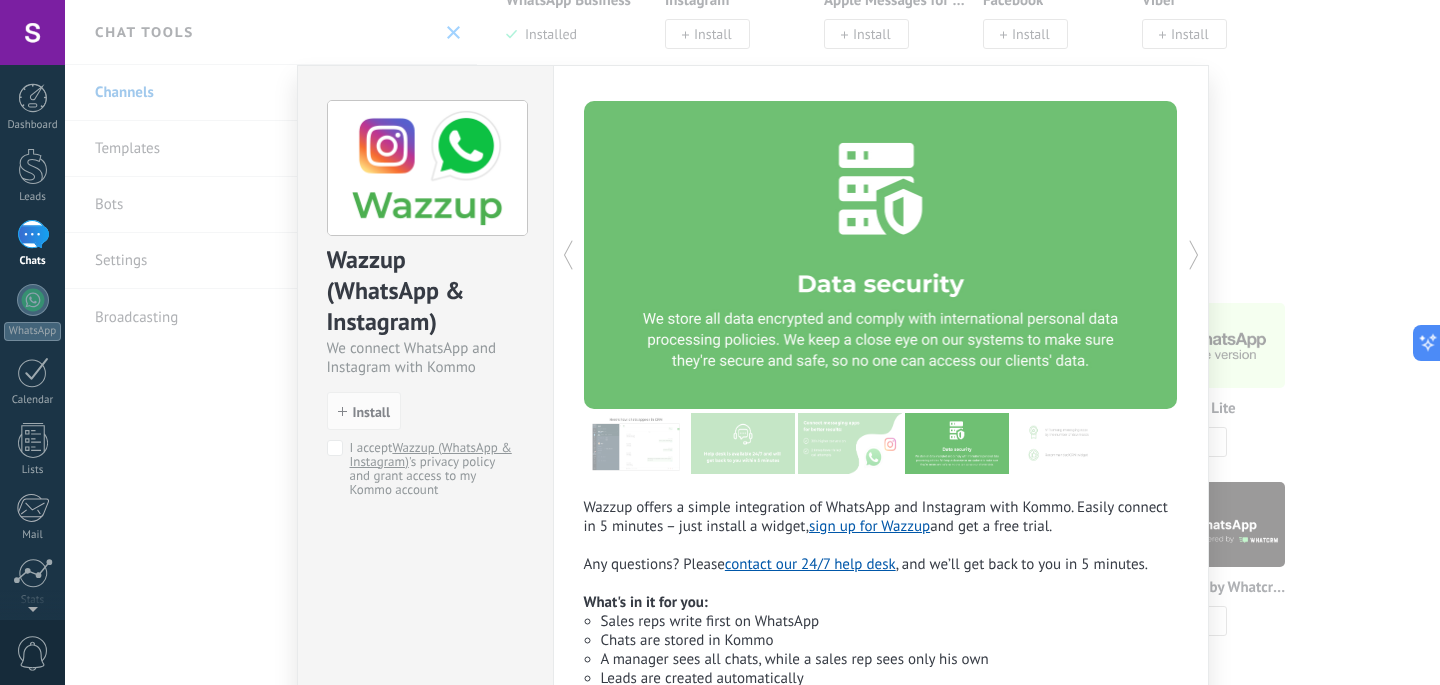click at bounding box center (1064, 443) 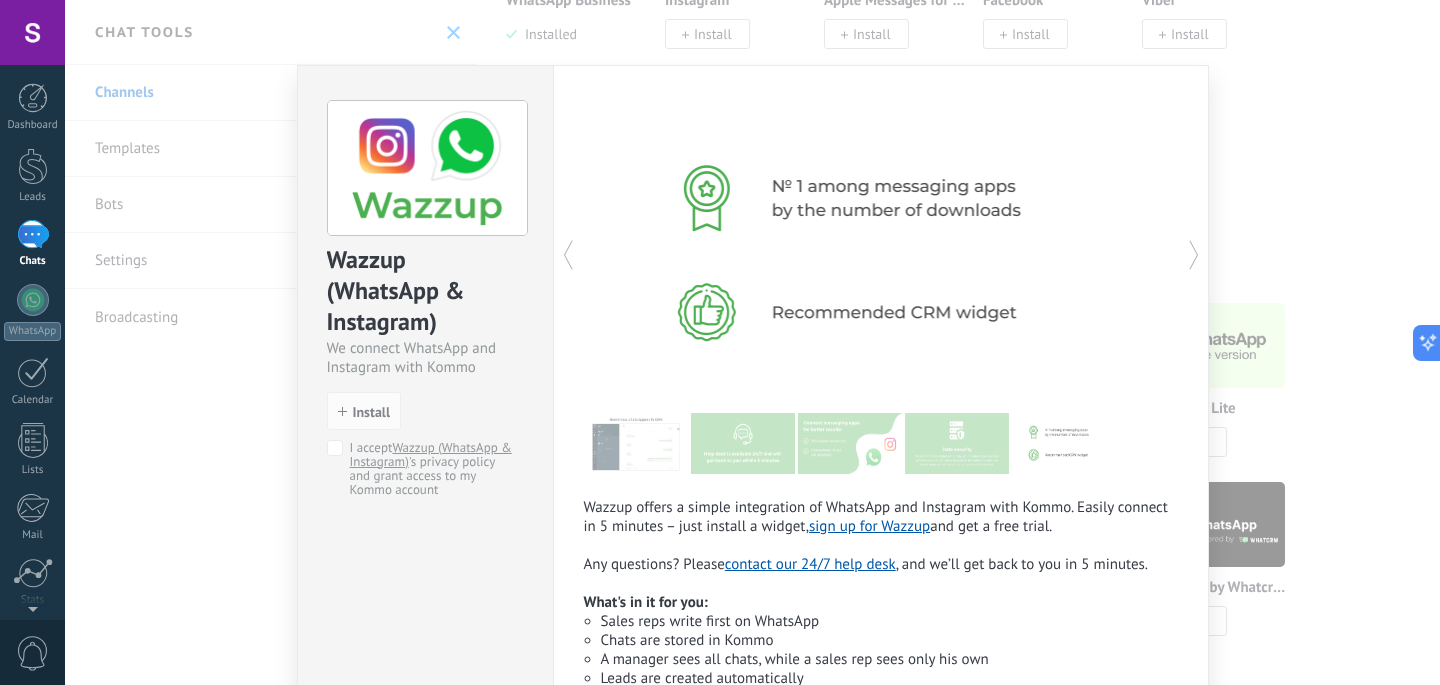 click on "Wazzup (WhatsApp & Instagram) We connect WhatsApp and Instagram with Kommo install Install I accept  Wazzup (WhatsApp & Instagram) 's privacy policy and grant access to my Kommo account Wazzup offers a simple integration of WhatsApp and Instagram with Kommo. Easily connect in 5 minutes – just install a widget,  sign up for Wazzup  and get a free trial.
Any questions? Please  contact our 24/7 help desk , and we’ll get back to you in 5 minutes.
What's in it for you:
Sales reps write first on WhatsApp
Chats are stored in Kommo
A manager sees all chats, while a sales rep sees only his own
Leads are created automatically
Wazzup pricing plans more" at bounding box center (752, 342) 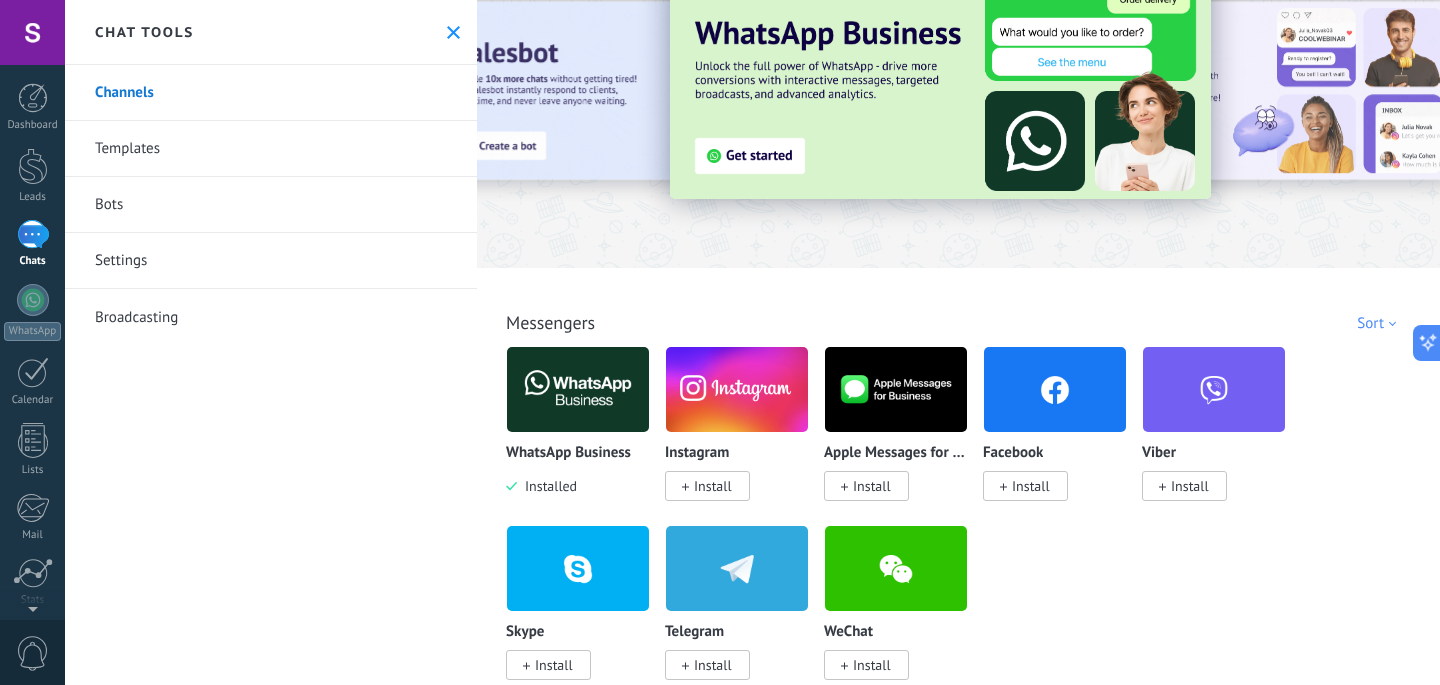 scroll, scrollTop: 0, scrollLeft: 0, axis: both 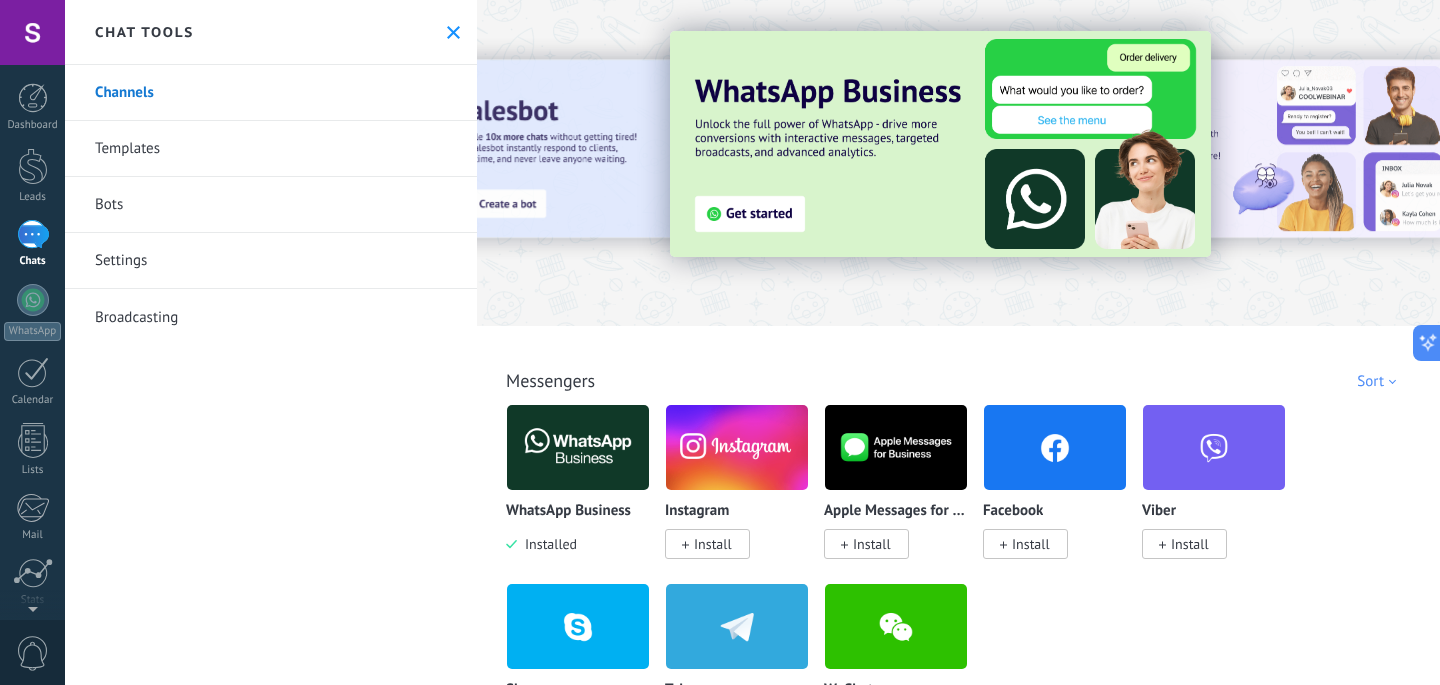 click on "Settings" at bounding box center (271, 261) 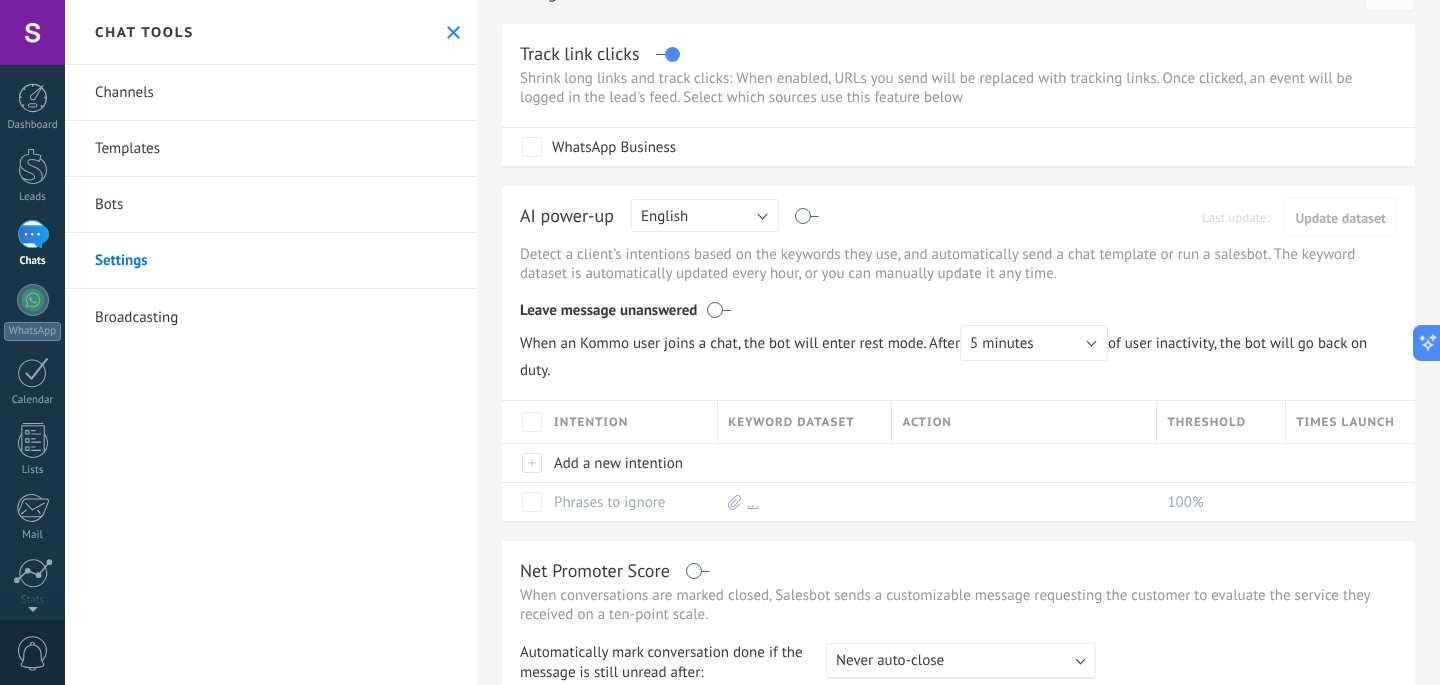 scroll, scrollTop: 60, scrollLeft: 0, axis: vertical 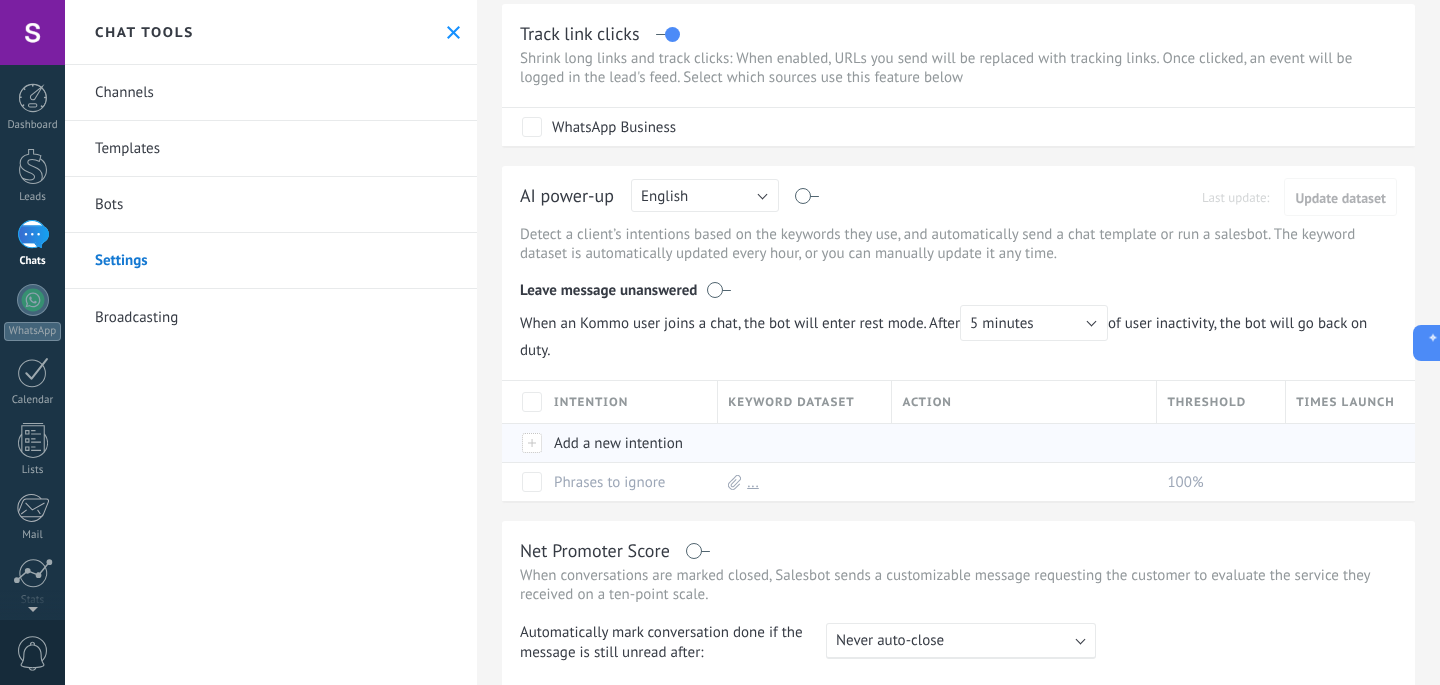 click at bounding box center (533, 443) 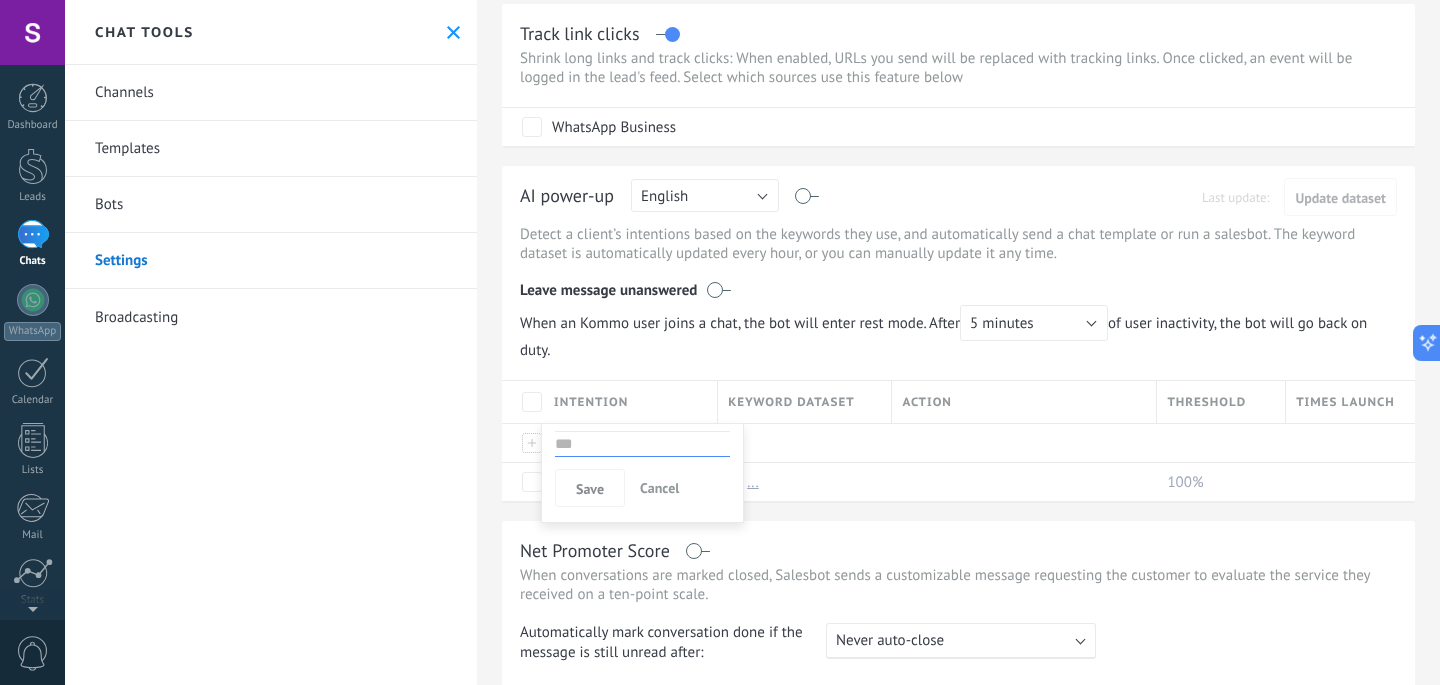 click at bounding box center [642, 444] 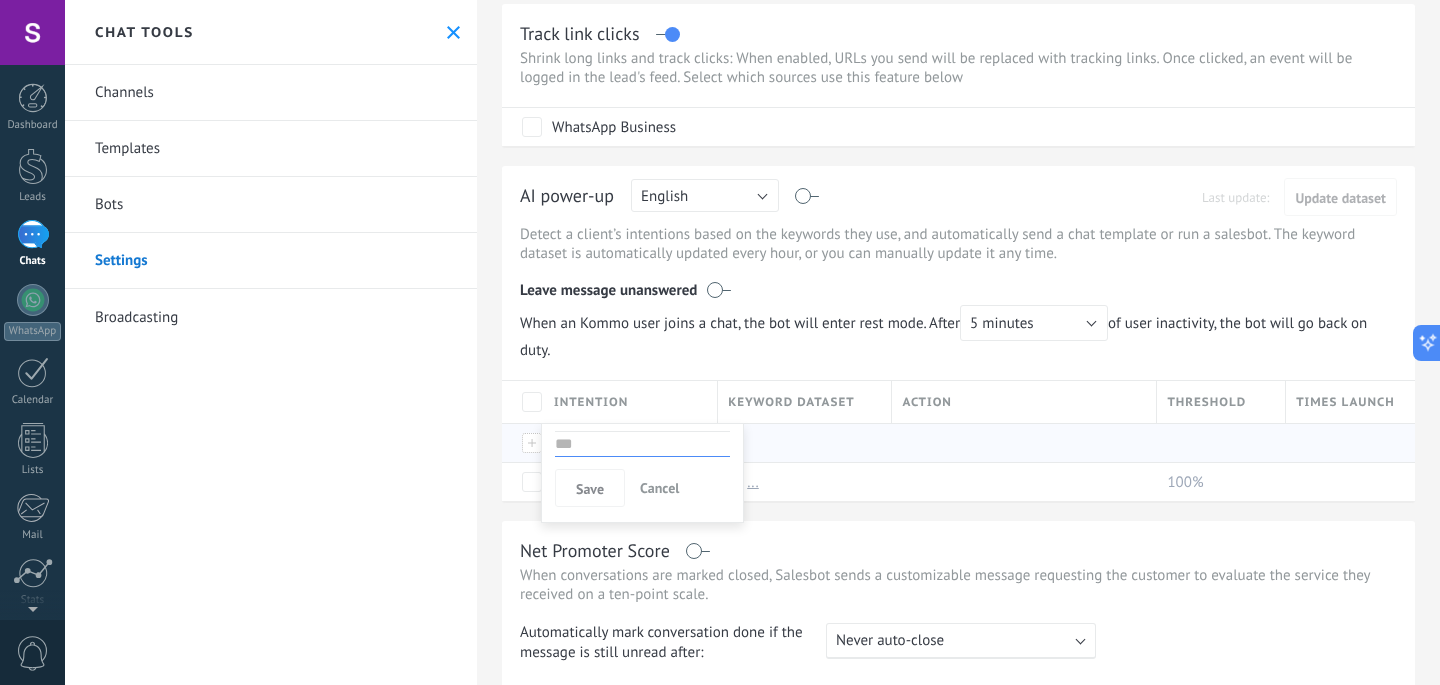 click at bounding box center (800, 443) 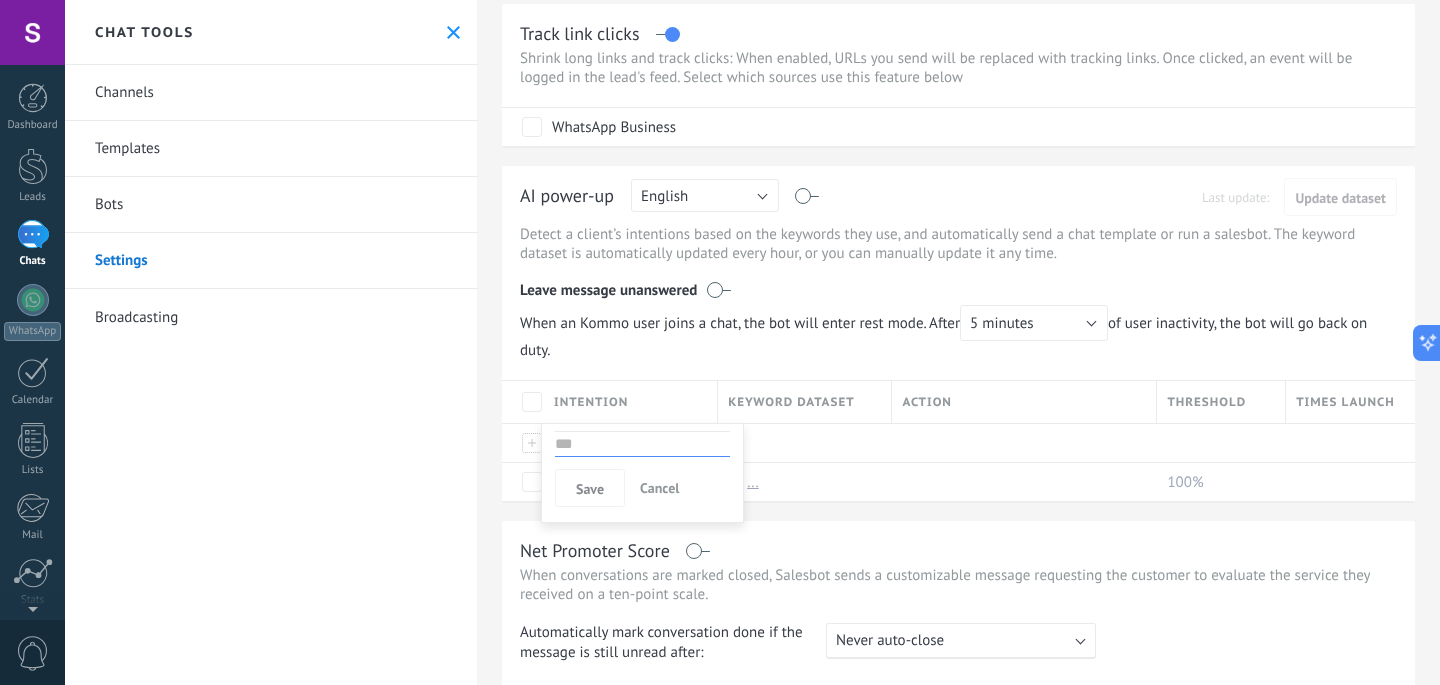 click on "AI power-up Russian English Spanish Portuguese Indonesian Turkish English Last update: Update dataset Detect a client’s intentions based on the keywords they use, and automatically send a chat template or run a salesbot. The keyword dataset is automatically updated every hour, or you can manually update it any time. Leave message unanswered When an Kommo user joins a chat, the bot will enter rest mode. After  5 minutes 10 minutes 15 minutes 30 minutes 1 hour 6 hours 24 hours 5 minutes  of user inactivity, the bot will go back on duty. Intention Keyword dataset Action Threshold Times launched        Add a new intention                Phrases to ignore ... 100%   Show more Save Cancel" at bounding box center (958, 333) 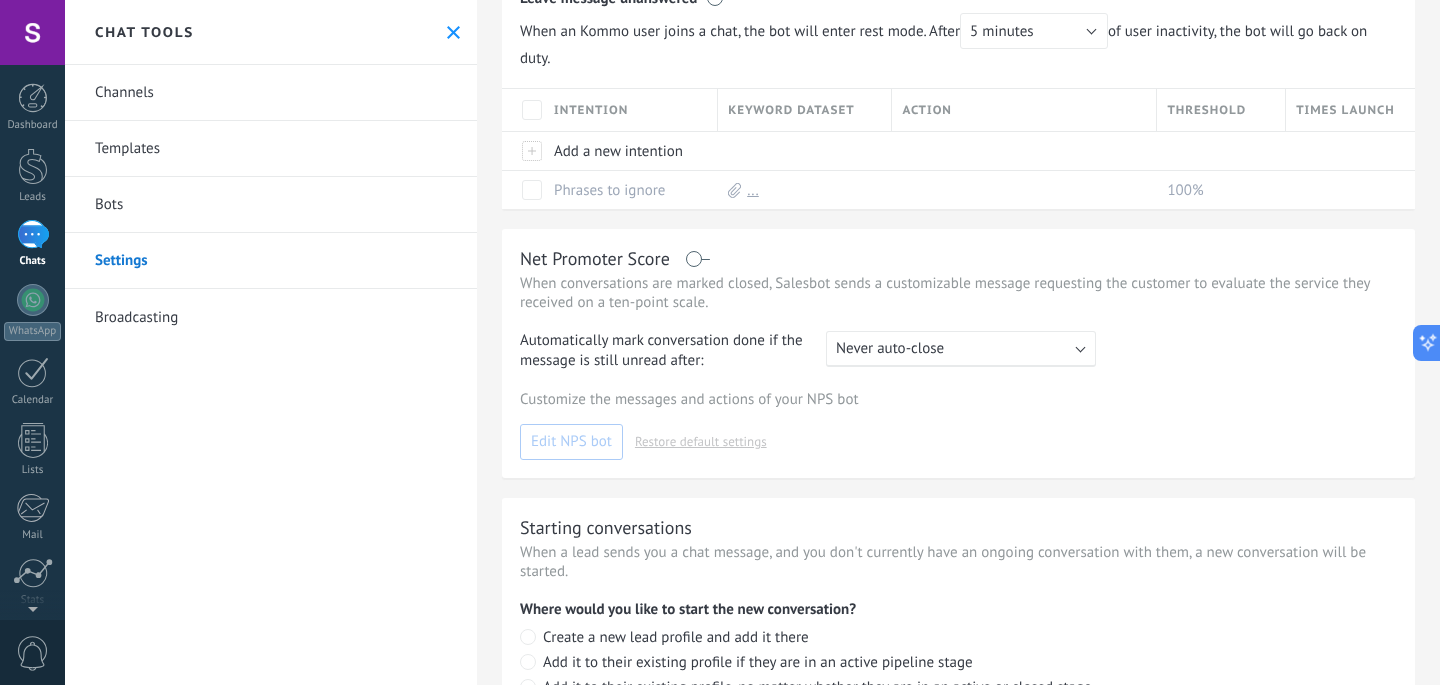 scroll, scrollTop: 497, scrollLeft: 0, axis: vertical 